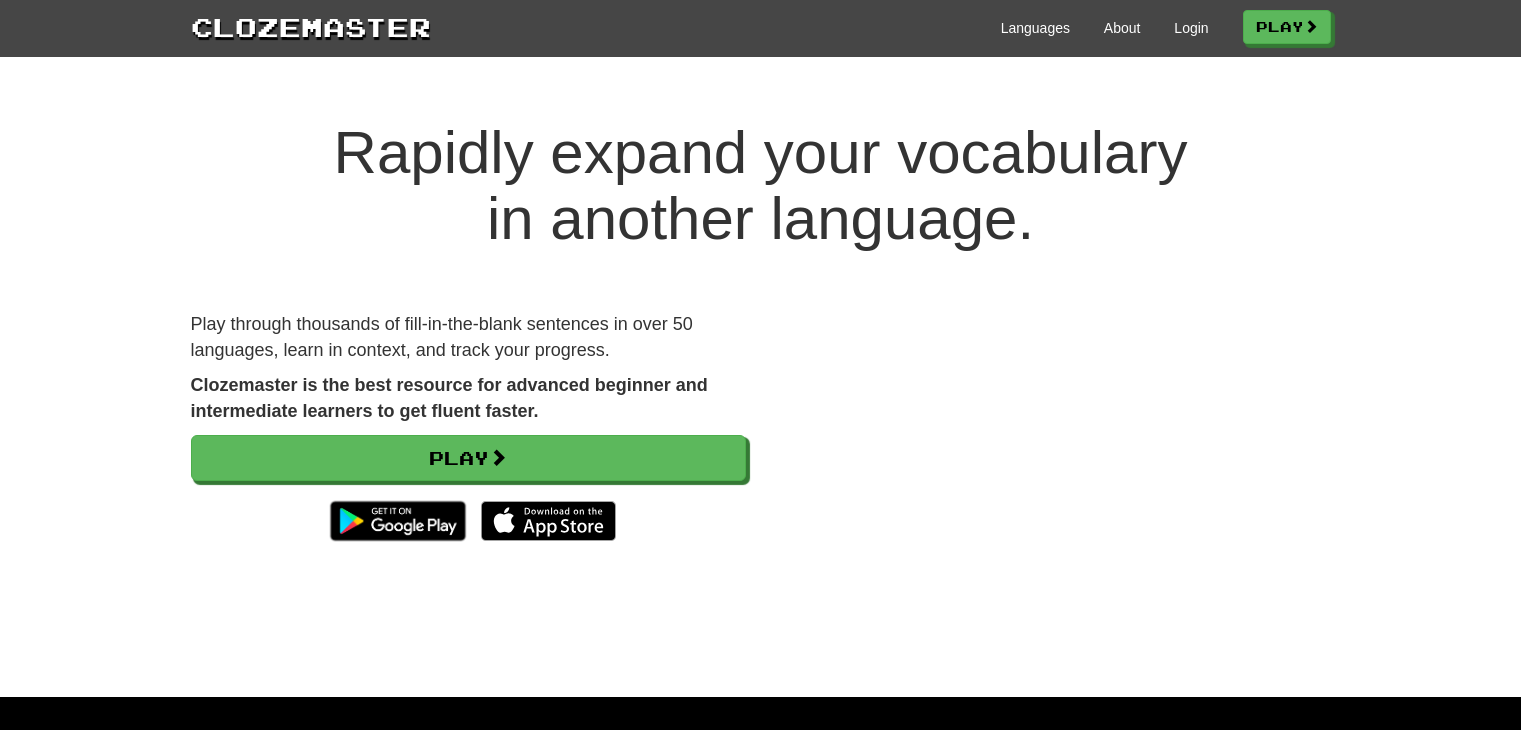 scroll, scrollTop: 0, scrollLeft: 0, axis: both 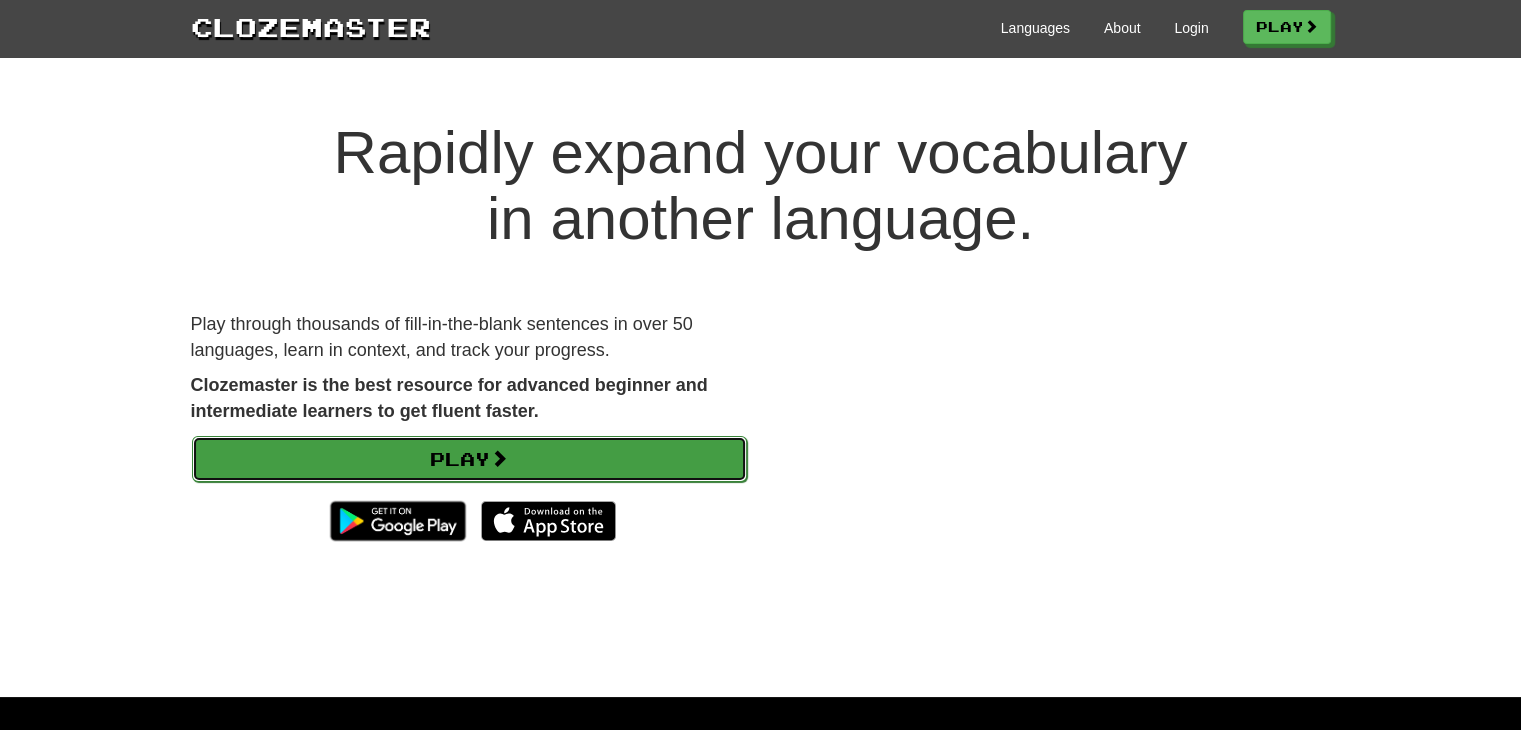 click on "Play" at bounding box center [469, 459] 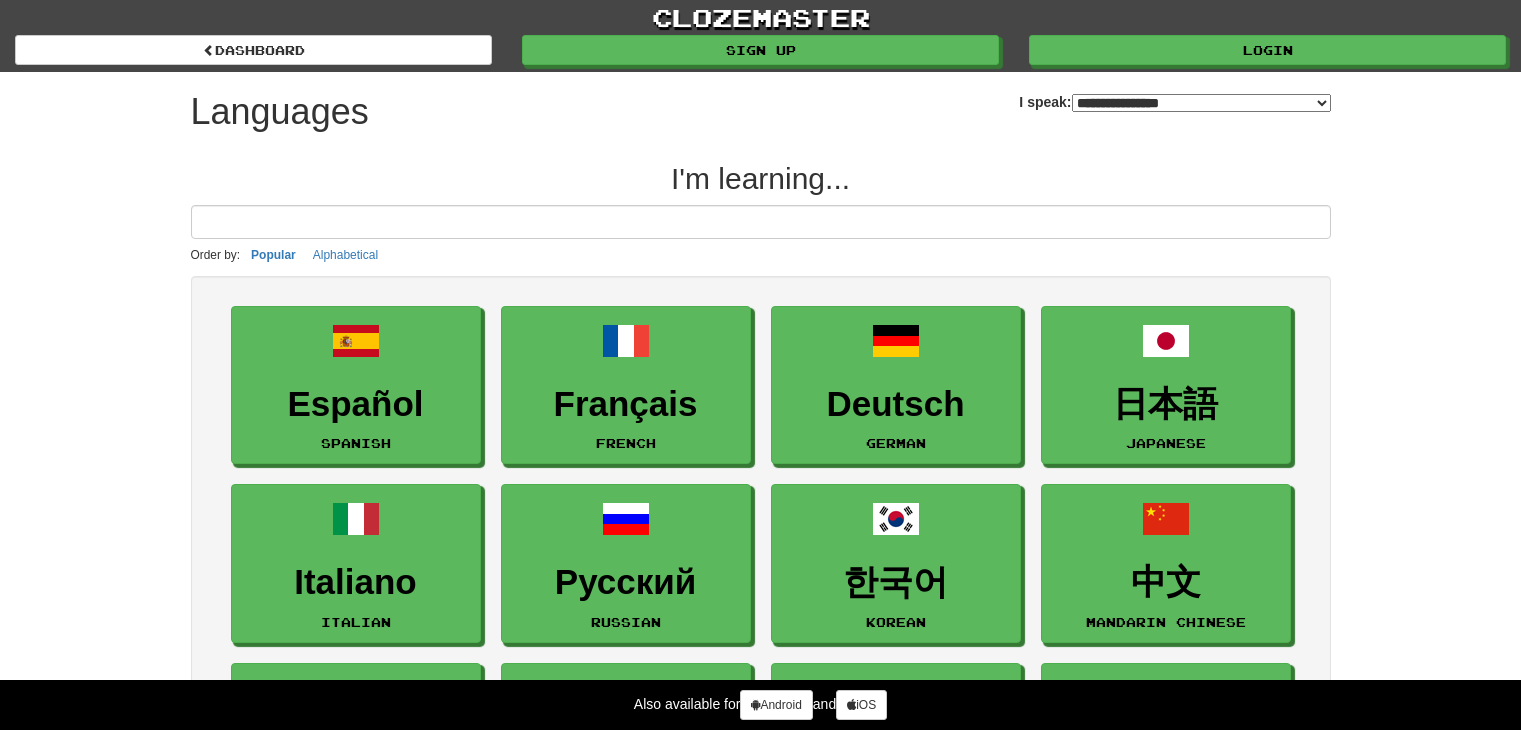 select on "*******" 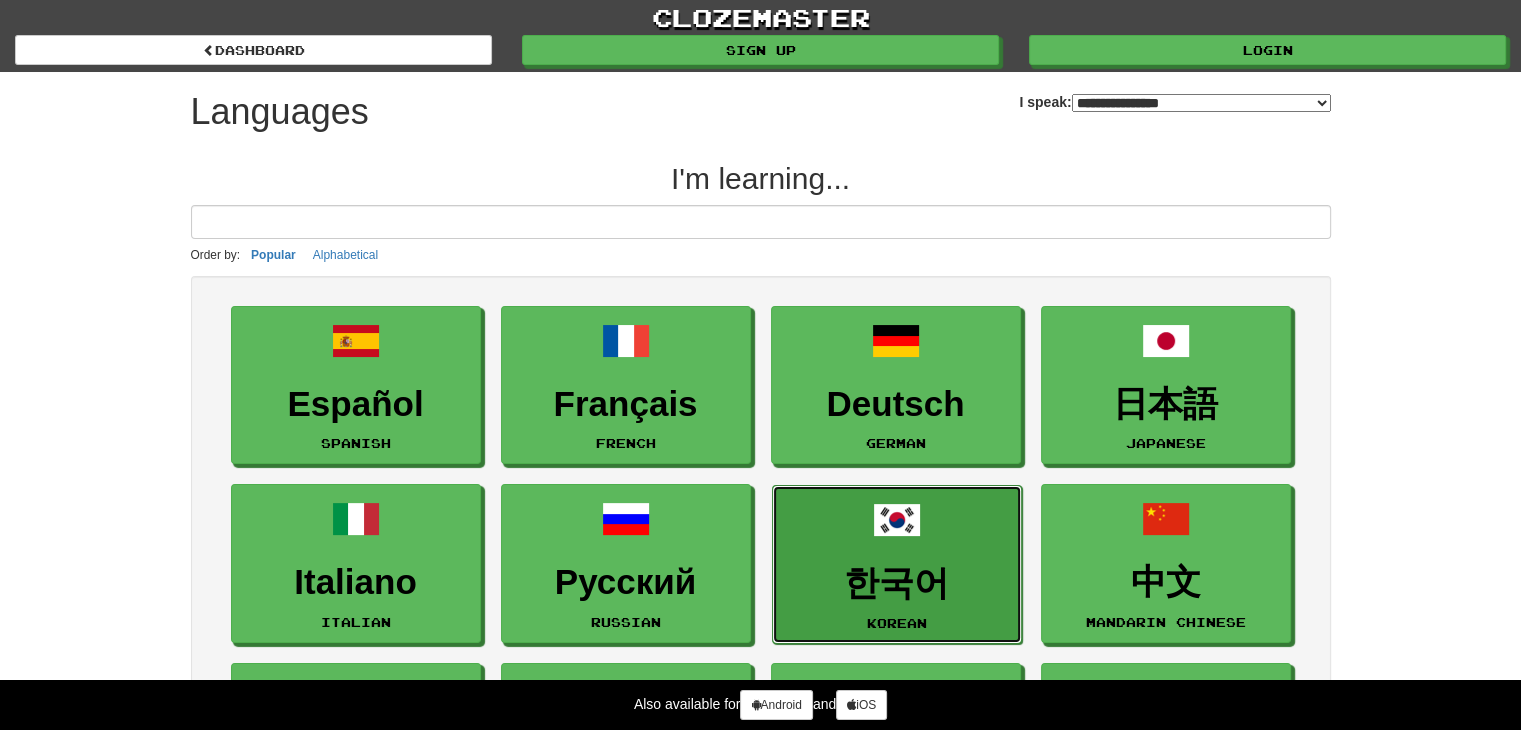 click on "한국어" at bounding box center [897, 583] 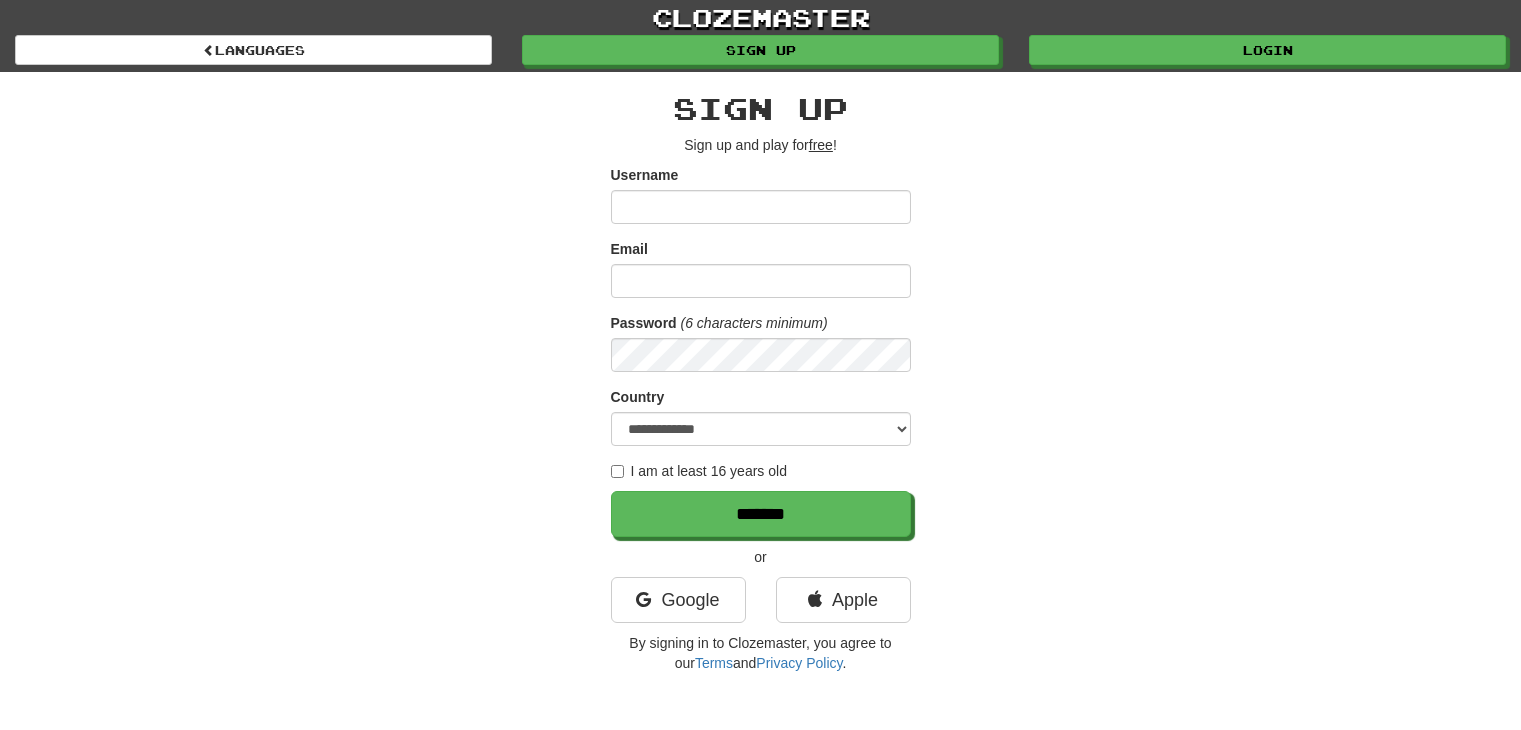 scroll, scrollTop: 0, scrollLeft: 0, axis: both 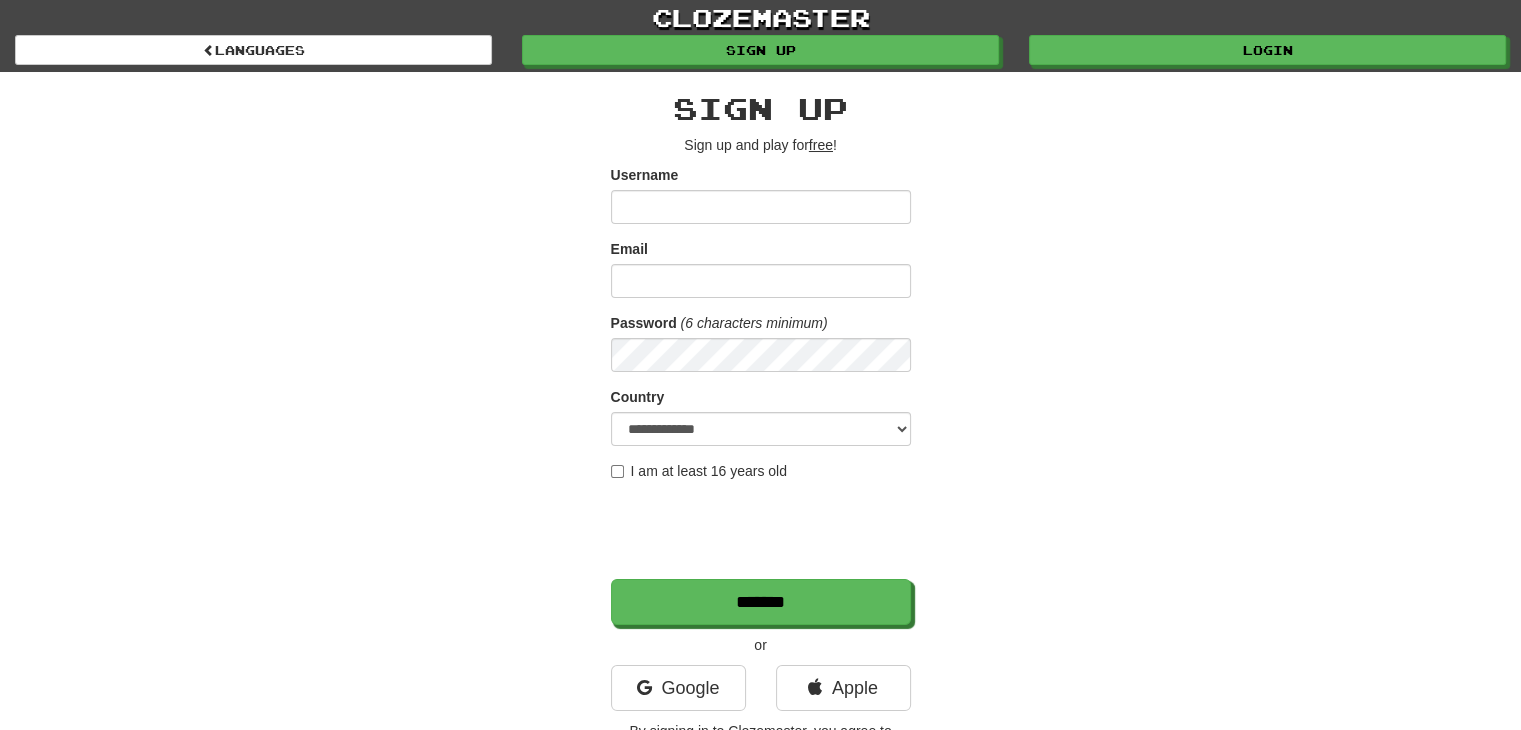 click on "Username" at bounding box center (761, 207) 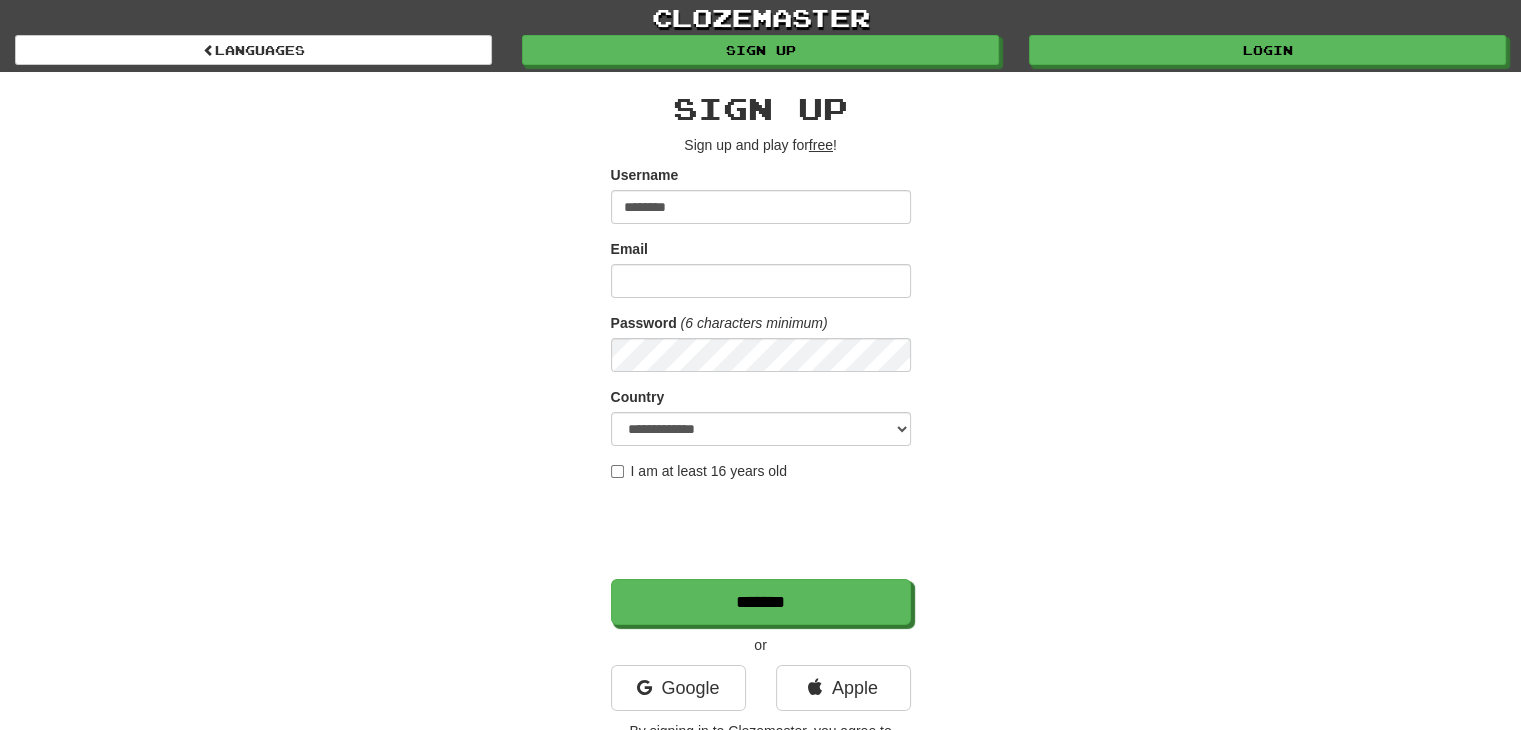 type on "********" 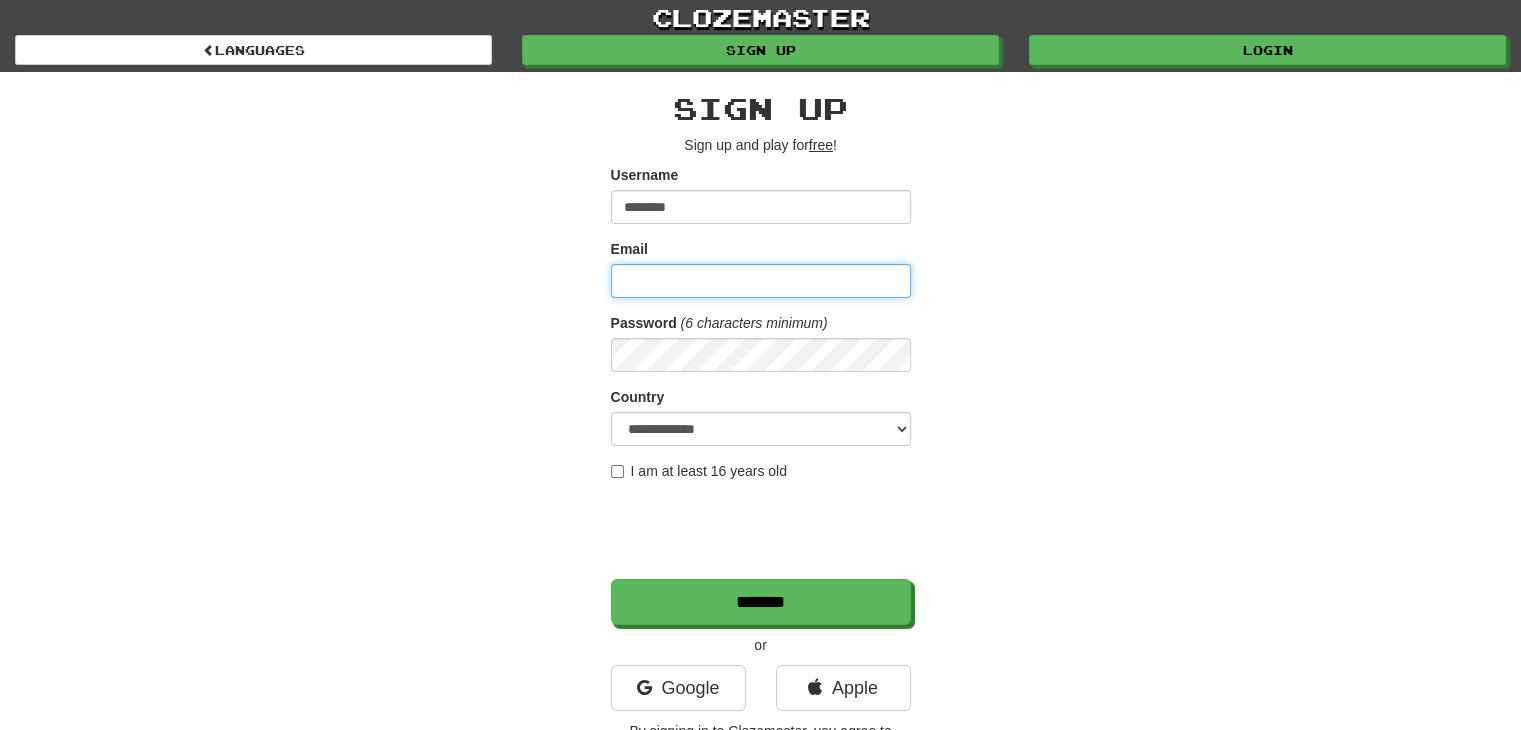 click on "Email" at bounding box center [761, 281] 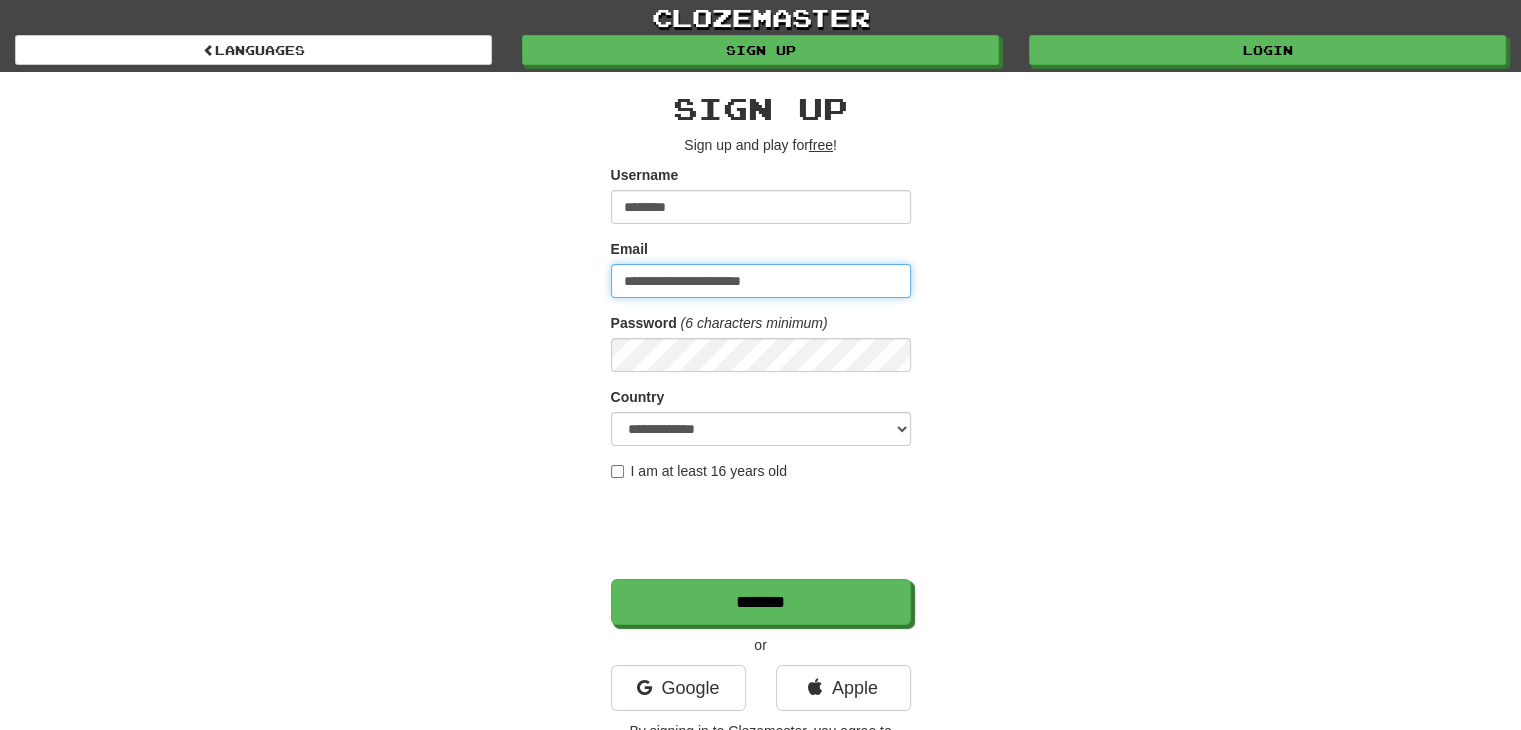 type on "**********" 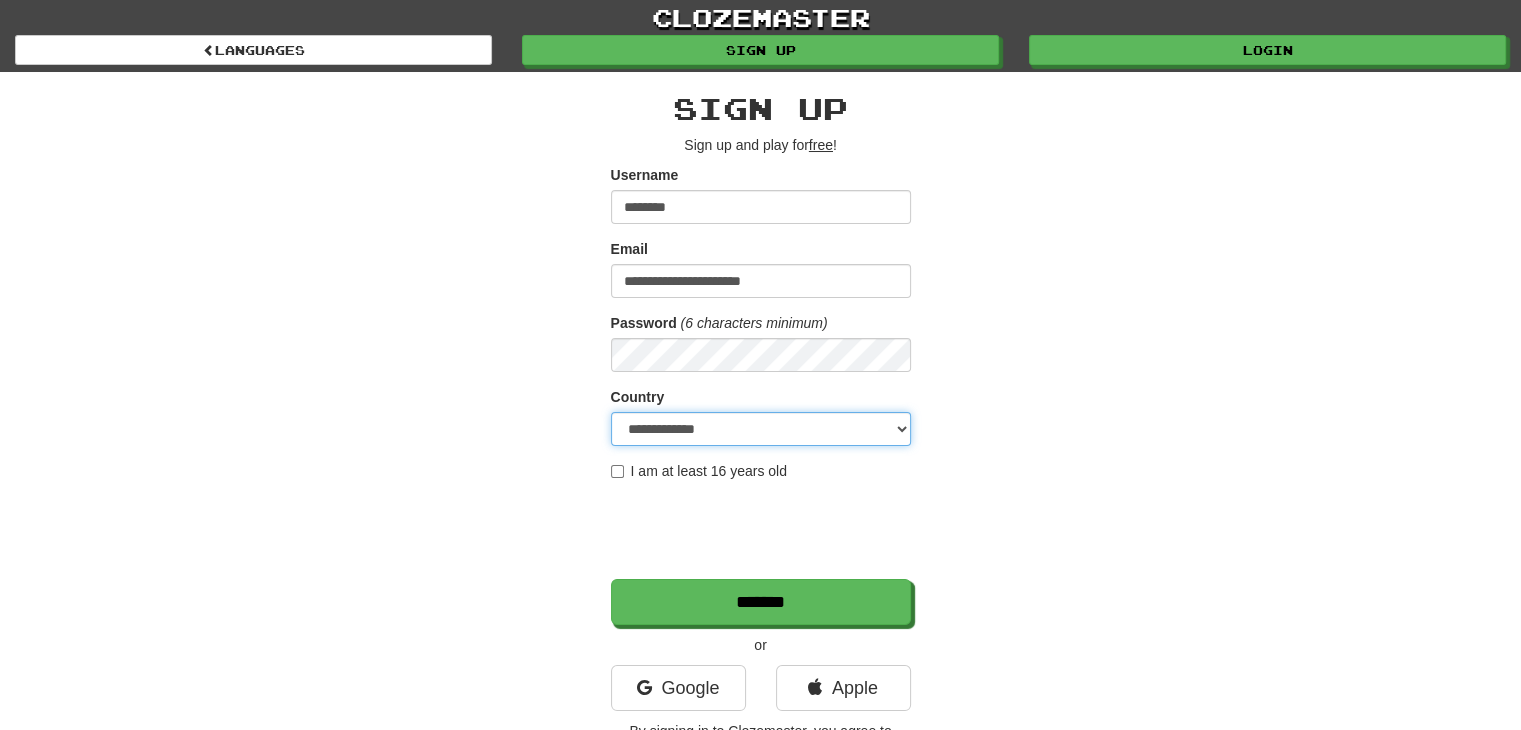 click on "**********" at bounding box center (761, 429) 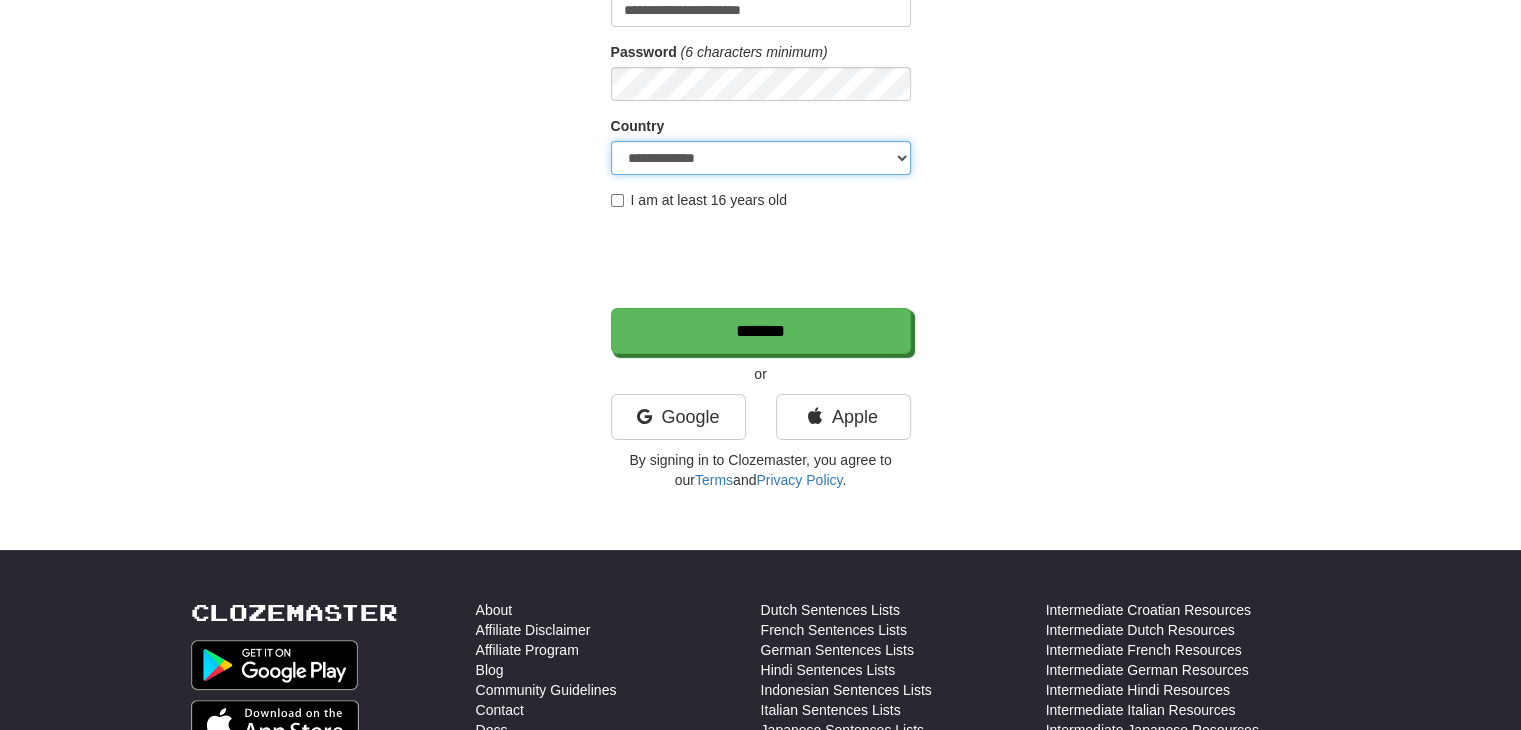 scroll, scrollTop: 268, scrollLeft: 0, axis: vertical 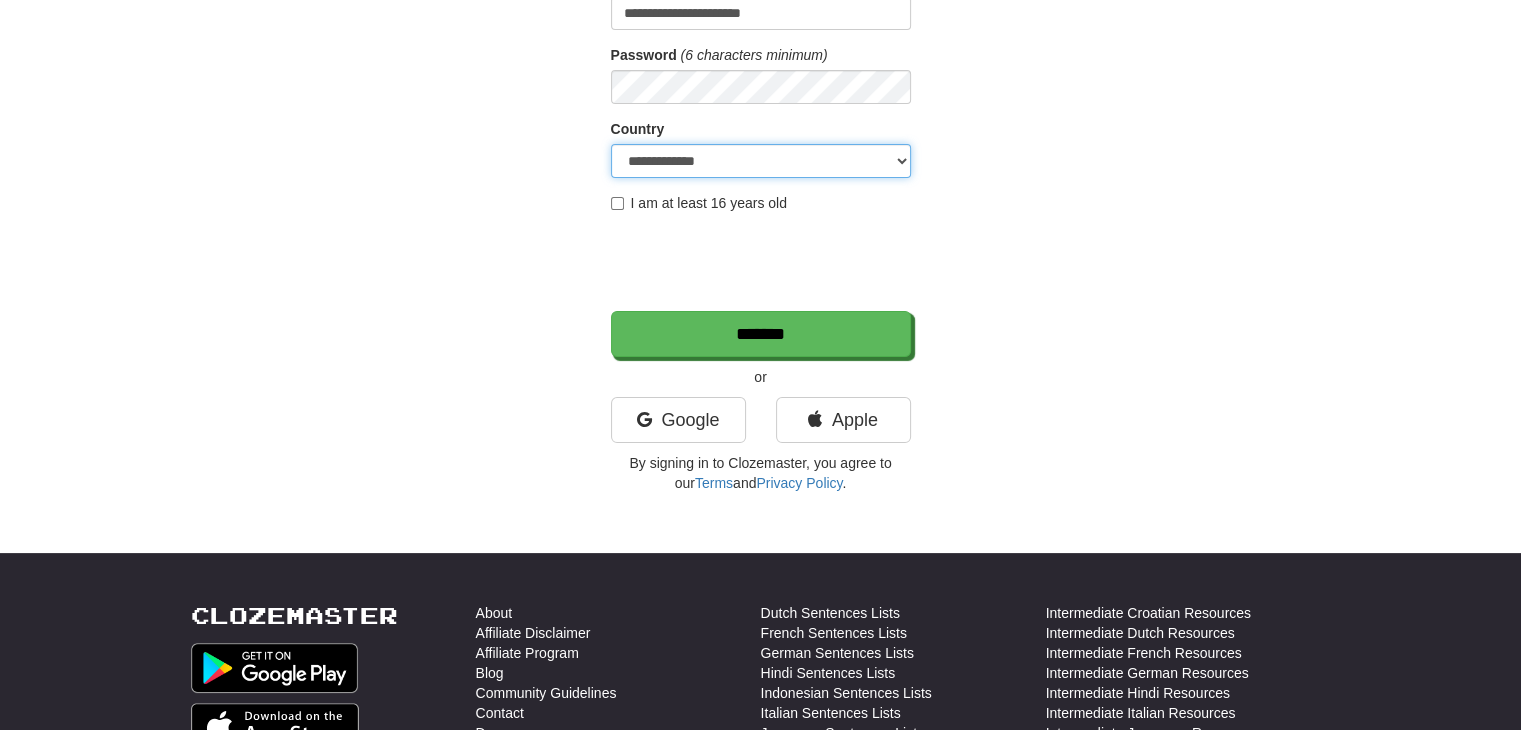 click on "**********" at bounding box center [761, 161] 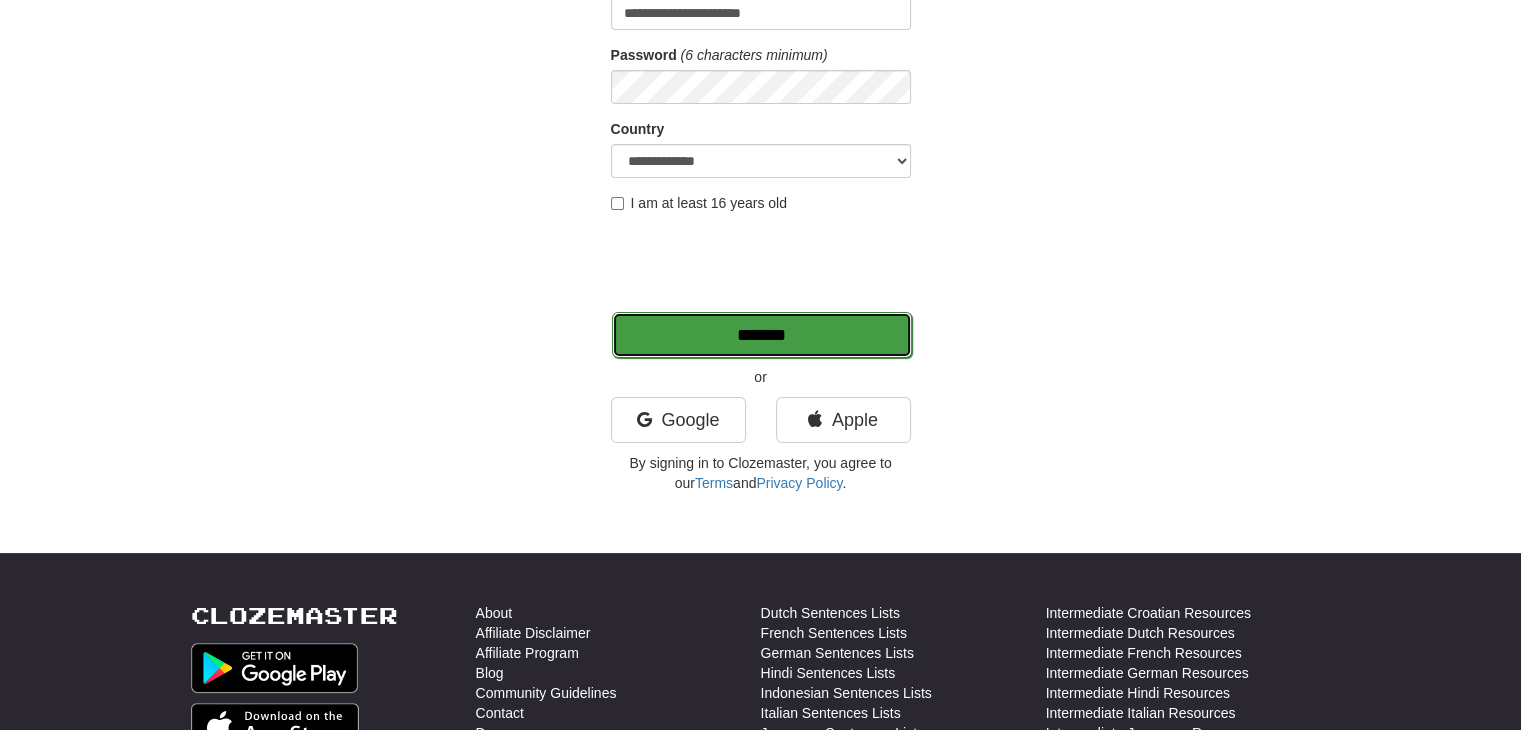click on "*******" at bounding box center (762, 335) 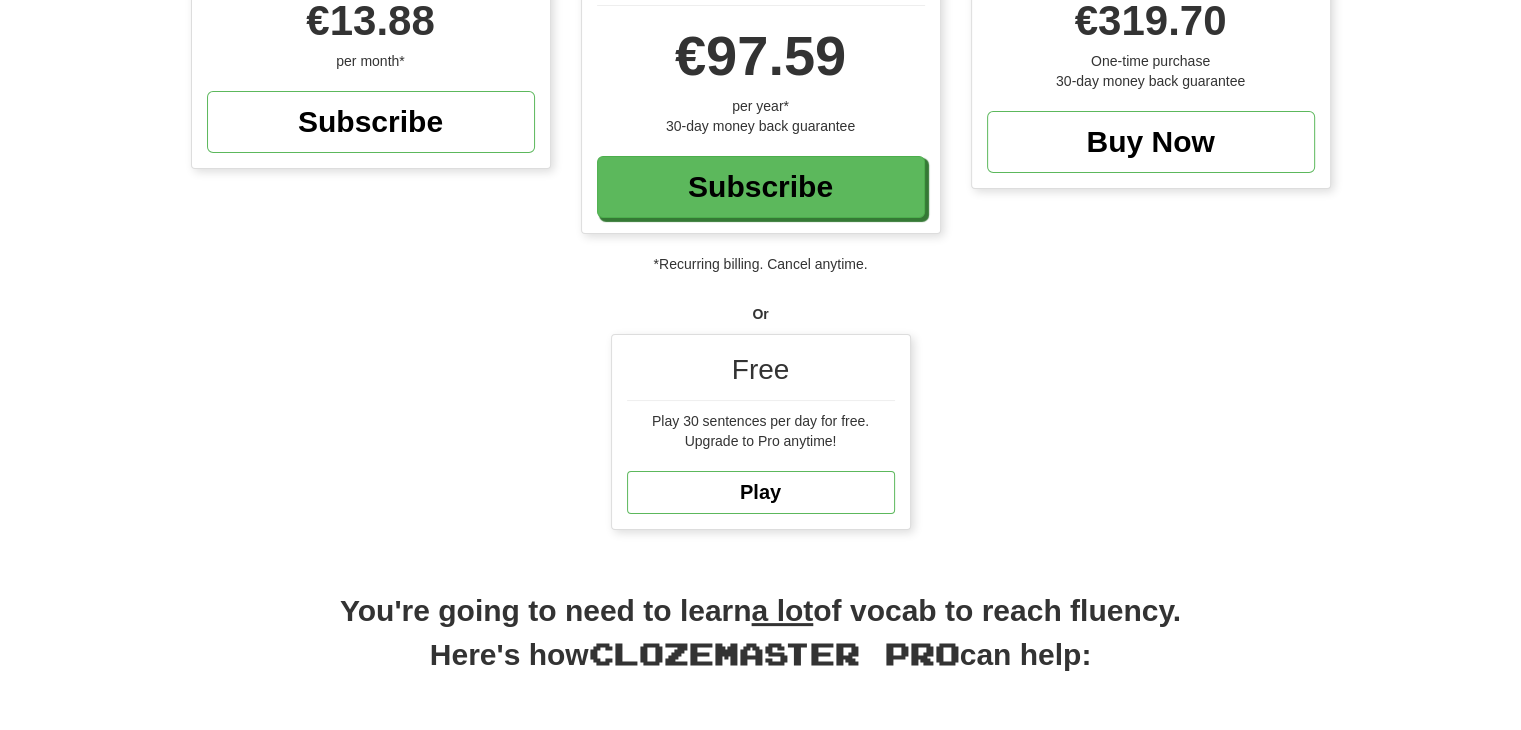 scroll, scrollTop: 312, scrollLeft: 0, axis: vertical 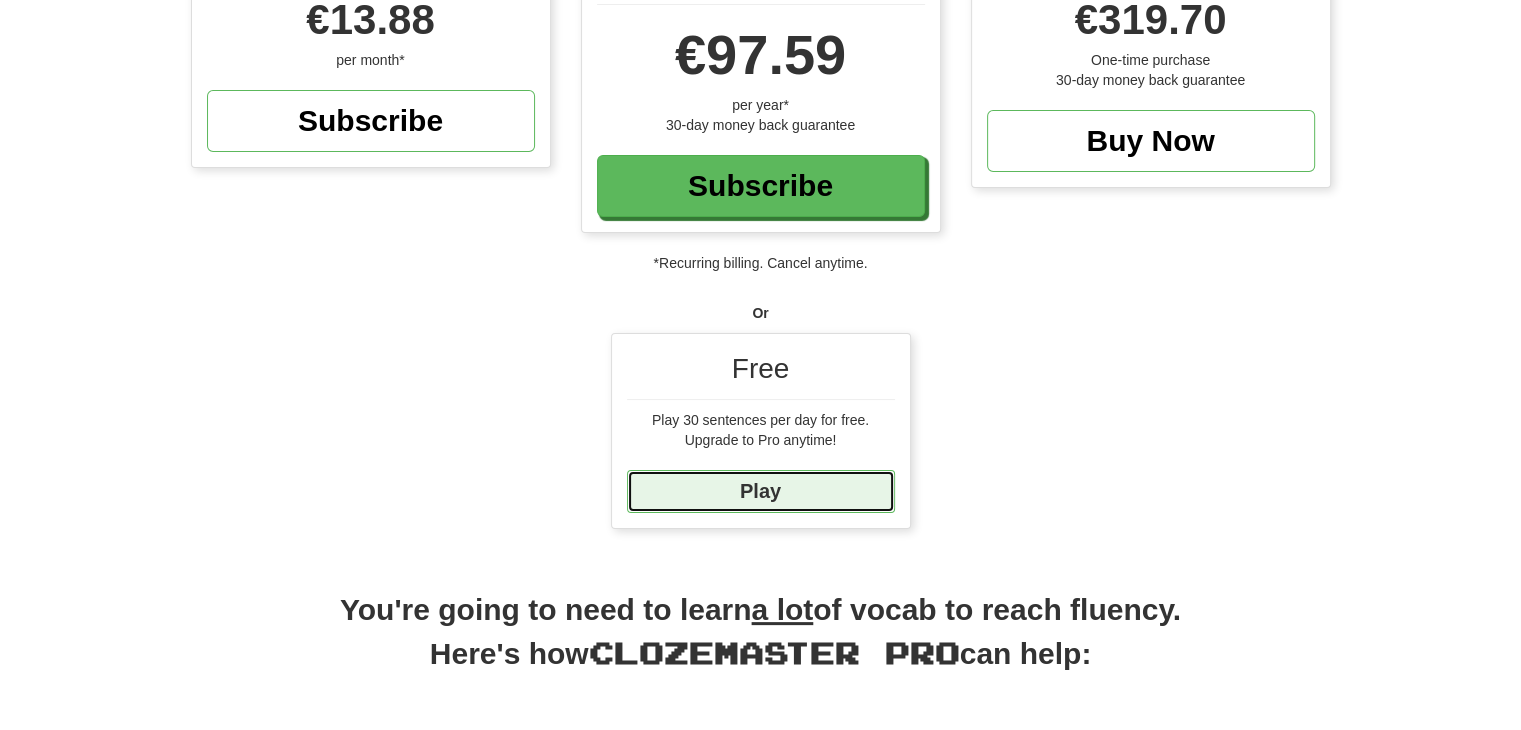 click on "Play" at bounding box center (761, 491) 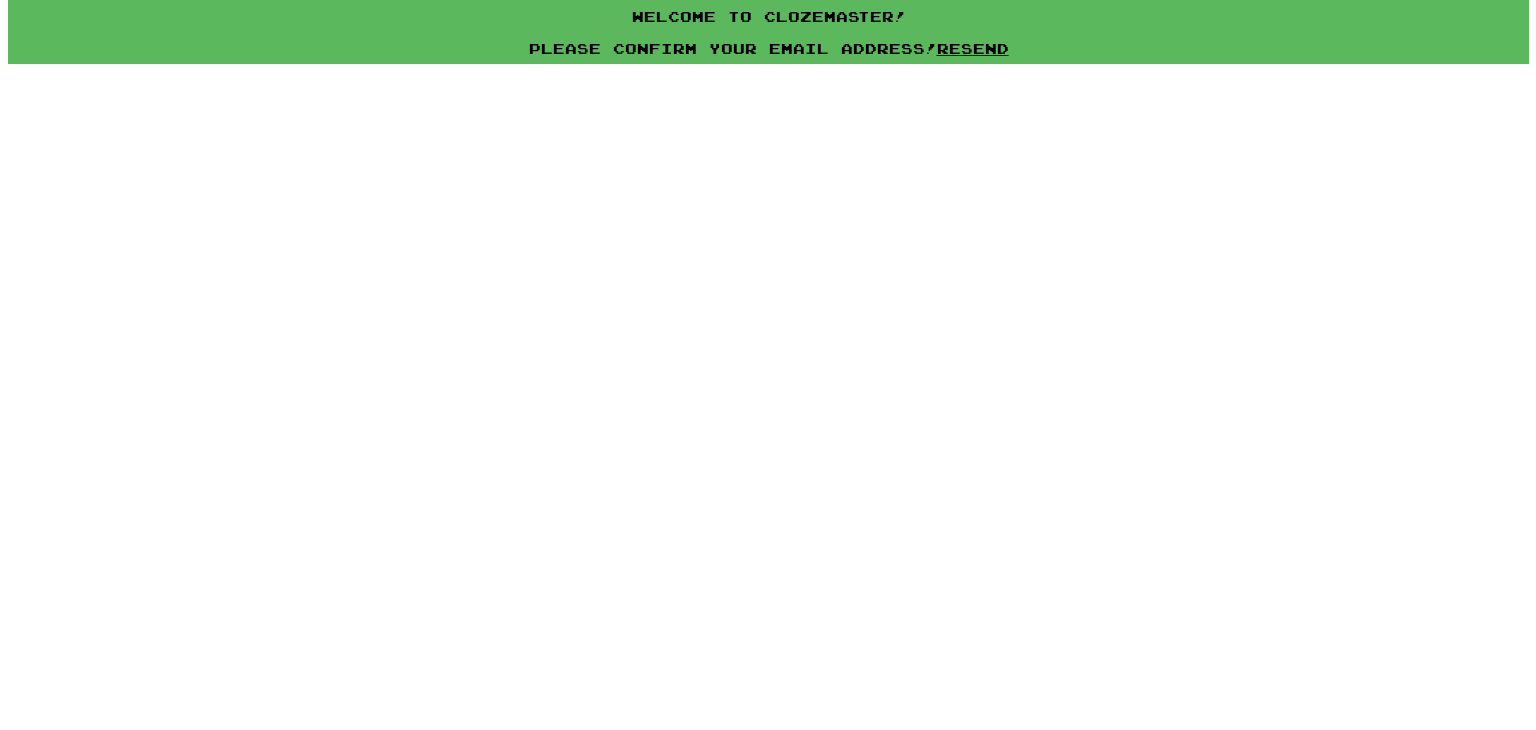 scroll, scrollTop: 0, scrollLeft: 0, axis: both 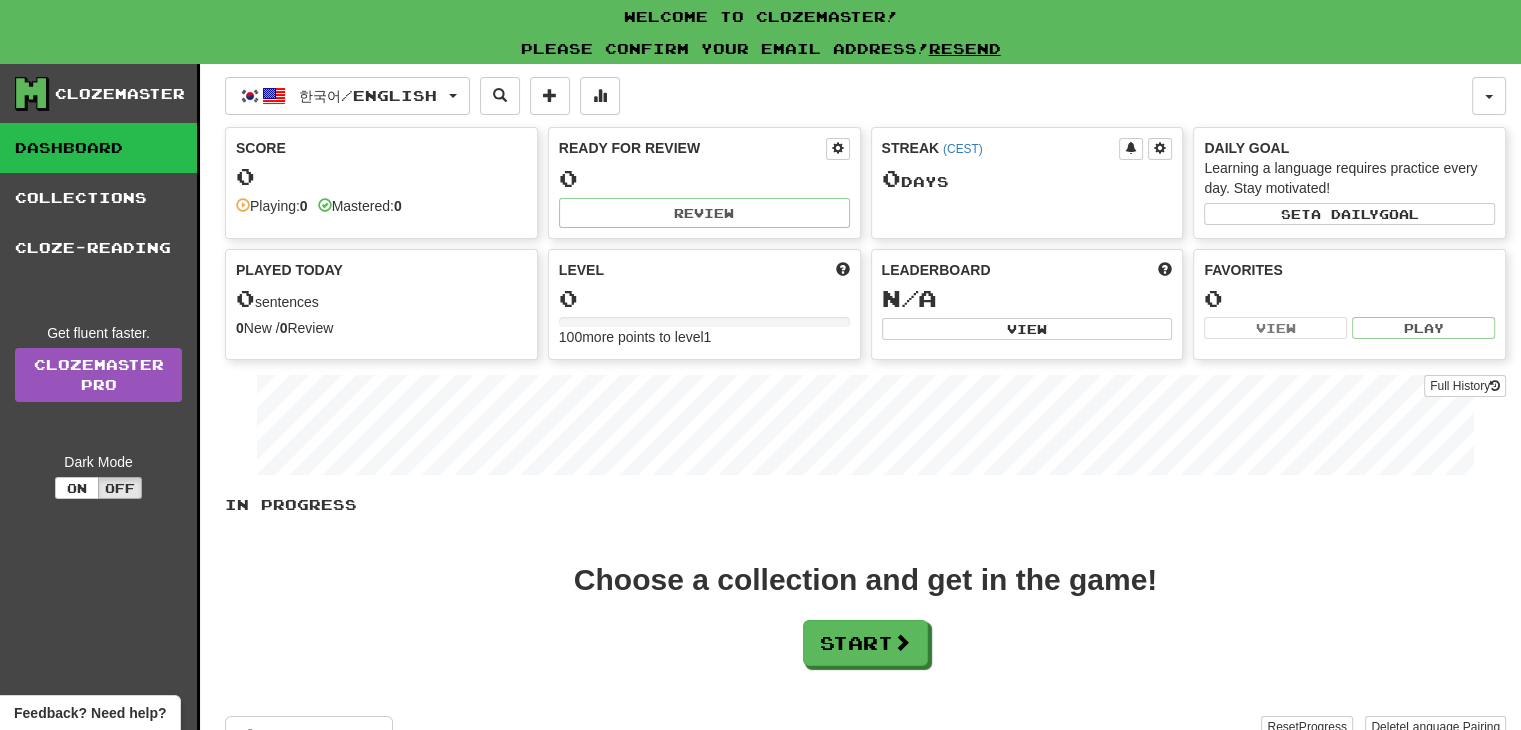 click on "Level 0 100  more points to level  1" at bounding box center (704, 304) 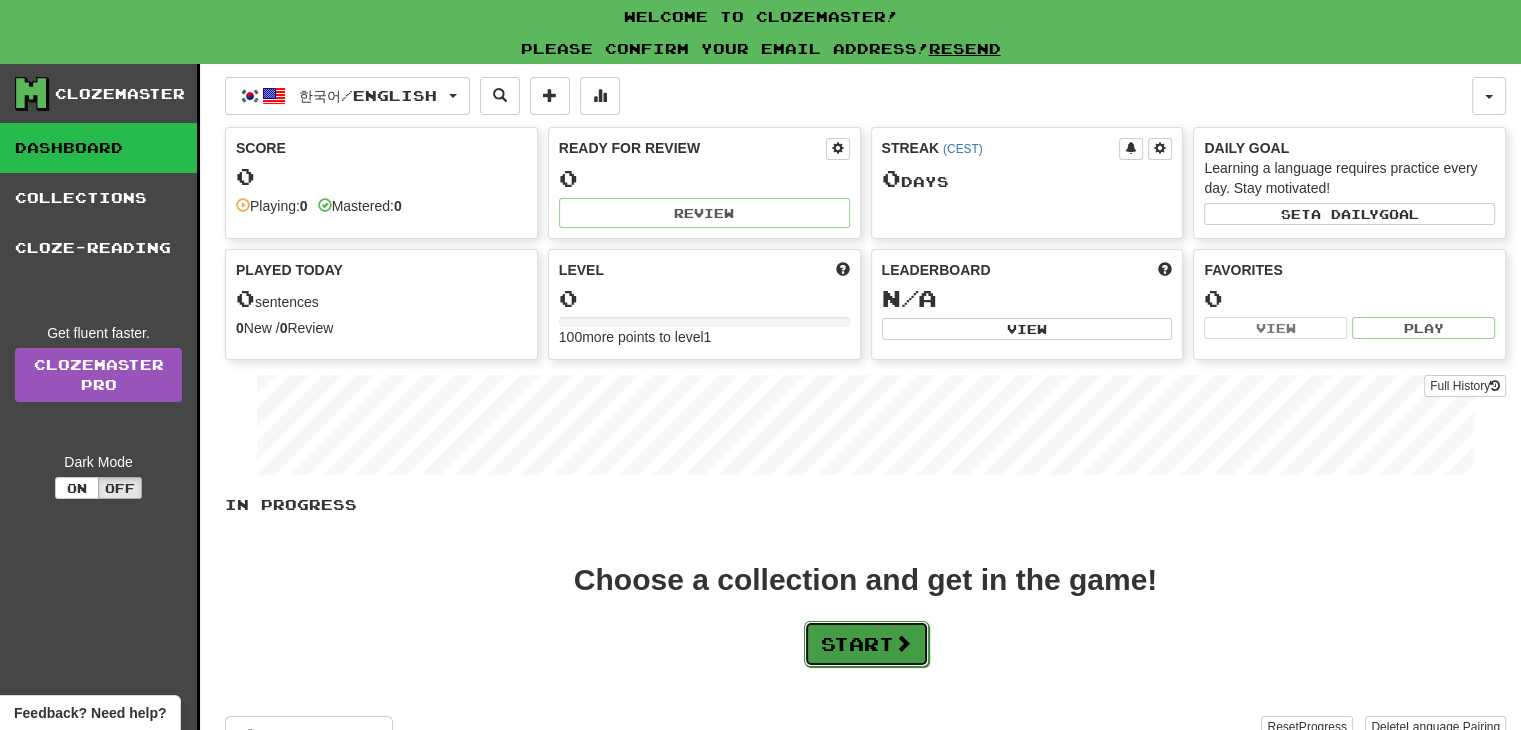 click on "Start" at bounding box center (866, 644) 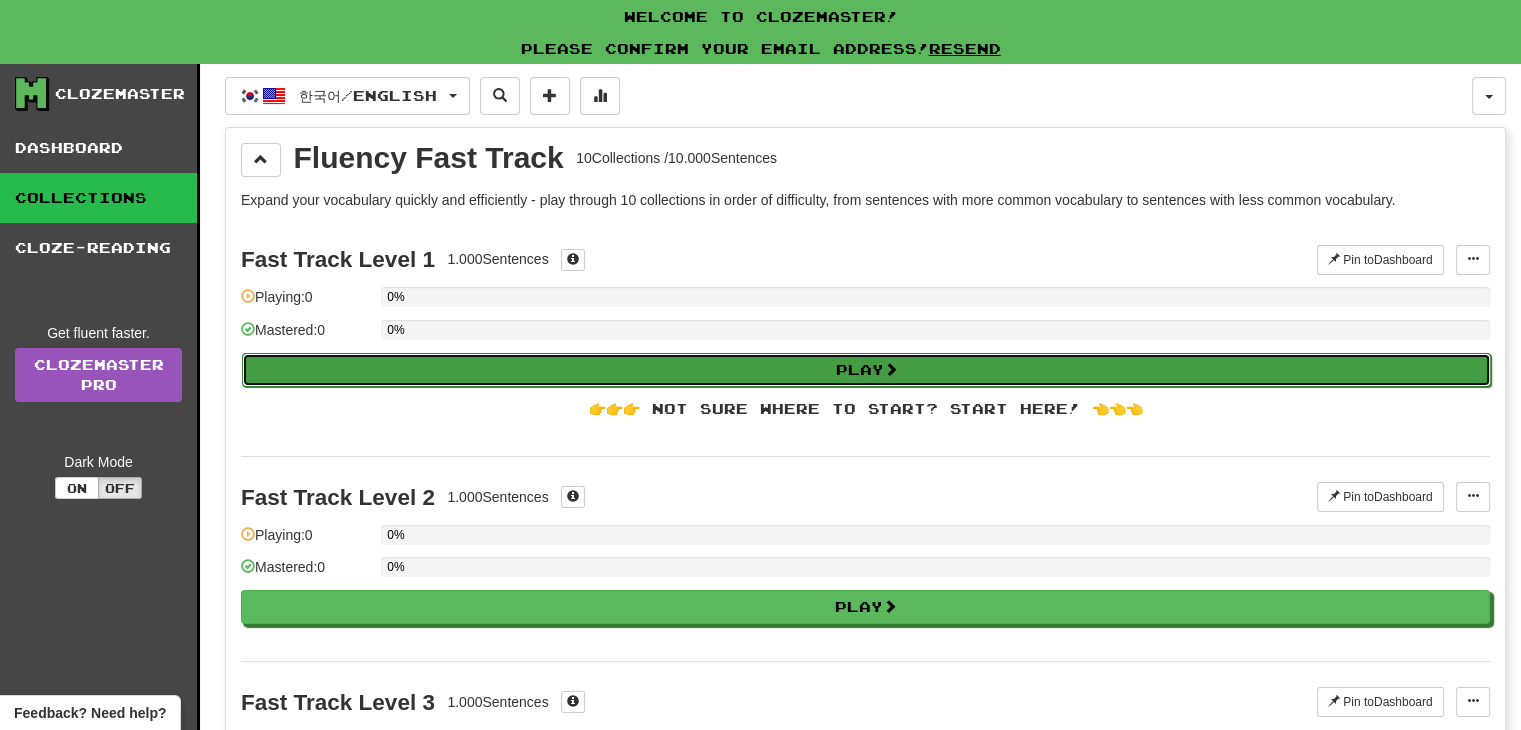 click on "Play" at bounding box center (866, 370) 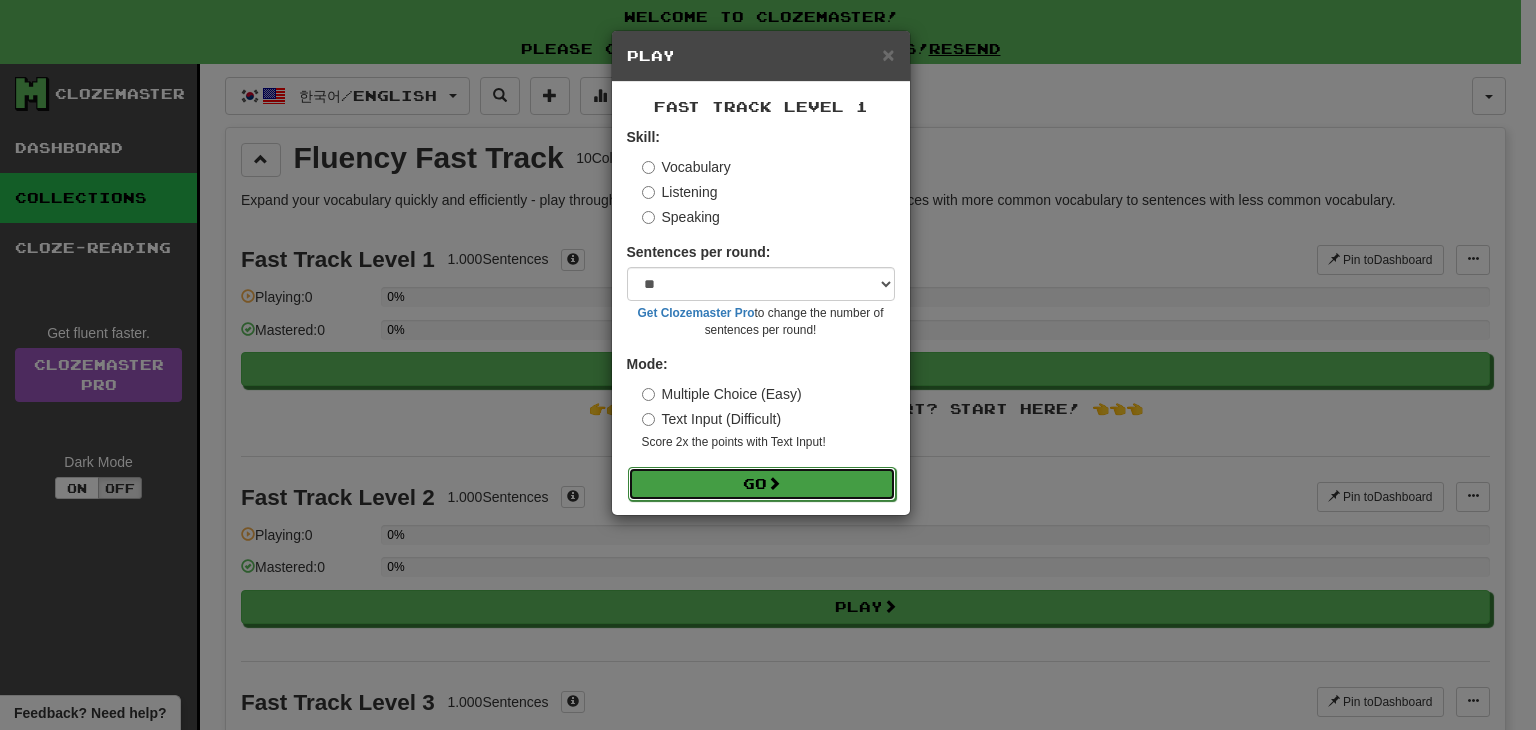 click on "Go" at bounding box center (762, 484) 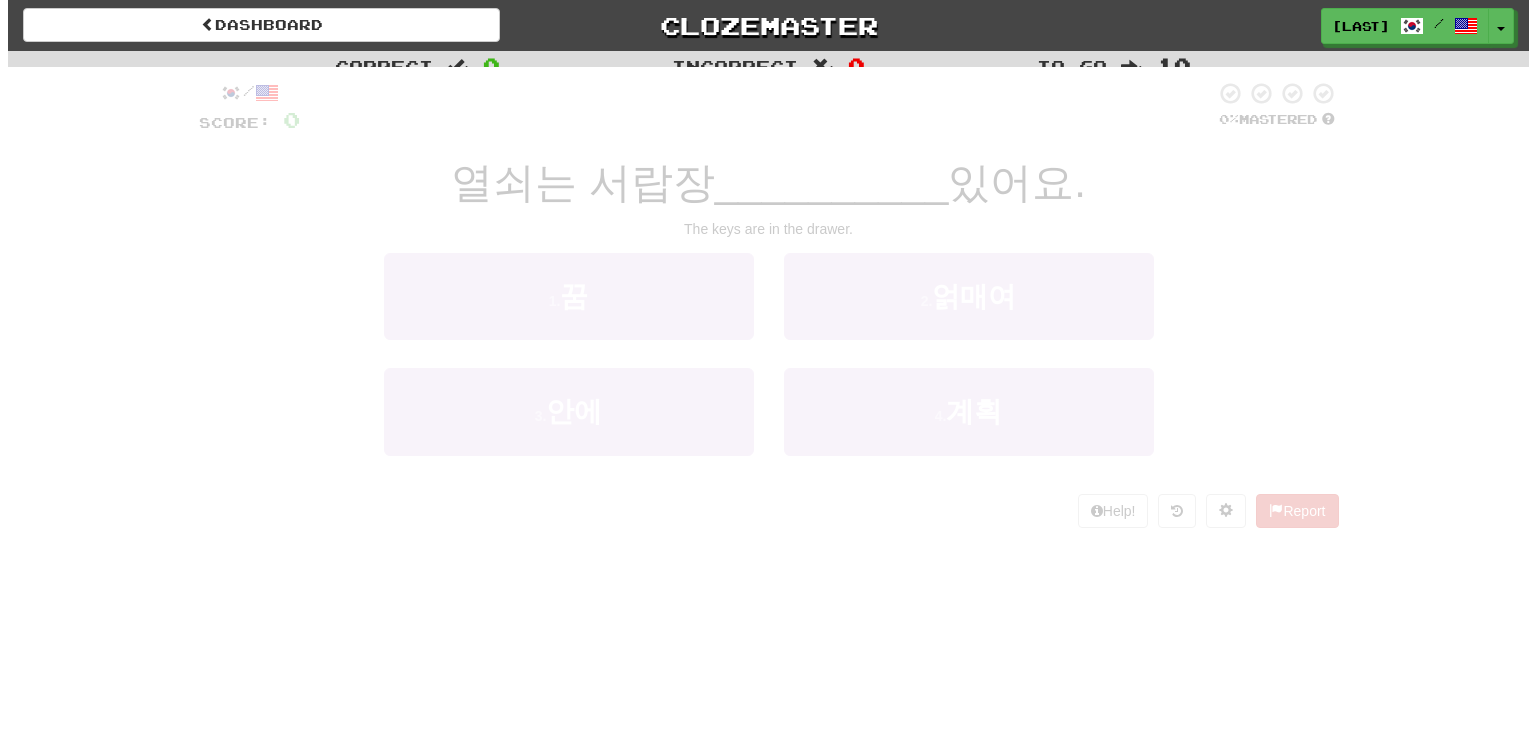 scroll, scrollTop: 0, scrollLeft: 0, axis: both 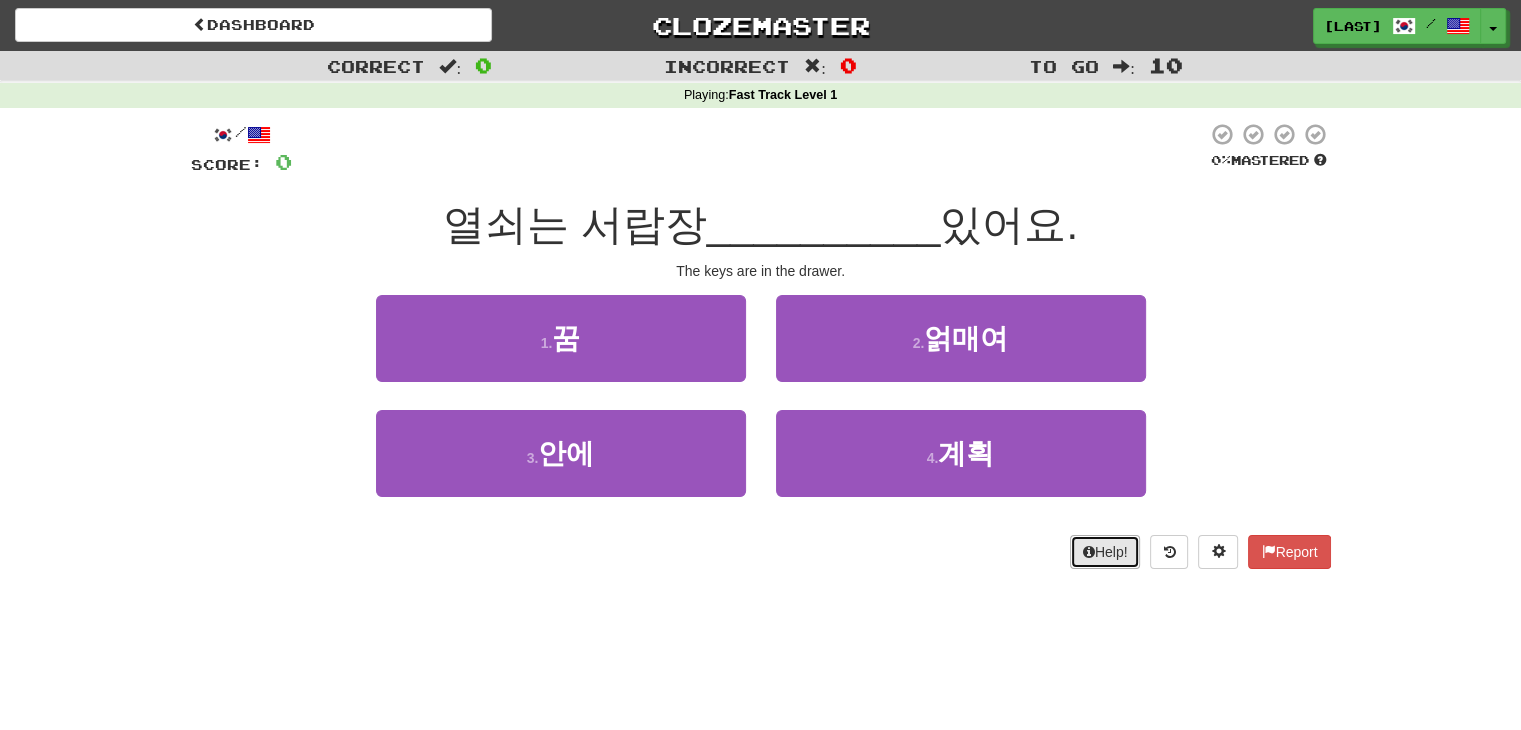 click on "Help!" at bounding box center [1105, 552] 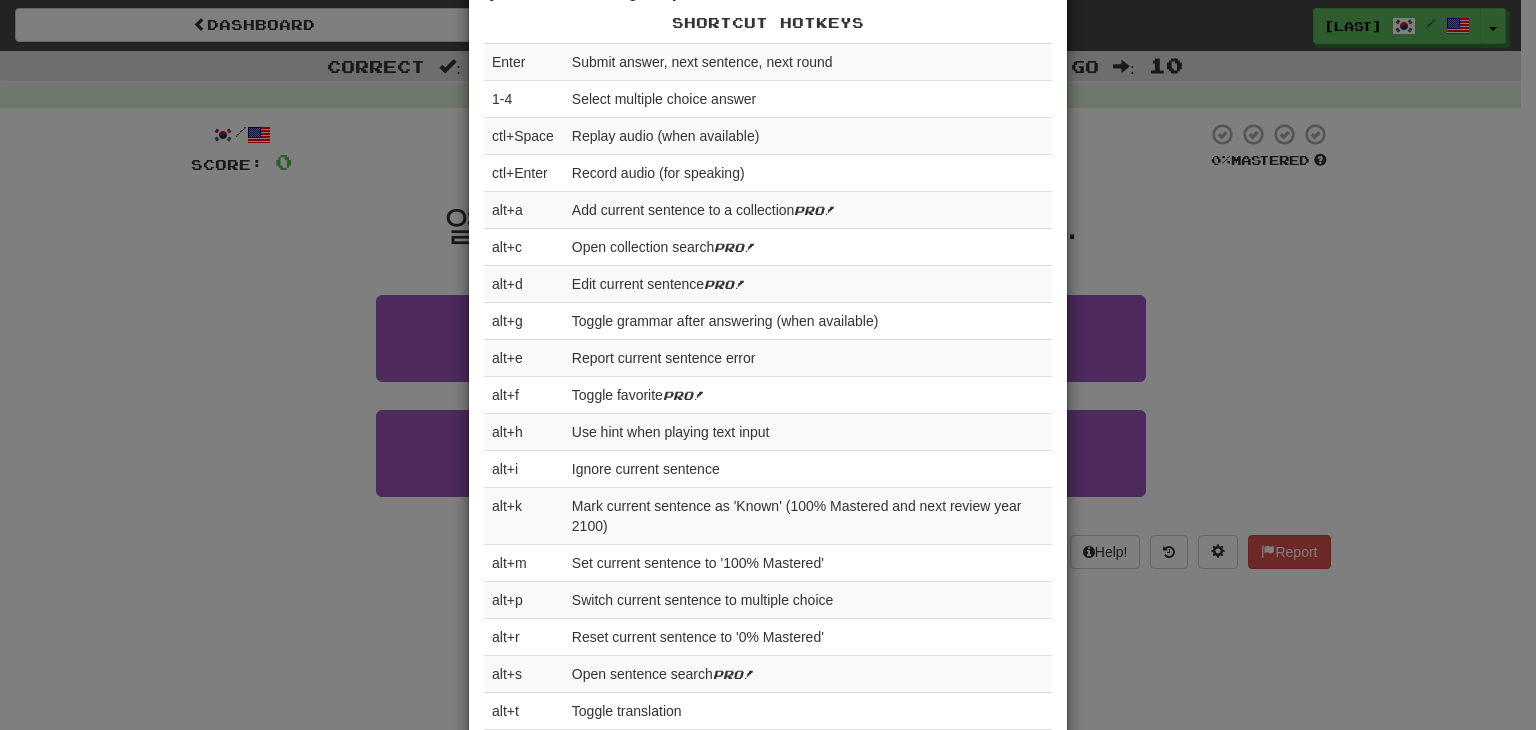 scroll, scrollTop: 492, scrollLeft: 0, axis: vertical 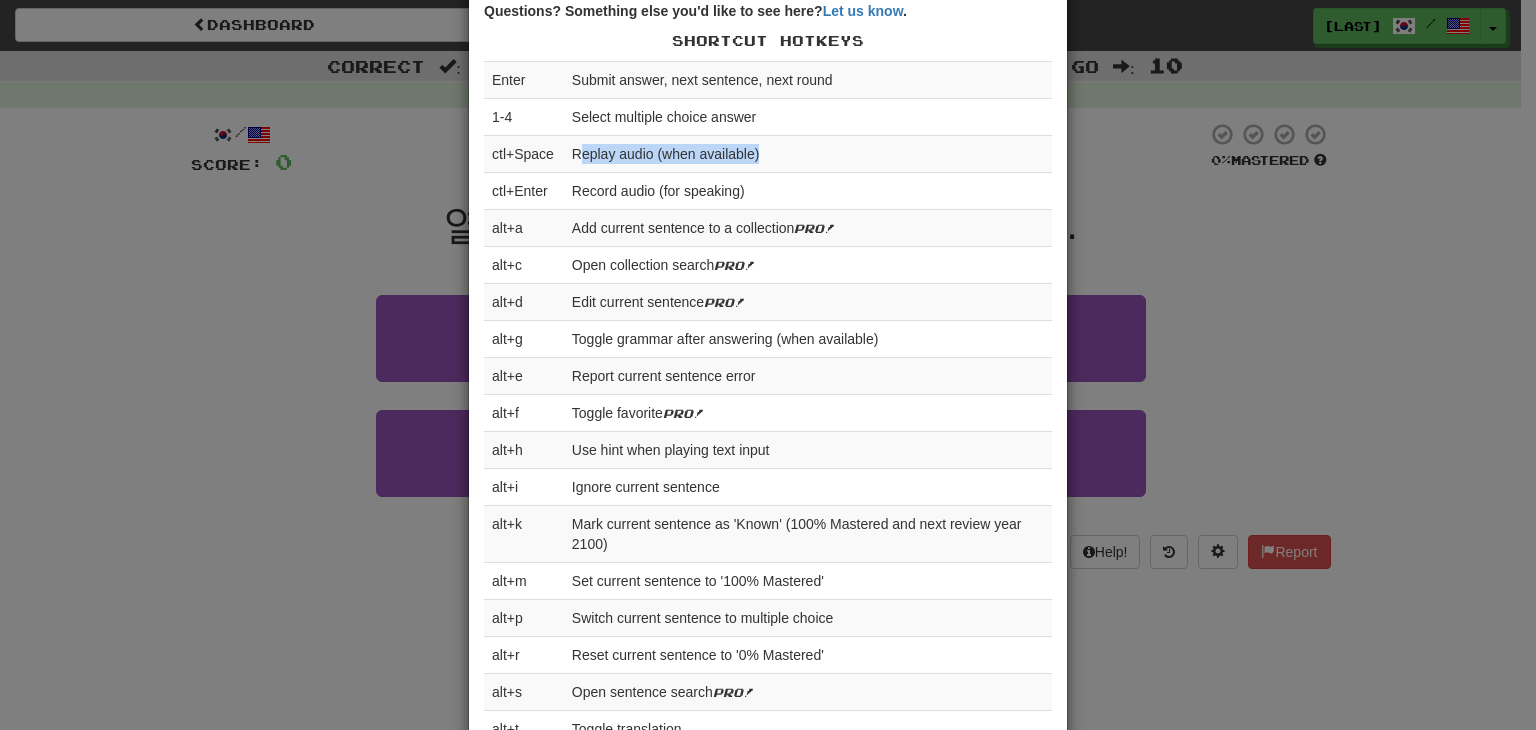drag, startPoint x: 572, startPoint y: 142, endPoint x: 767, endPoint y: 149, distance: 195.1256 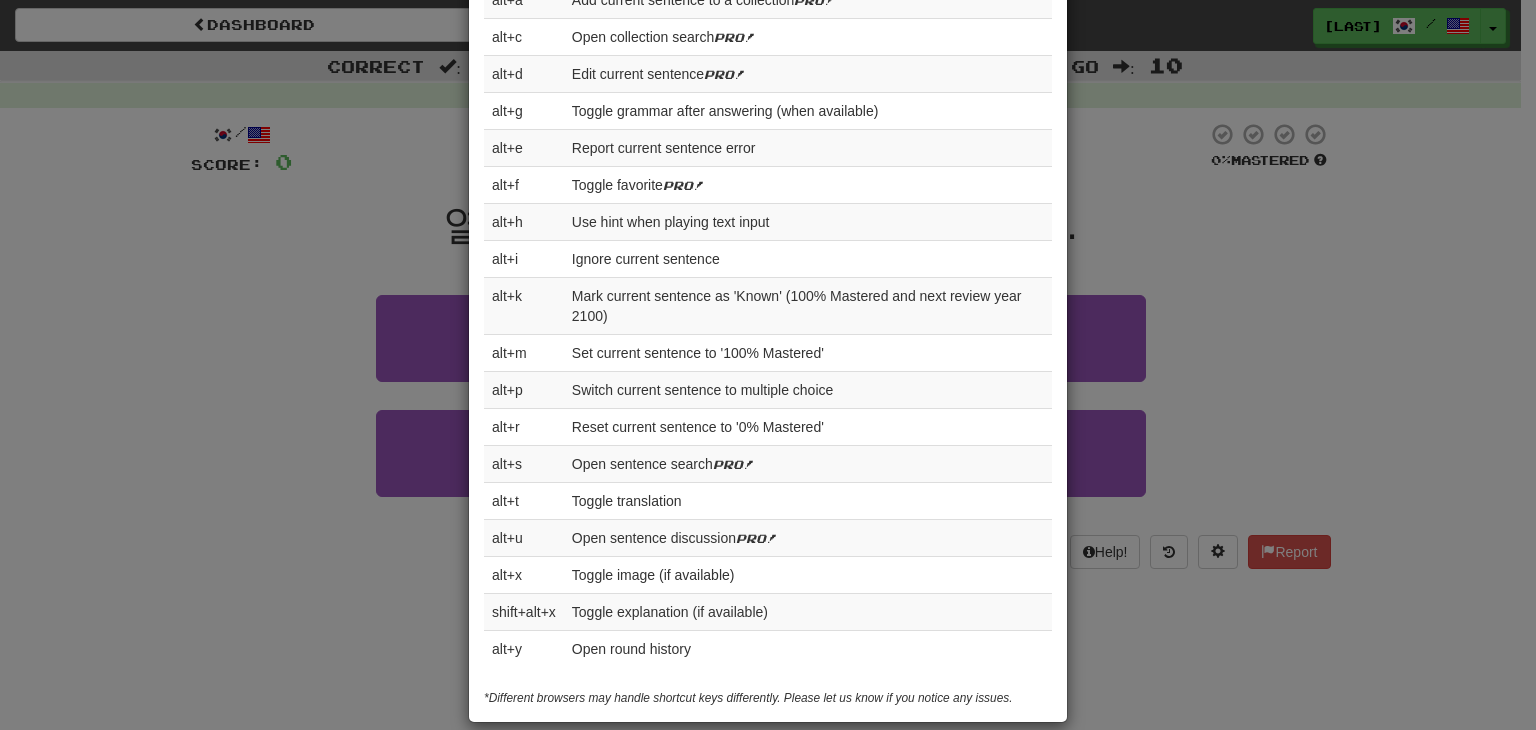 scroll, scrollTop: 736, scrollLeft: 0, axis: vertical 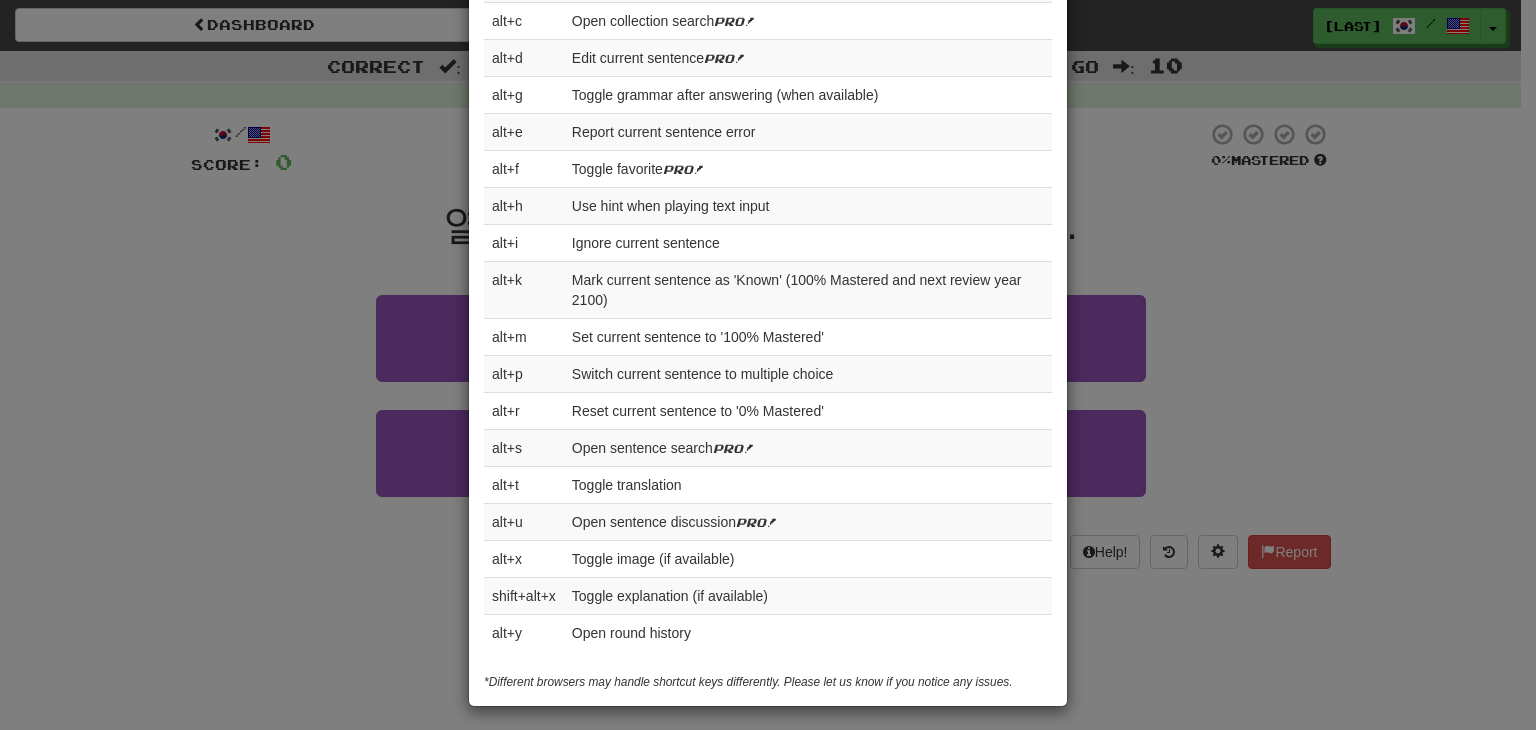 click on "× Help Complete the sentence with the correct missing word! 👉 Run Tutorial 👈 Points are determined as follows: (4 points for multiple choice, 8 points for text input)  x ( % Mastered  divided by 25) Points are cut in half if you use a hint while playing text input or you review a sentence before it's ready for review. An incorrect answer gets 0 points. Playing favorites doesn't use the same equation - correct answers always get 2 points. Clozemaster uses a spaced-repetition system to help maximize your learning efficiency with sentences starting at 0% Mastered. If a sentence is answered correctly it goes to 25% Mastered and is set to review the next day. Correct again? It goes to 50% Mastered and is set to review 10 days in the future. 75% Mastered is 30 days in the future, and 100% Mastered is 180 days in the future. Incorrect at any point resets the sentence to 0% Mastered. Pro users can customize these intervals via the Dashboard. Questions? Something else you'd like to see here?  Let us know . 1-4" at bounding box center [768, 365] 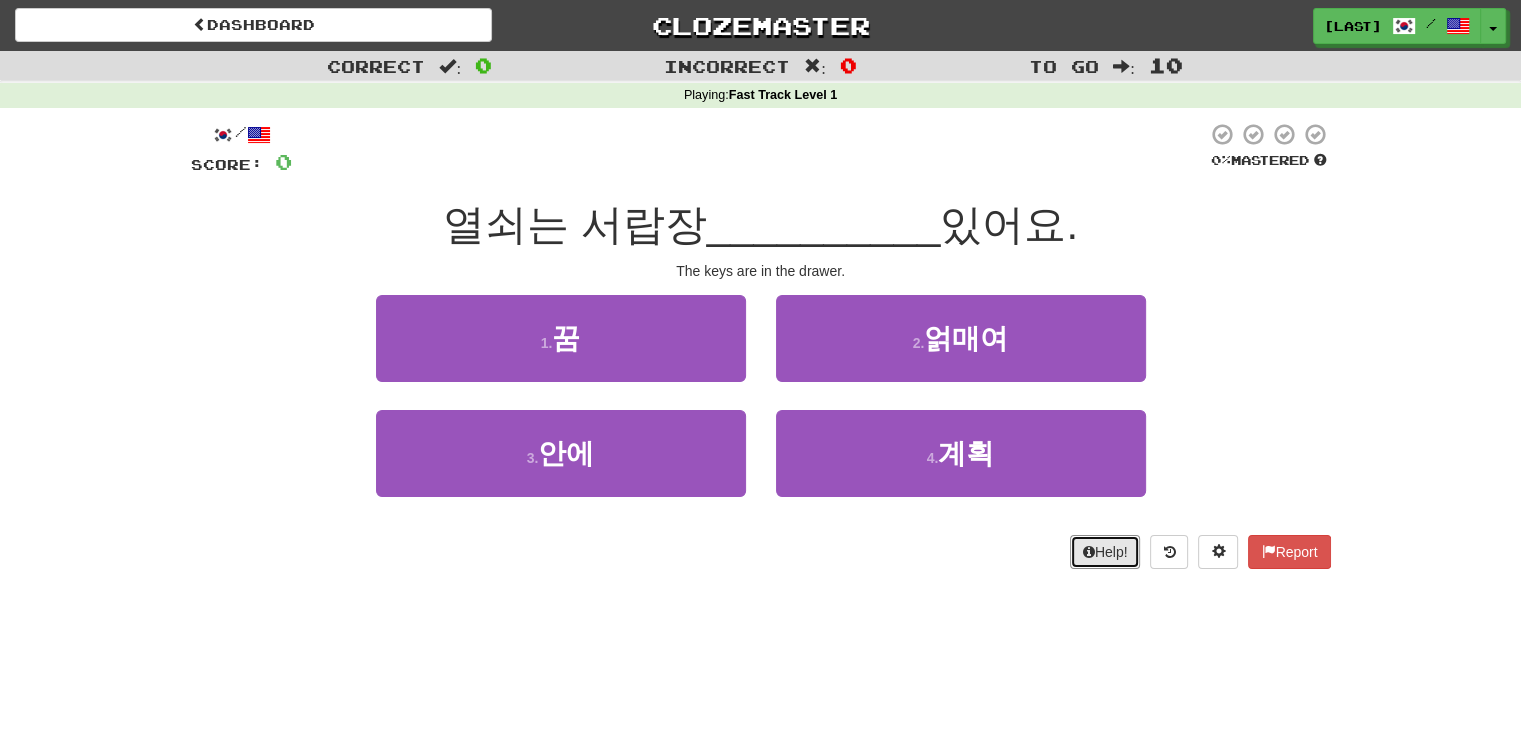 type 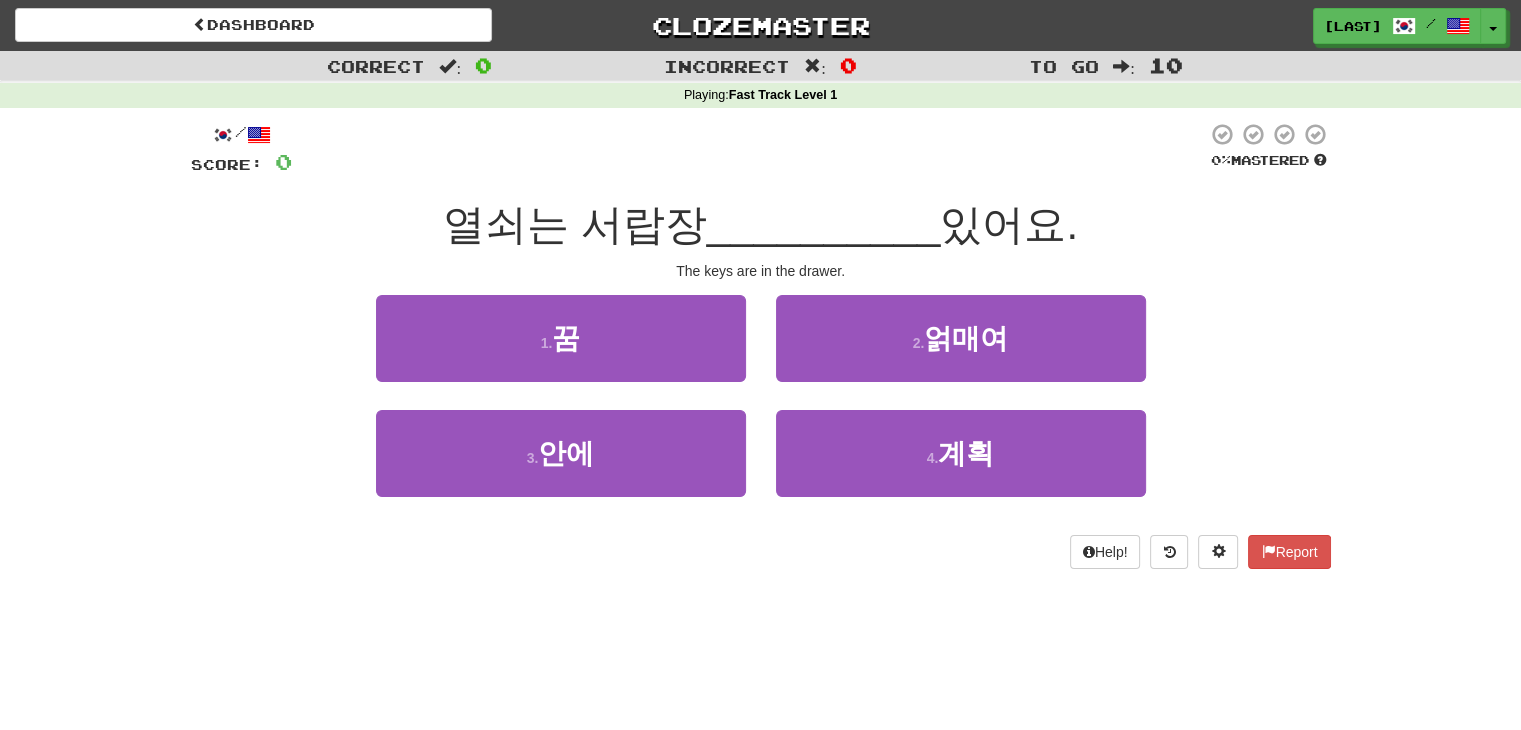 click on "1 .  꿈 2 .  얽매여" at bounding box center [761, 352] 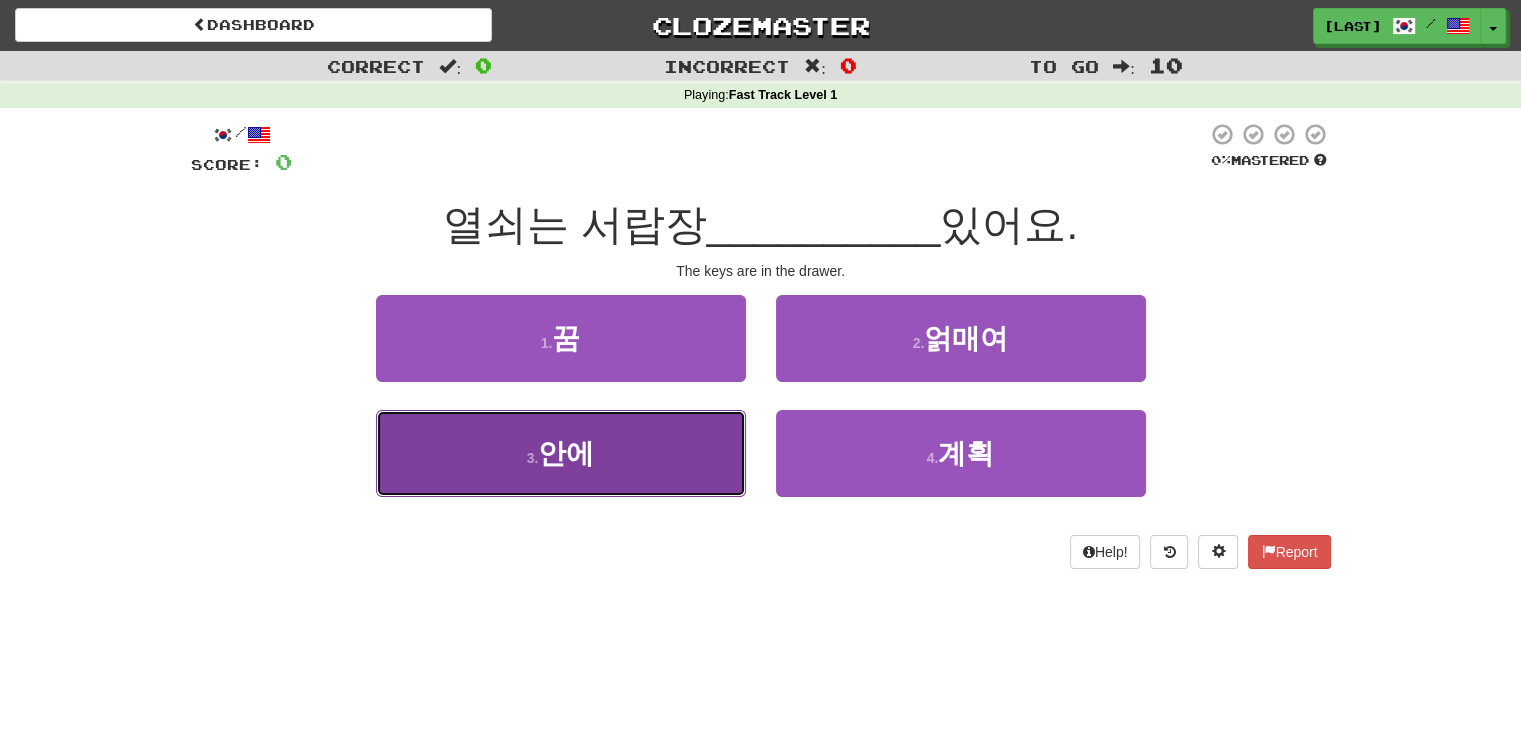 click on "3 .  안에" at bounding box center [561, 453] 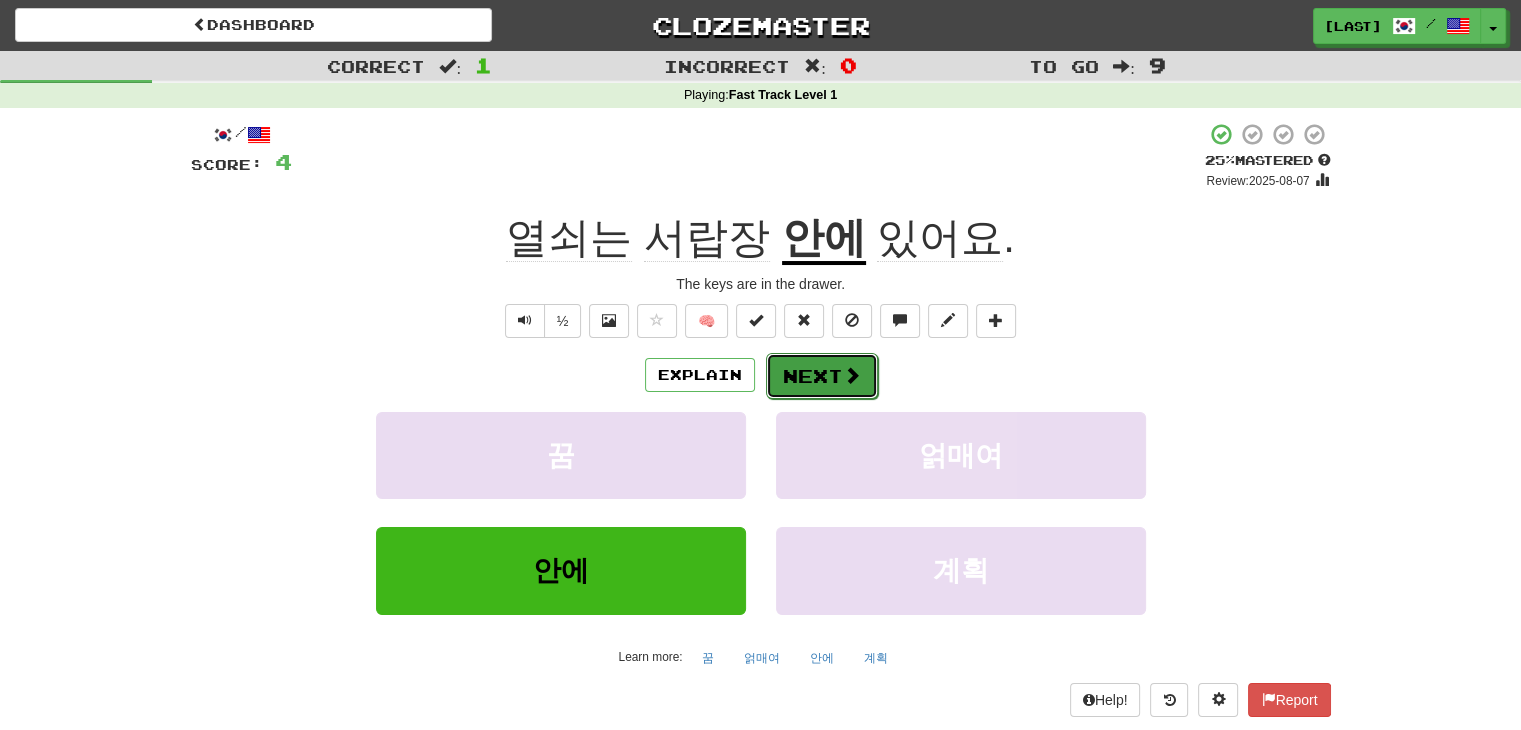 click on "Next" at bounding box center [822, 376] 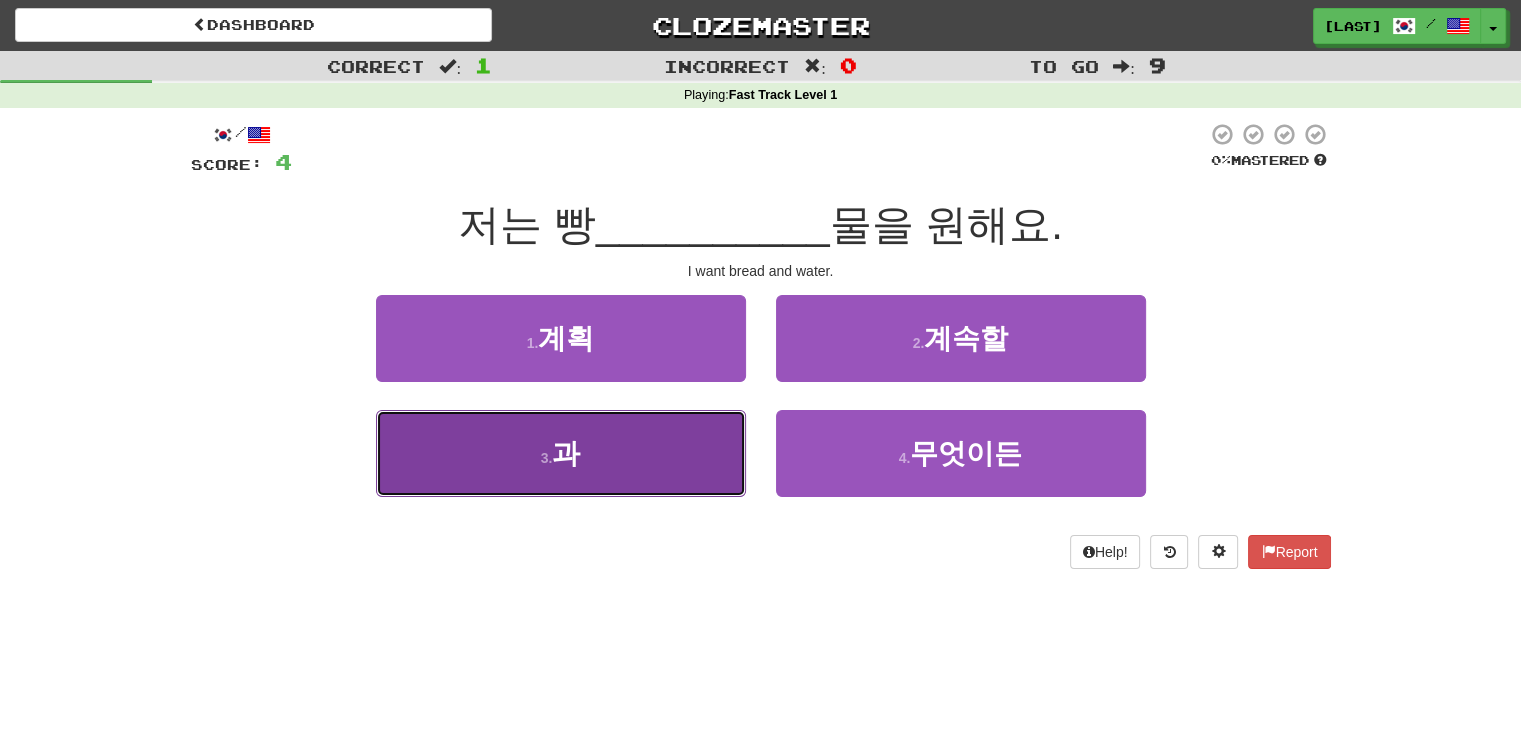 click on "3 .  과" at bounding box center [561, 453] 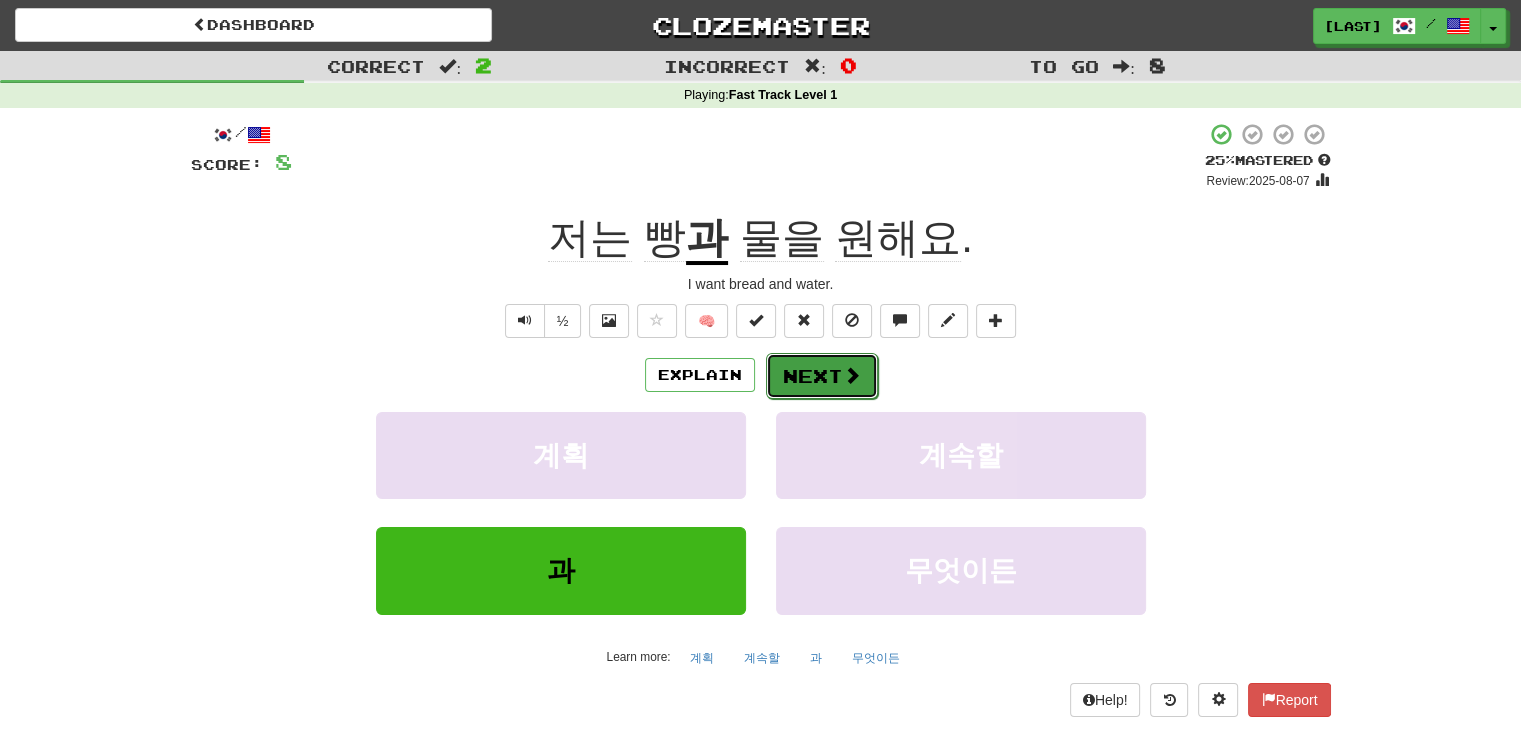click on "Next" at bounding box center [822, 376] 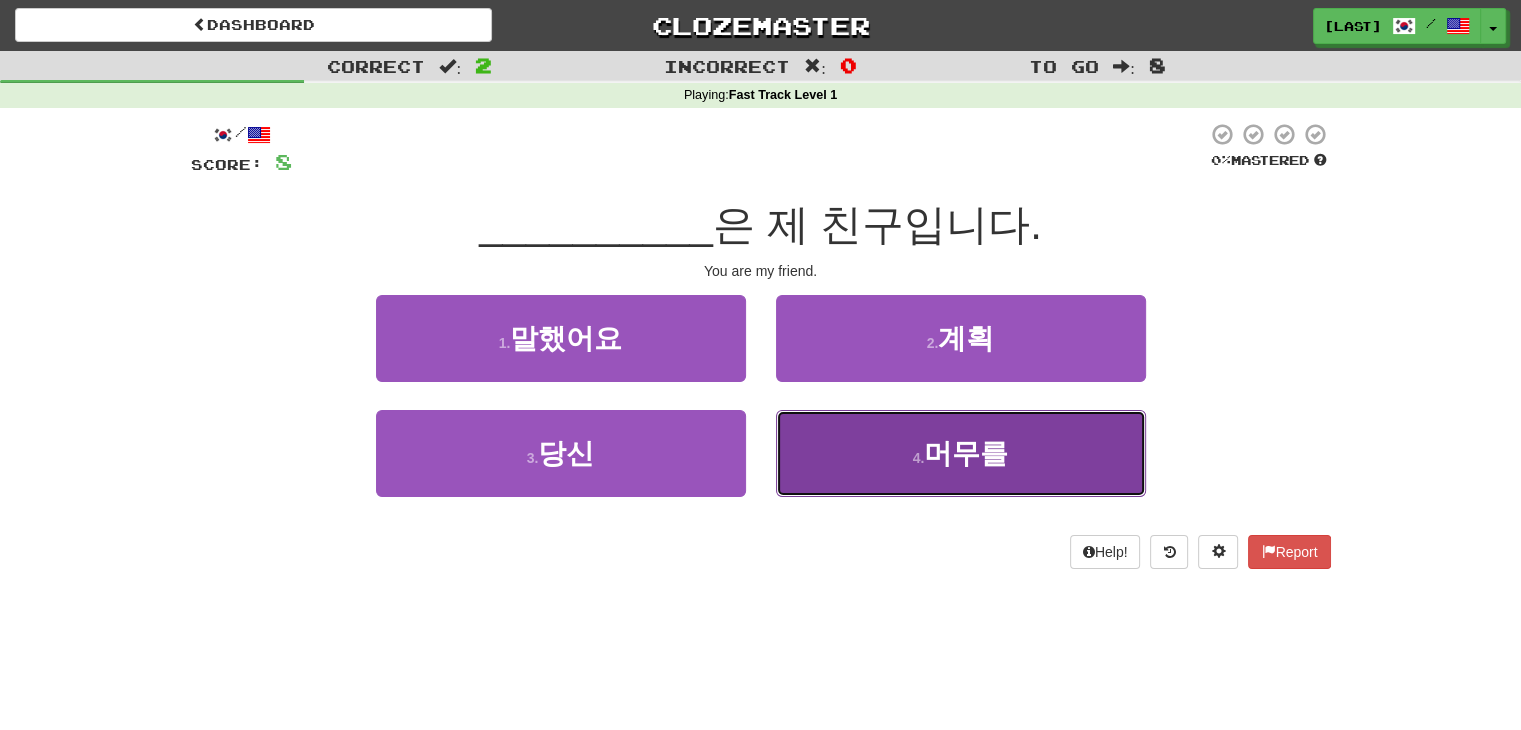 click on "4 .  머무를" at bounding box center (961, 453) 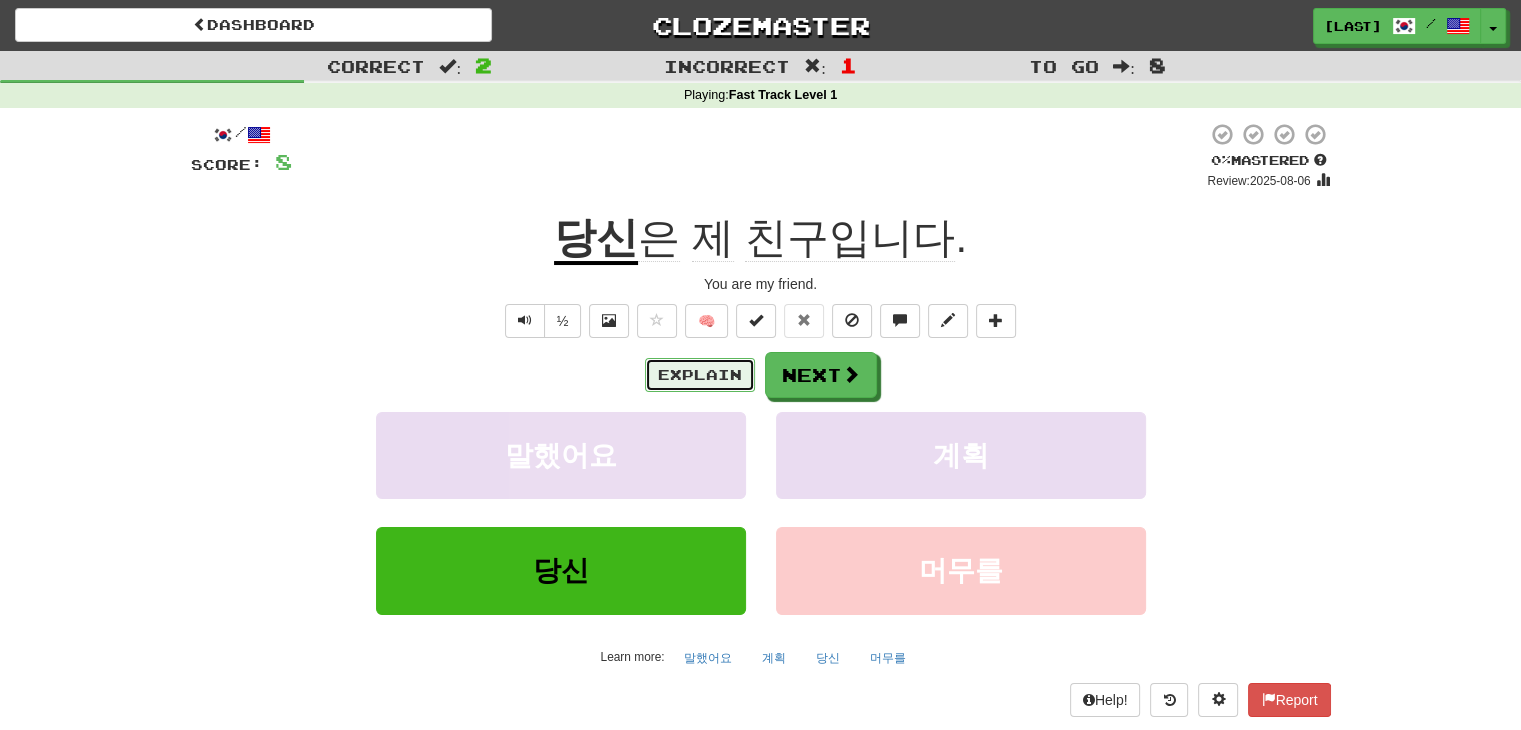 click on "Explain" at bounding box center (700, 375) 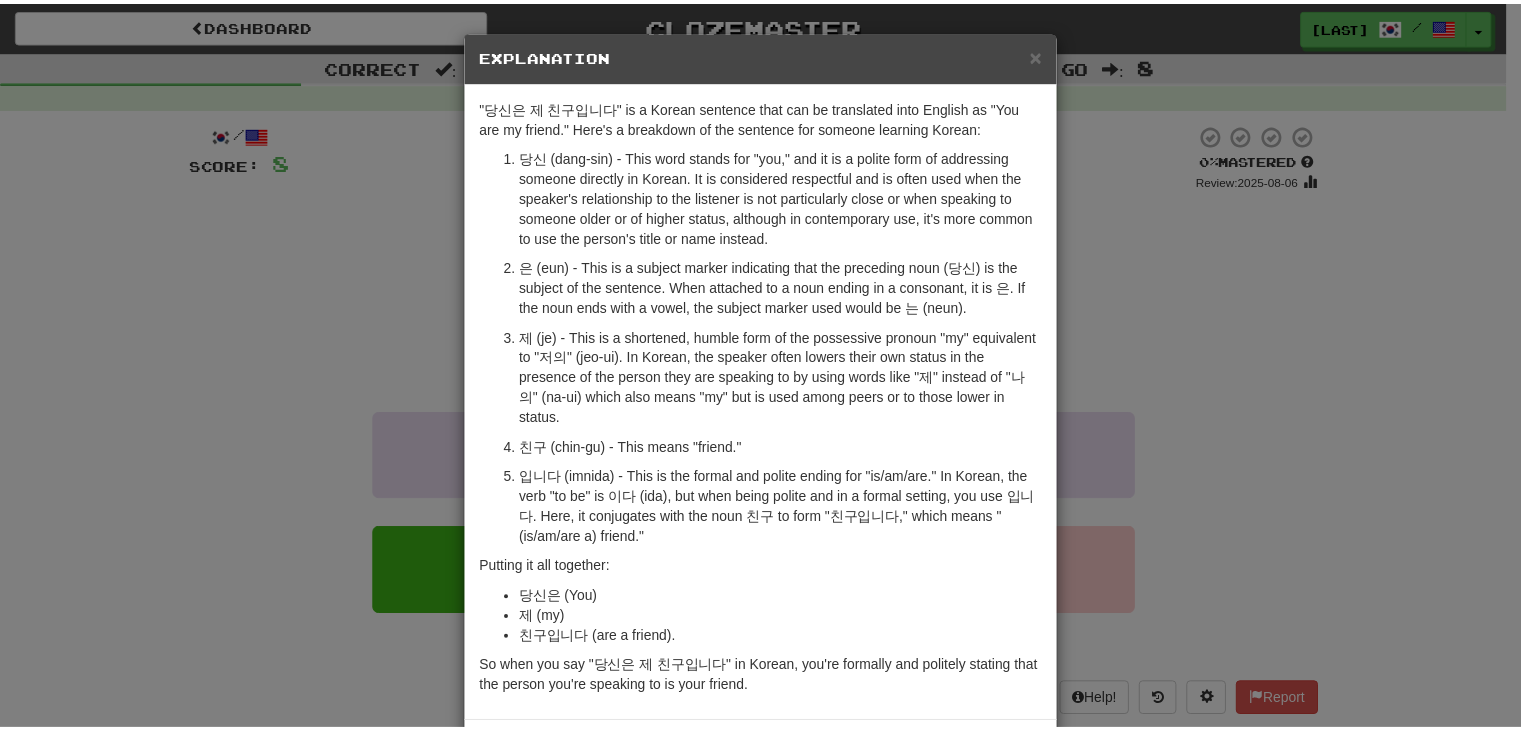 scroll, scrollTop: 87, scrollLeft: 0, axis: vertical 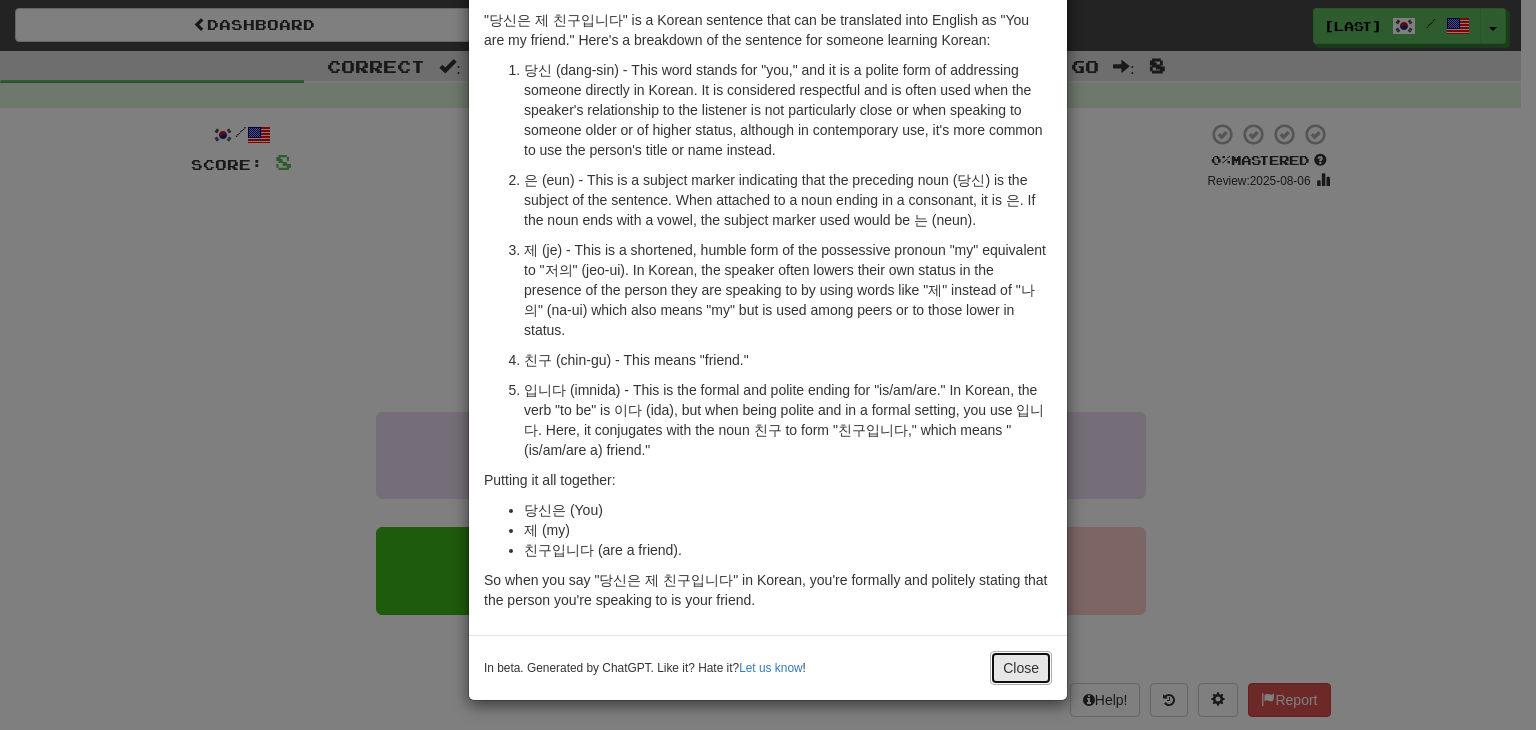 click on "Close" at bounding box center (1021, 668) 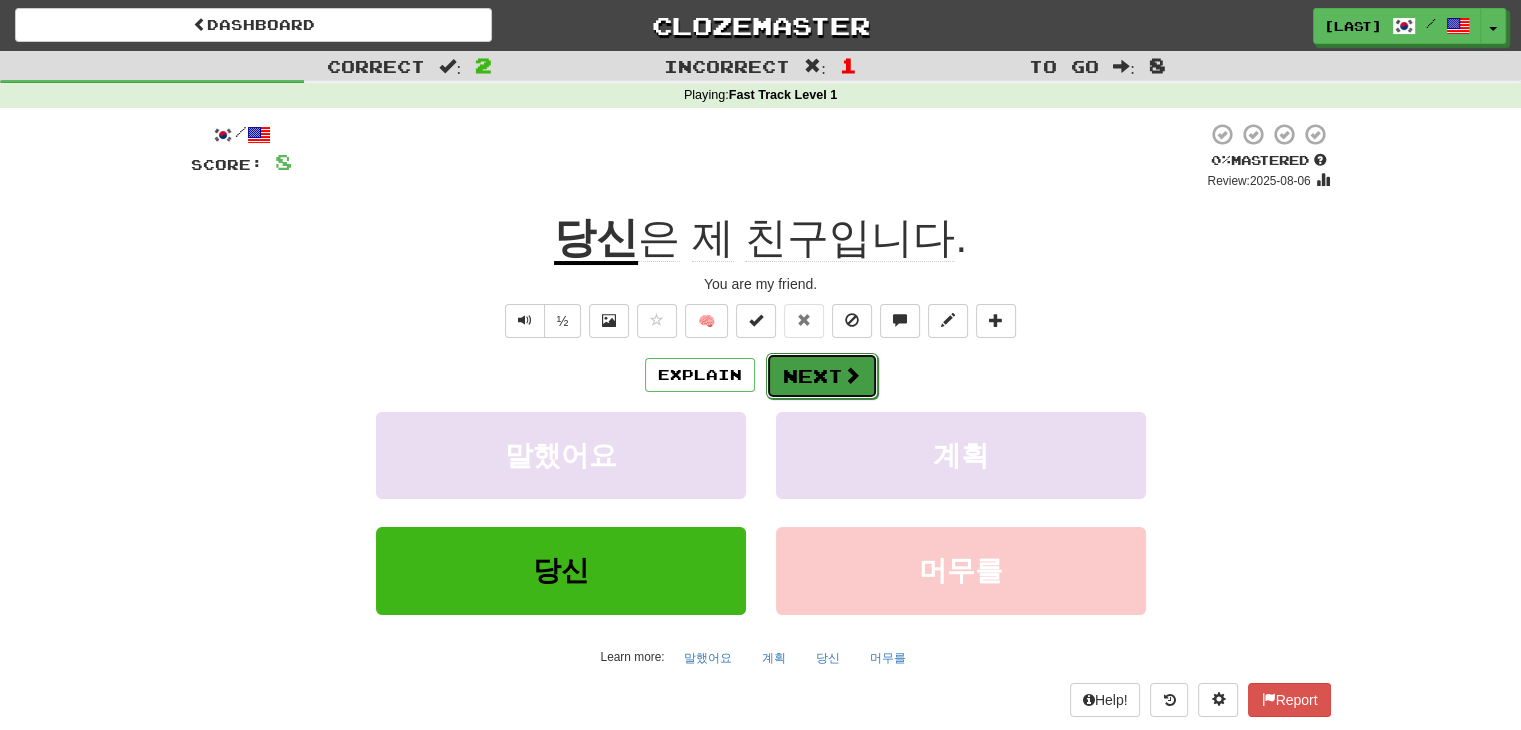 click on "Next" at bounding box center (822, 376) 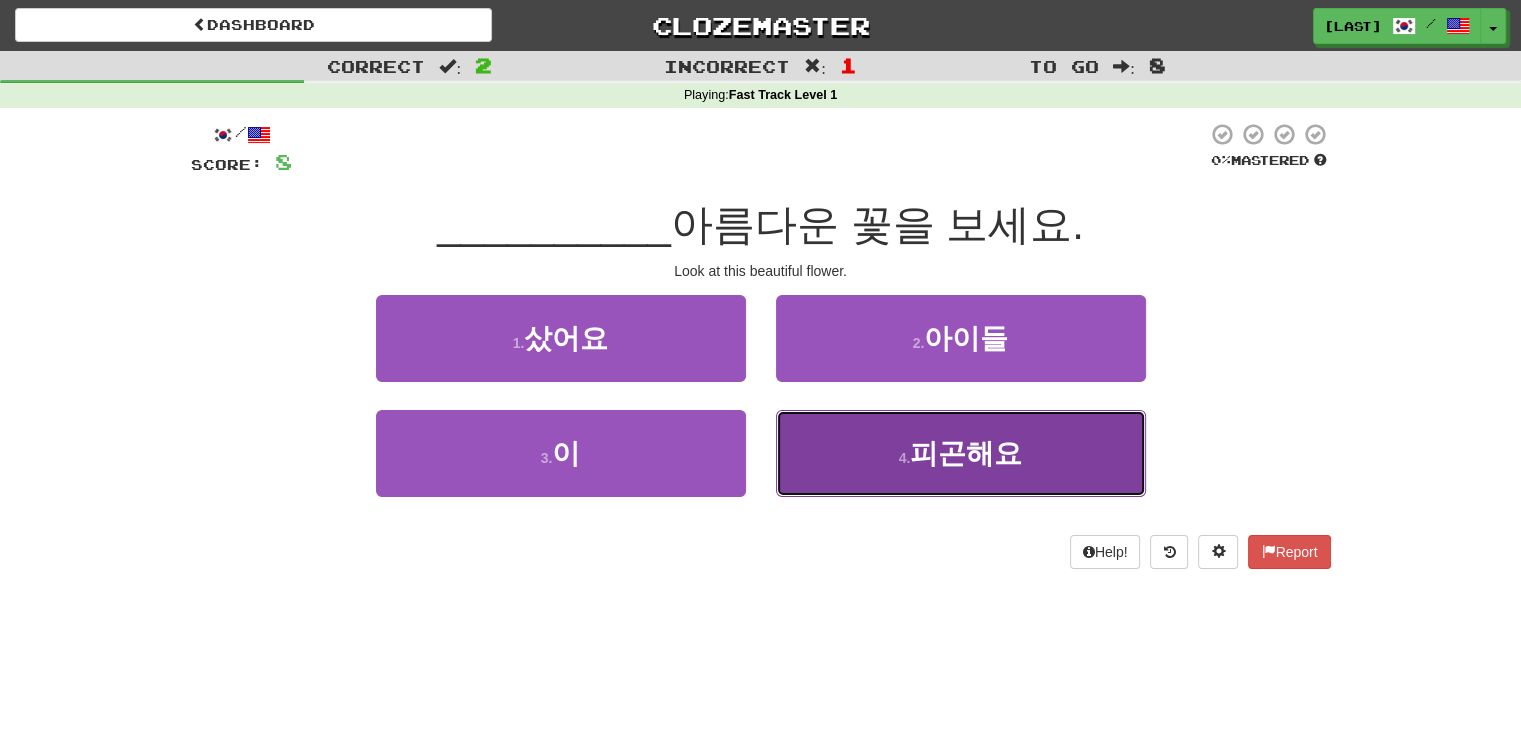 click on "피곤해요" at bounding box center (966, 453) 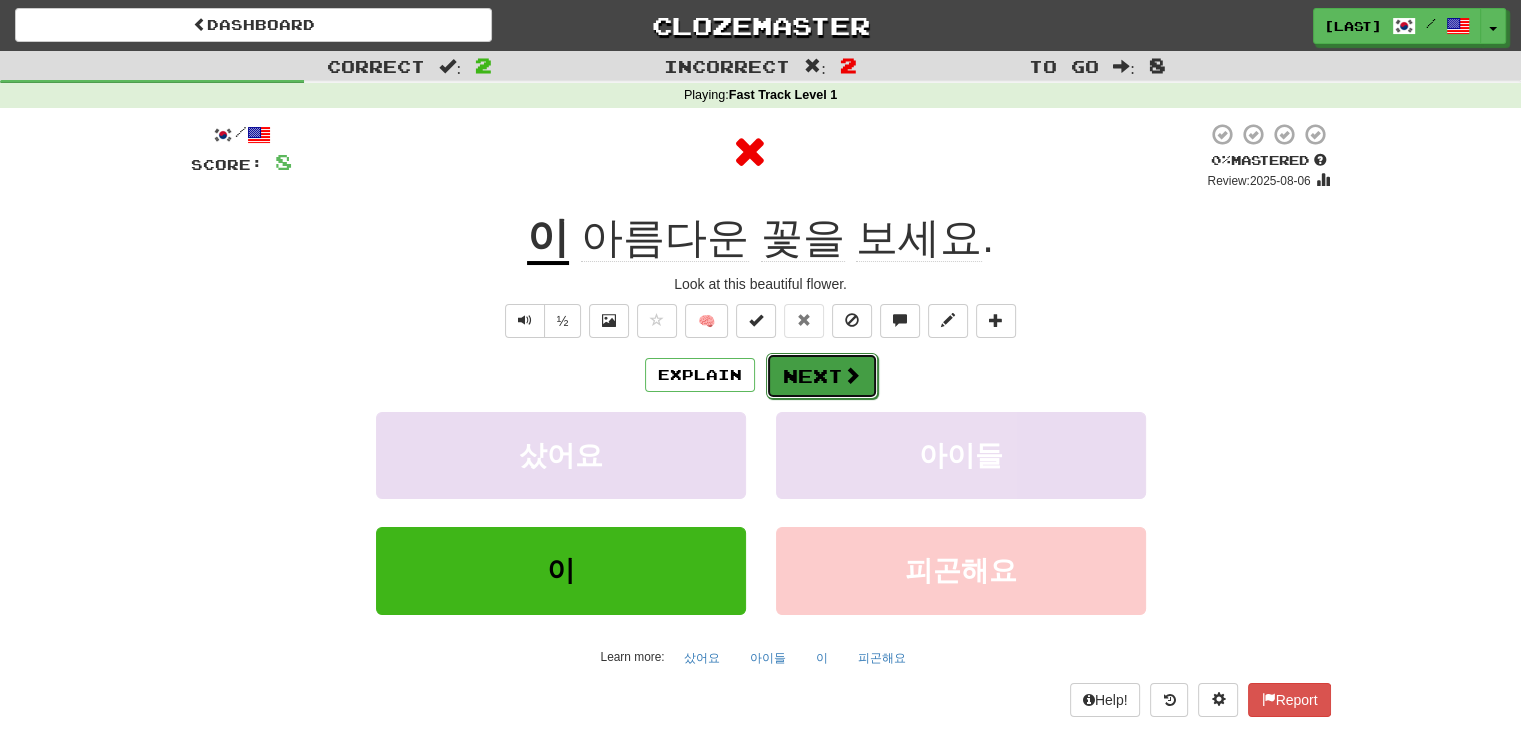 click on "Next" at bounding box center [822, 376] 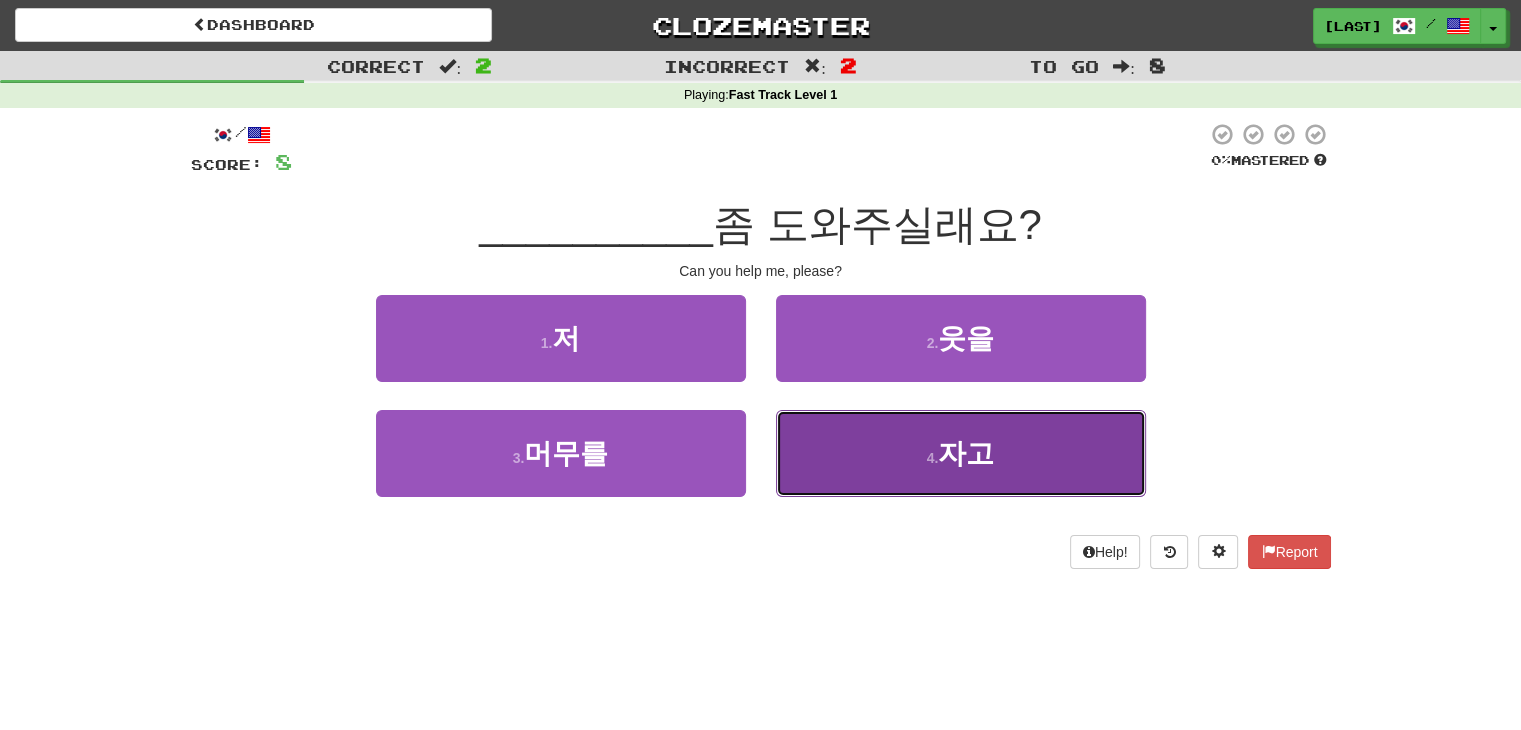 click on "4 .  자고" at bounding box center [961, 453] 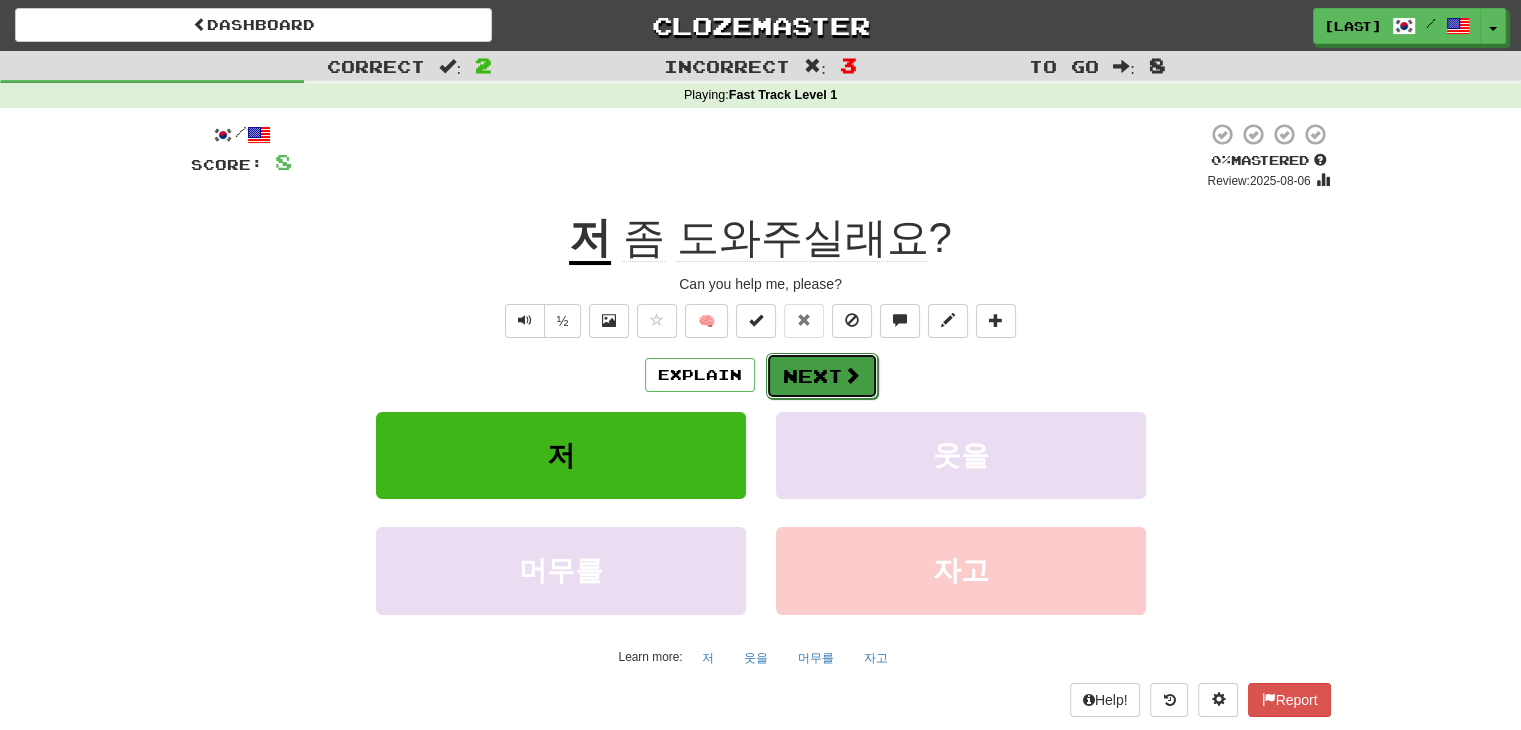 click at bounding box center [852, 375] 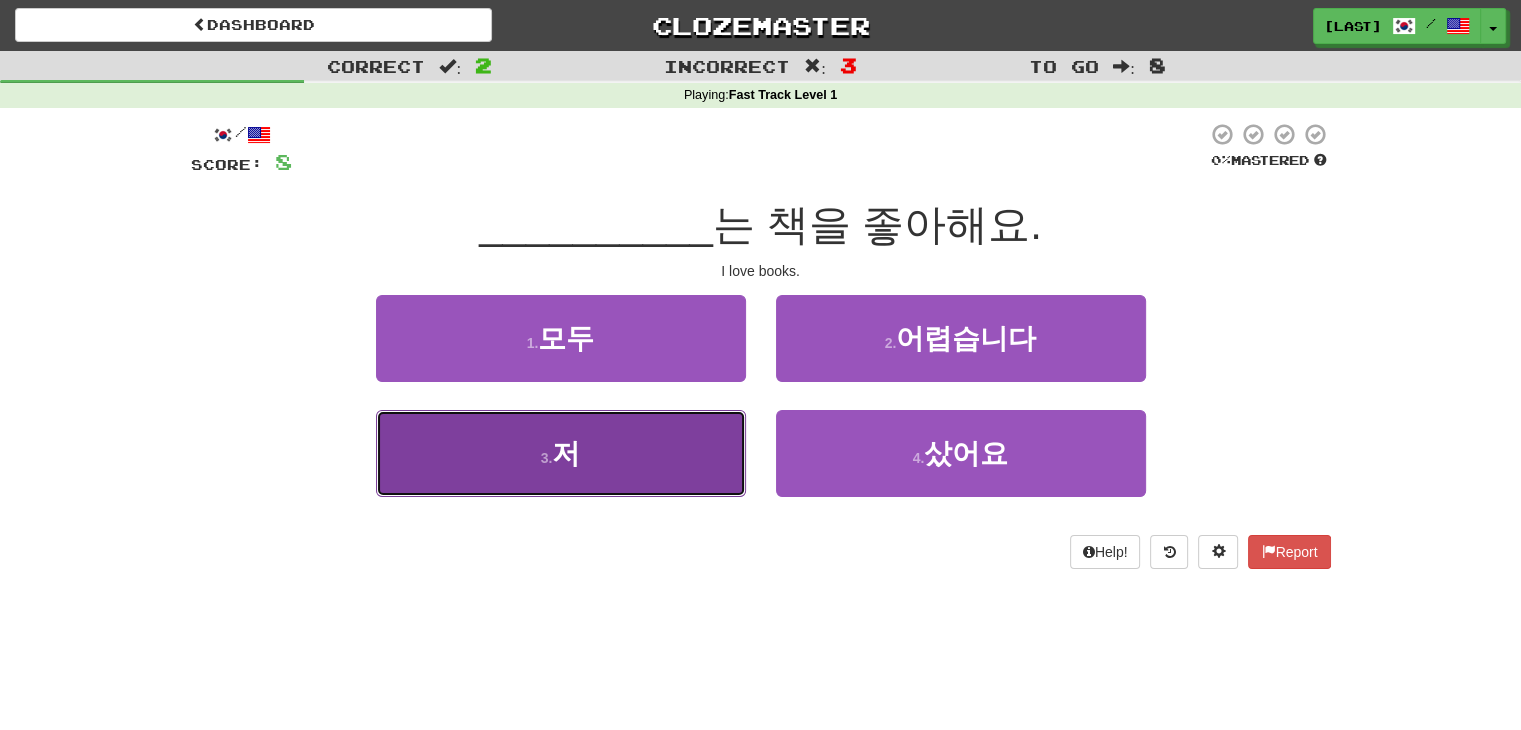 click on "3 .  저" at bounding box center (561, 453) 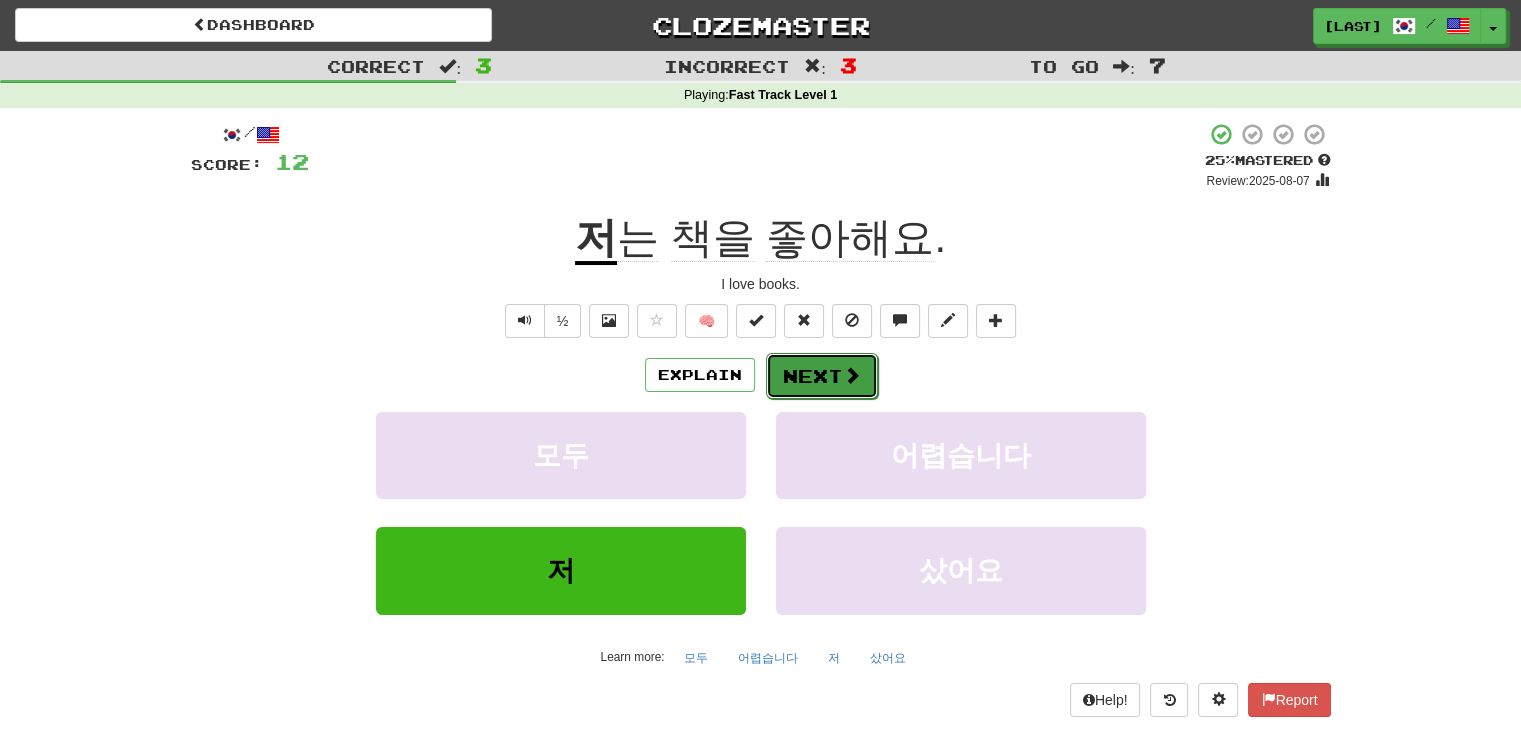click on "Next" at bounding box center (822, 376) 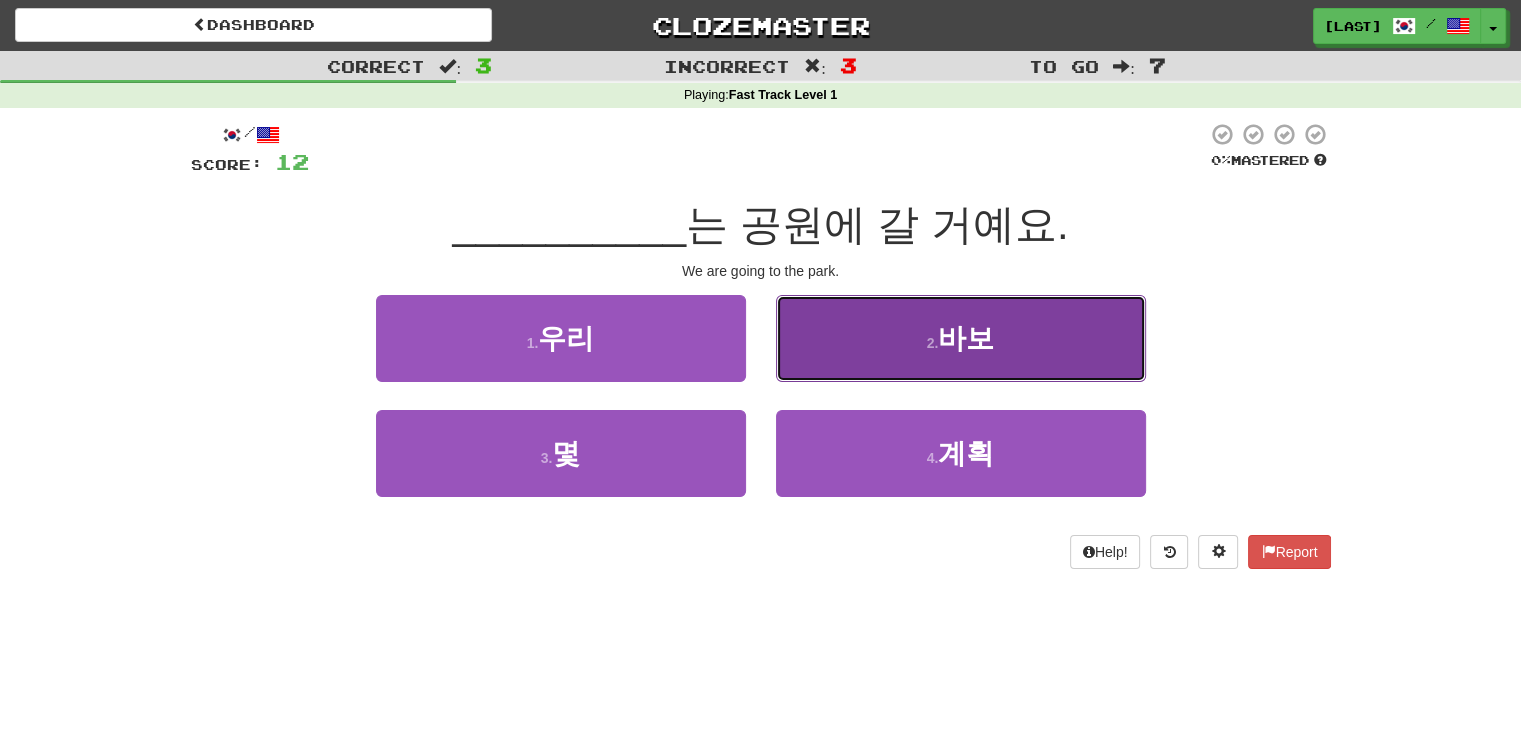 click on "2 .  바보" at bounding box center [961, 338] 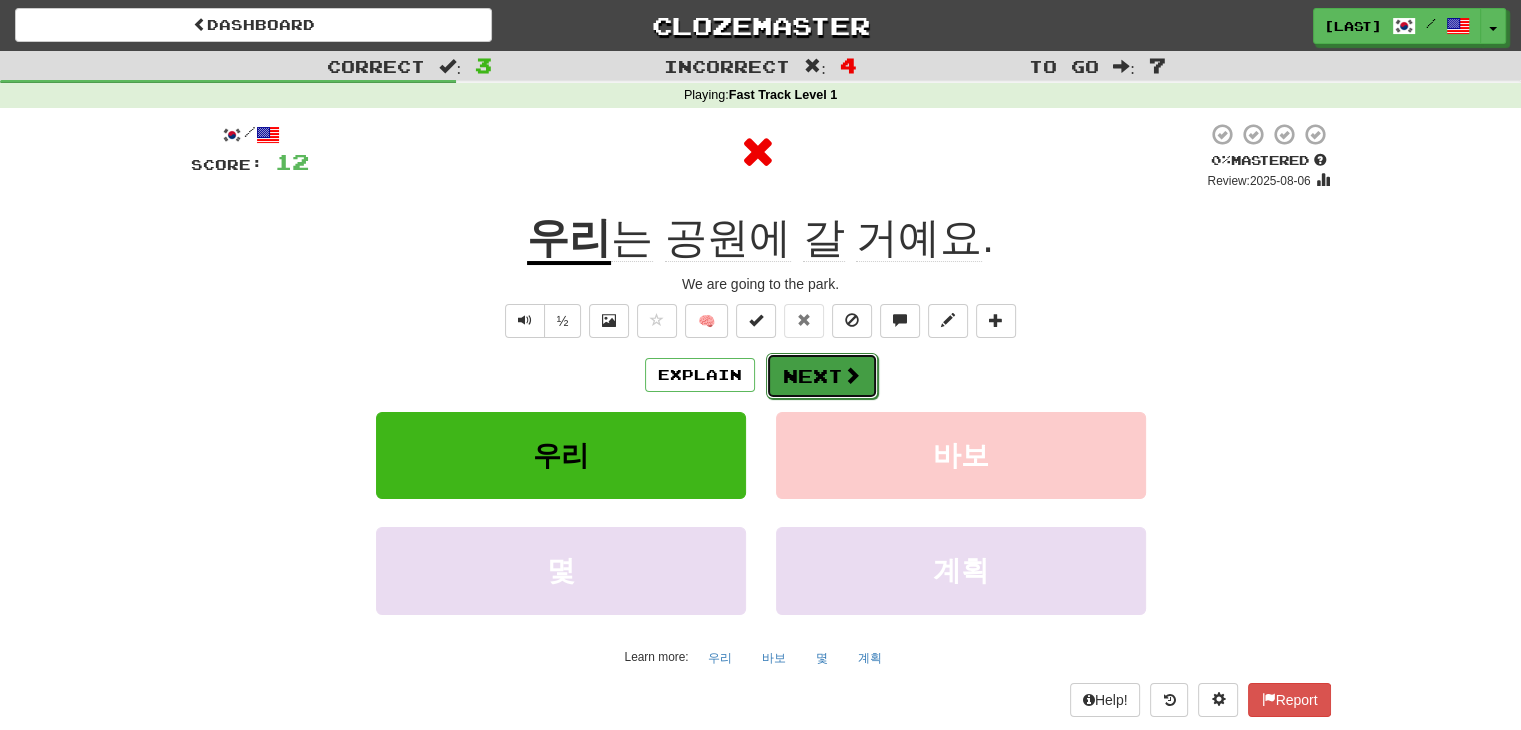 click on "Next" at bounding box center [822, 376] 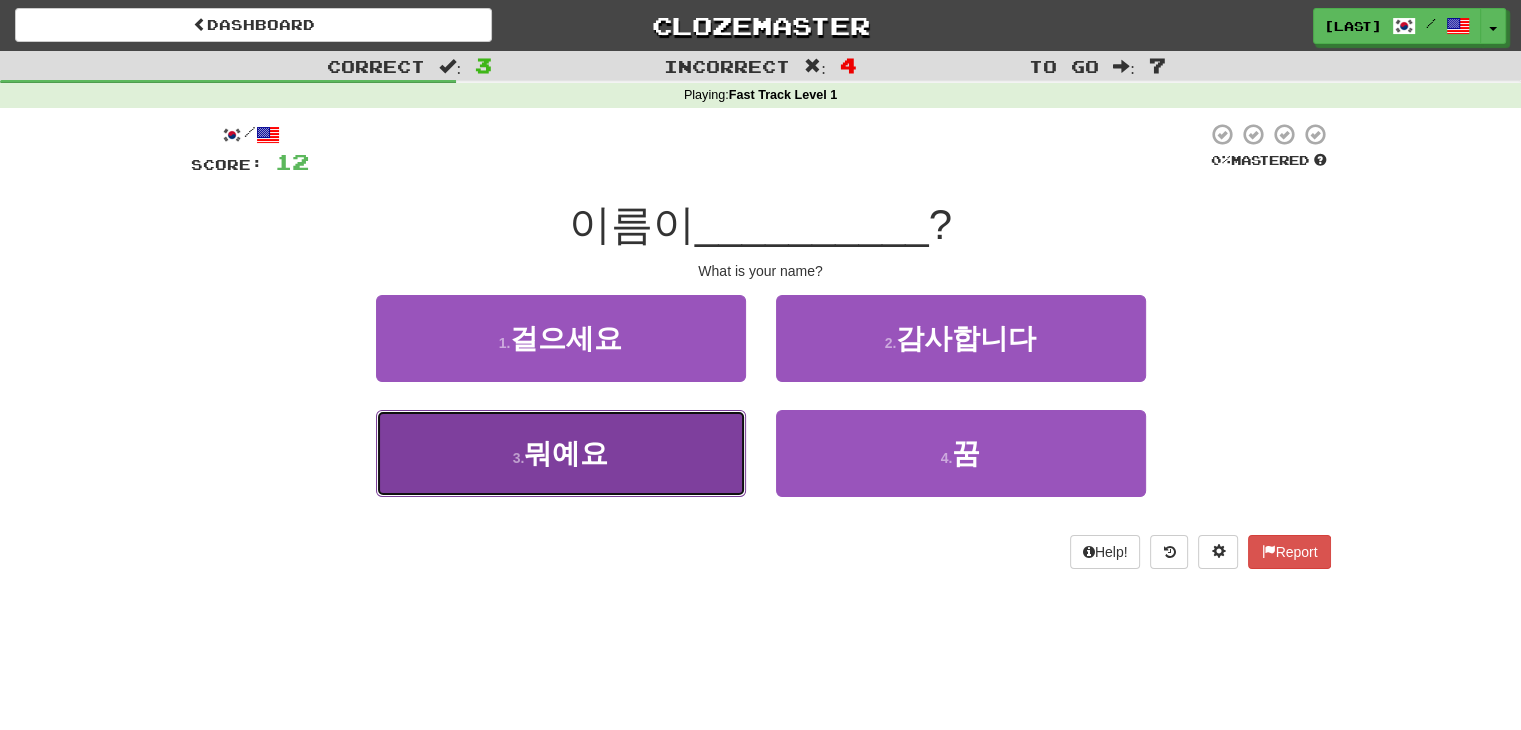 click on "3 .  뭐예요" at bounding box center [561, 453] 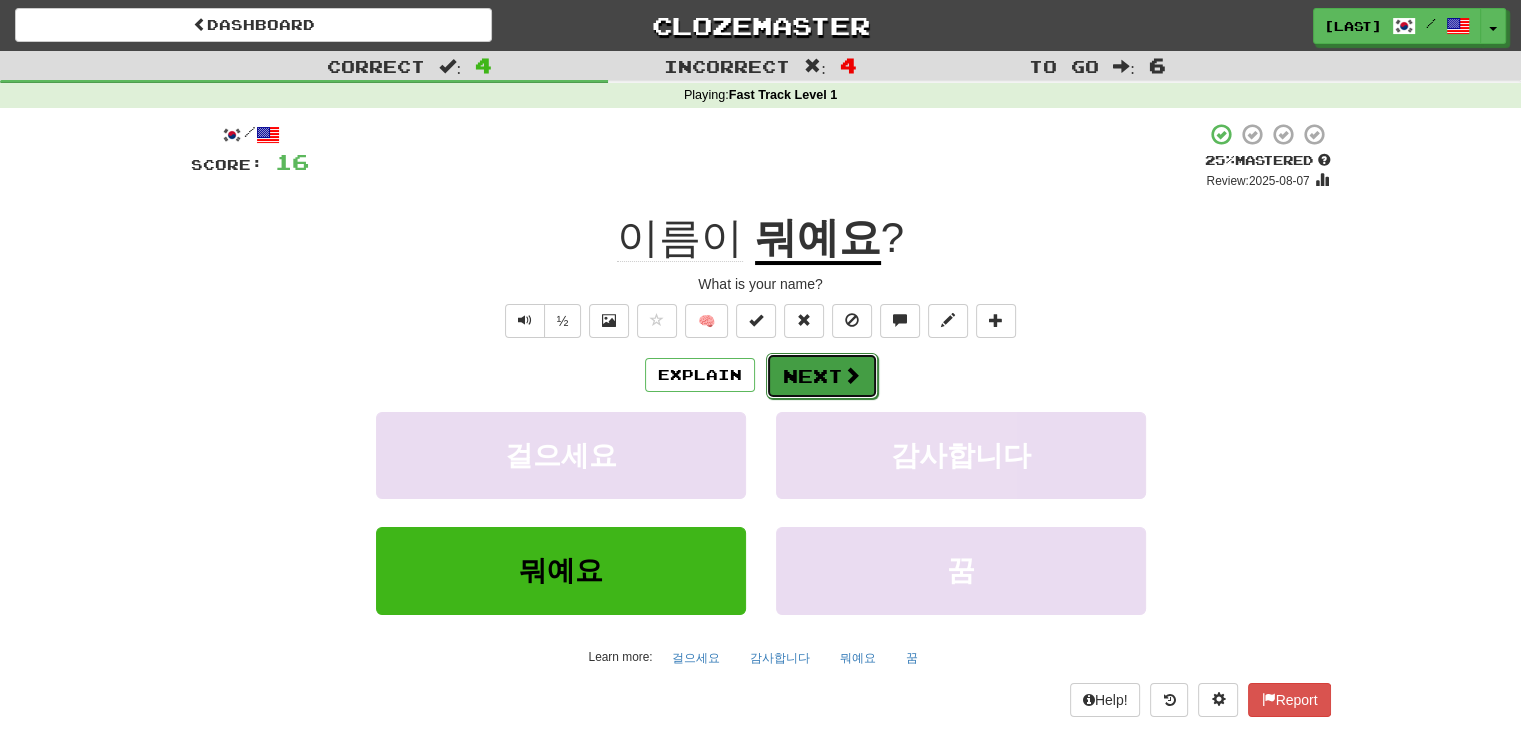 click on "Next" at bounding box center [822, 376] 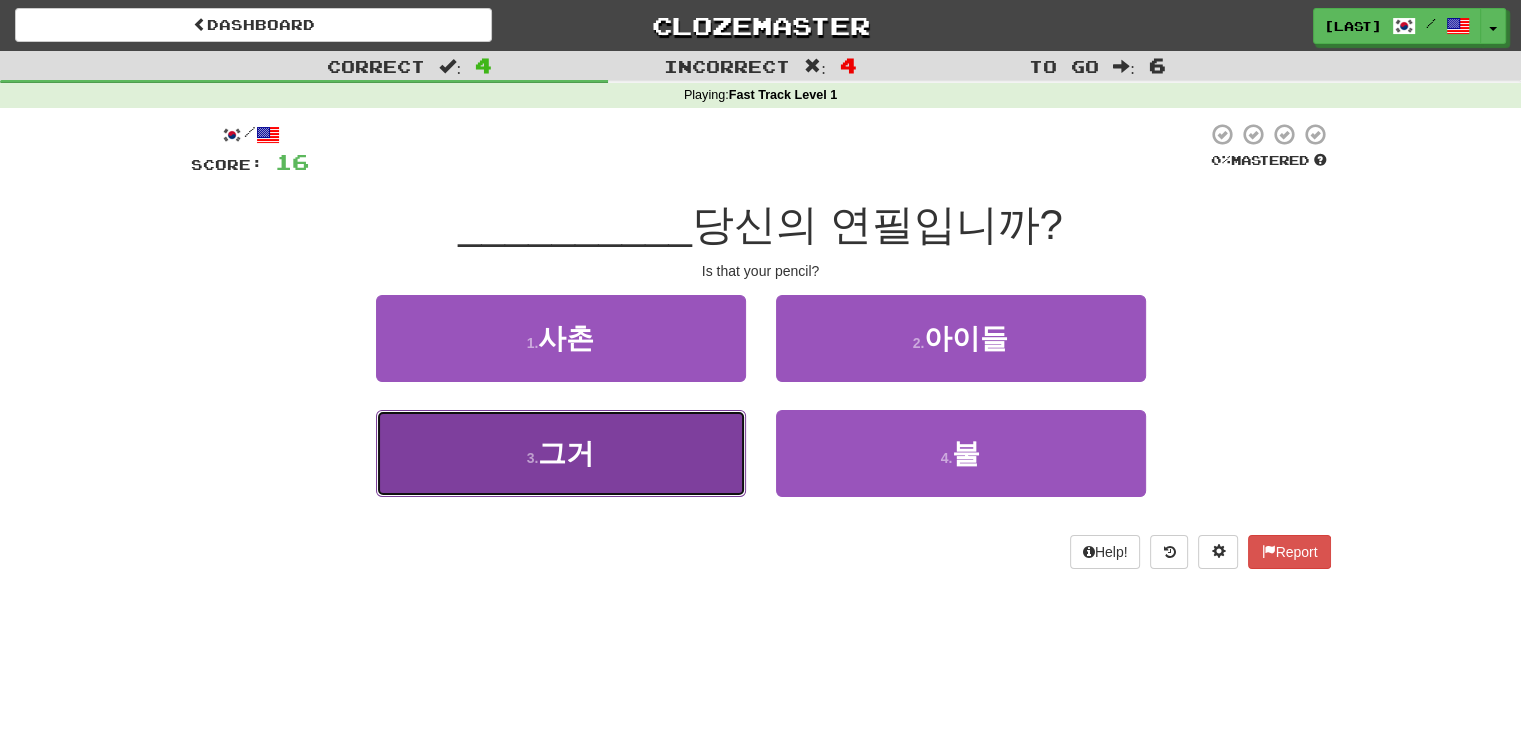 click on "3 .  그거" at bounding box center [561, 453] 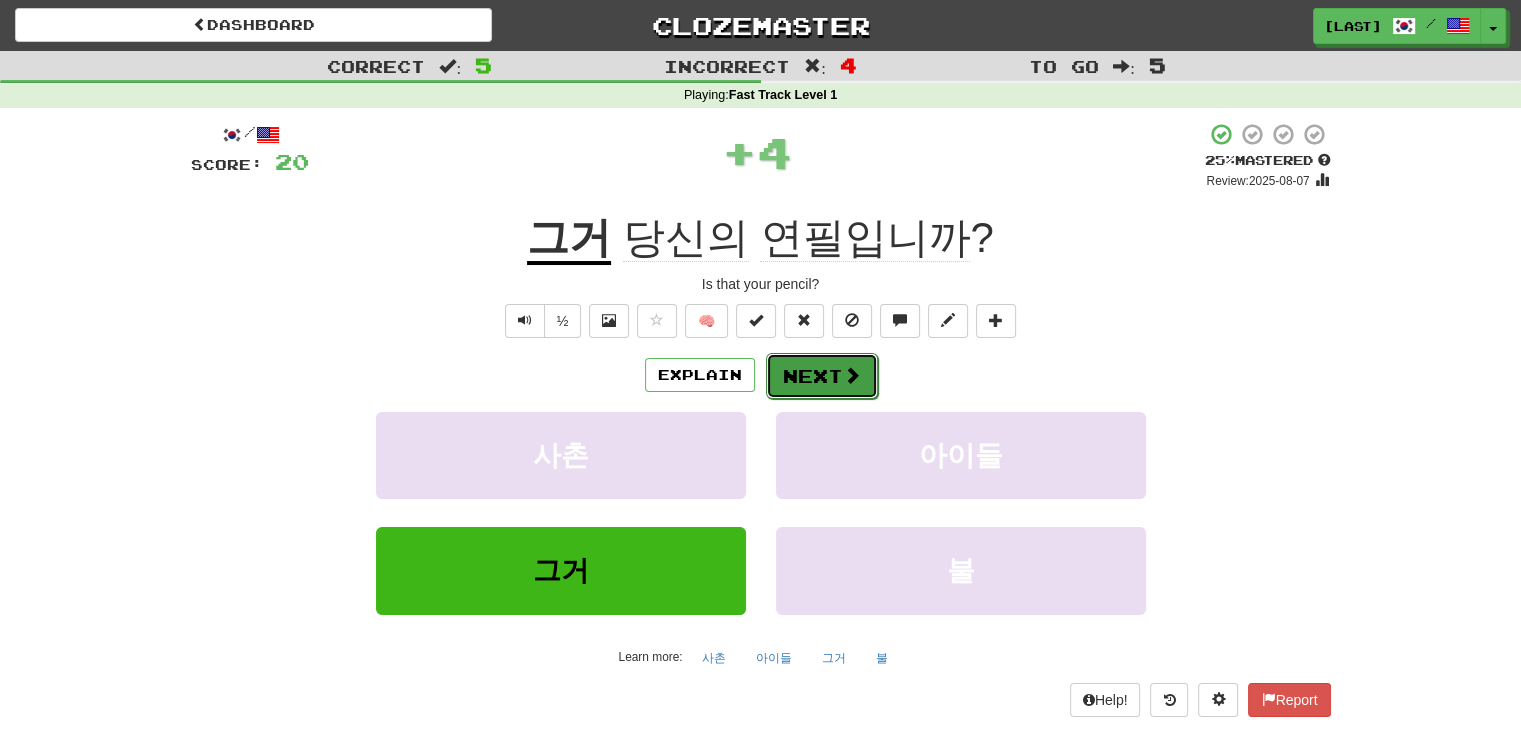 click on "Next" at bounding box center [822, 376] 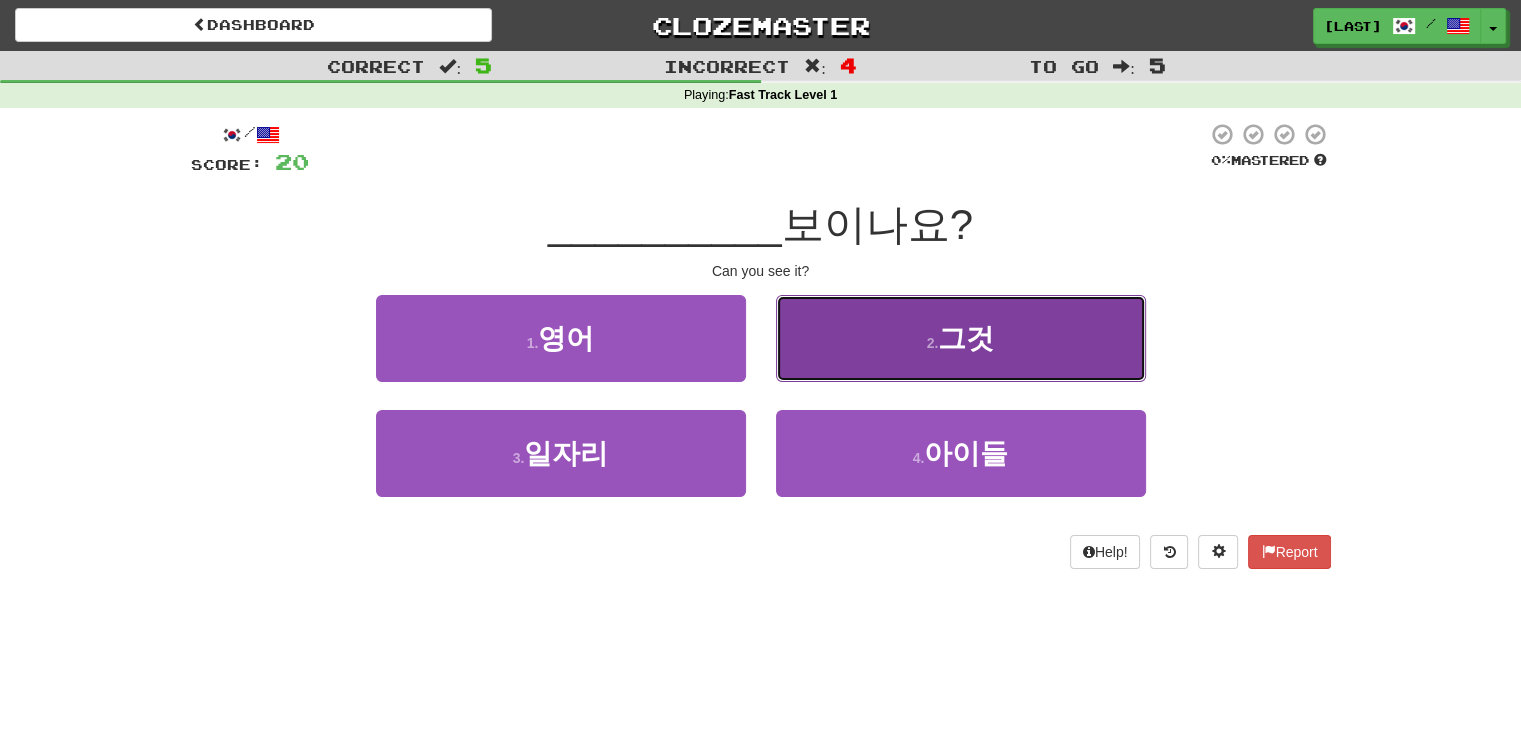 click on "2 .  그것" at bounding box center [961, 338] 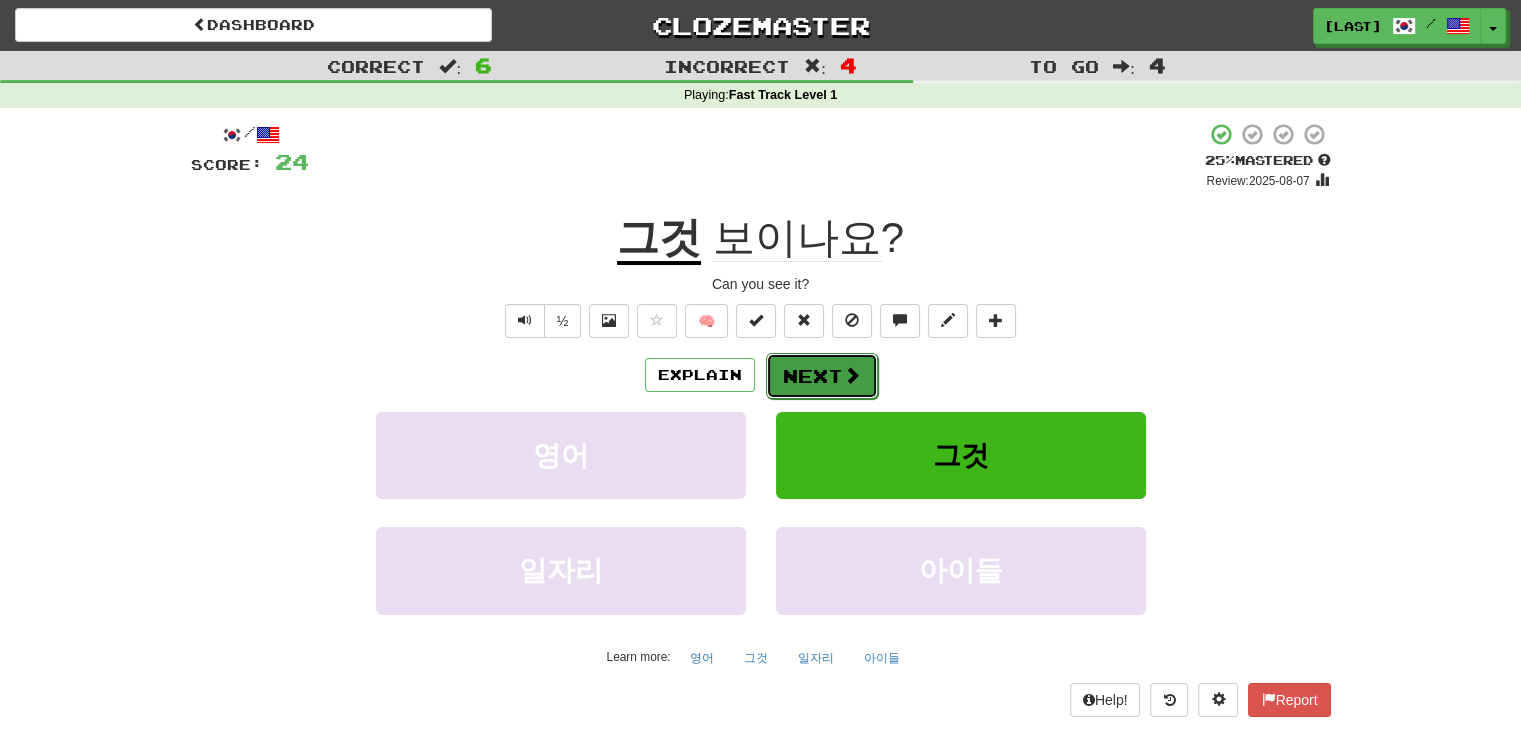 click on "Next" at bounding box center [822, 376] 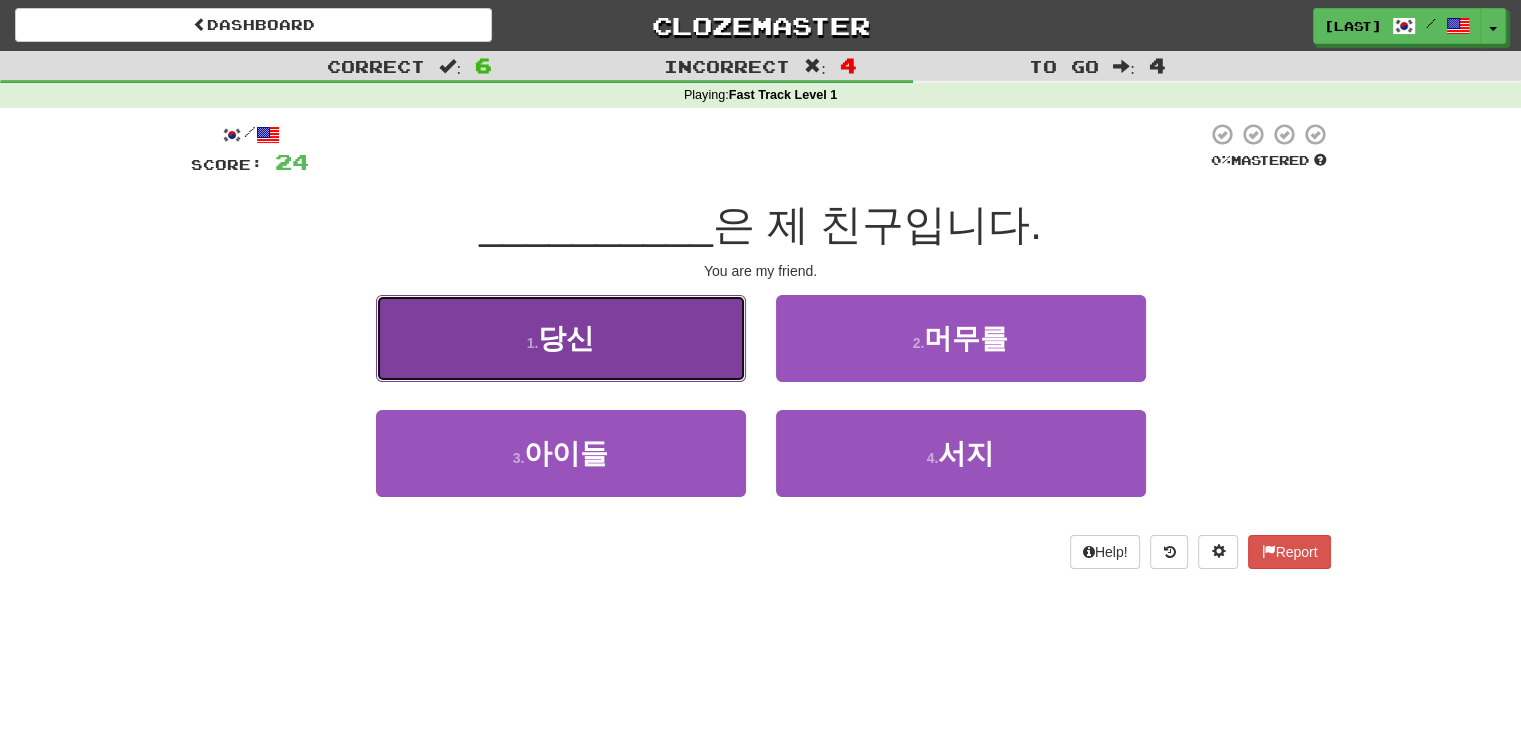 click on "1 .  당신" at bounding box center [561, 338] 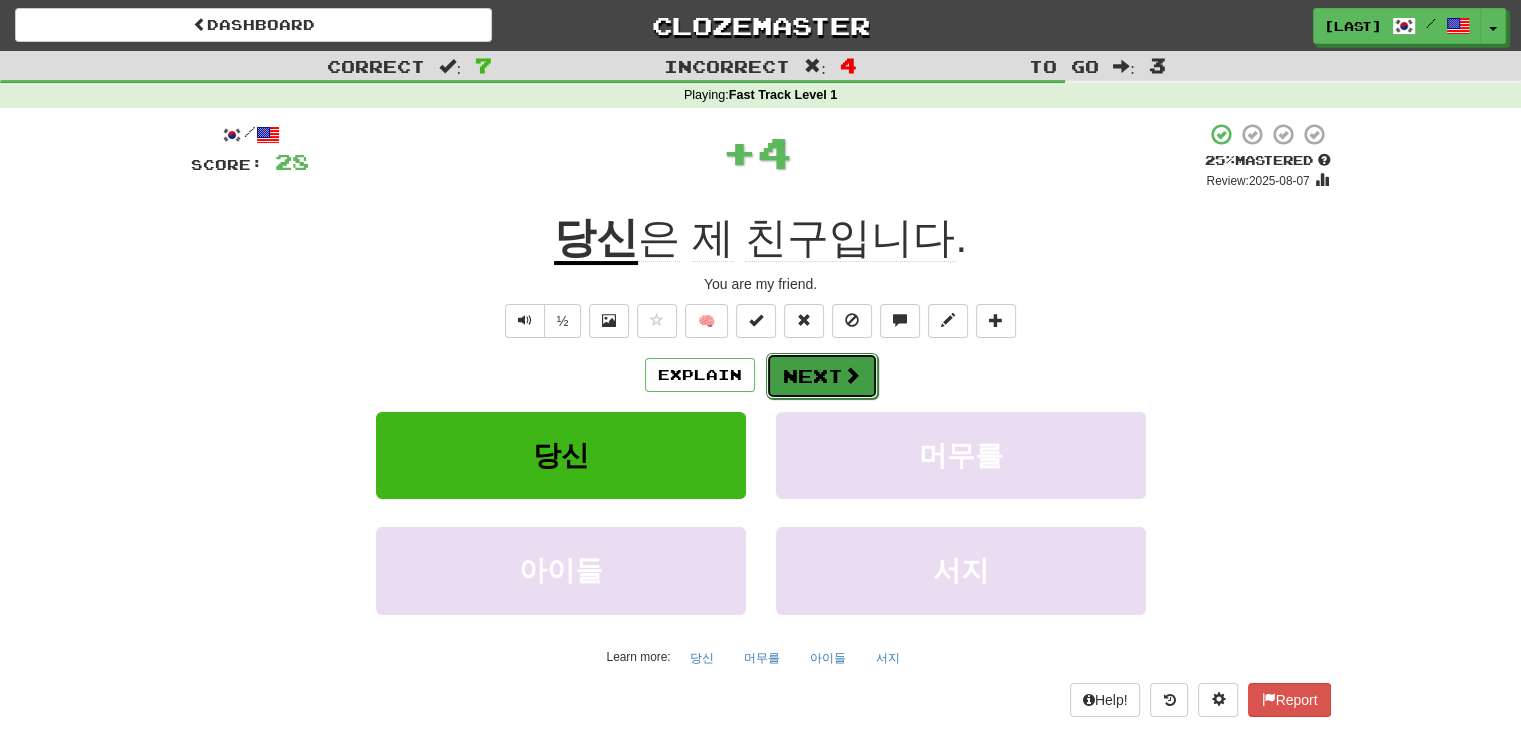 click on "Next" at bounding box center [822, 376] 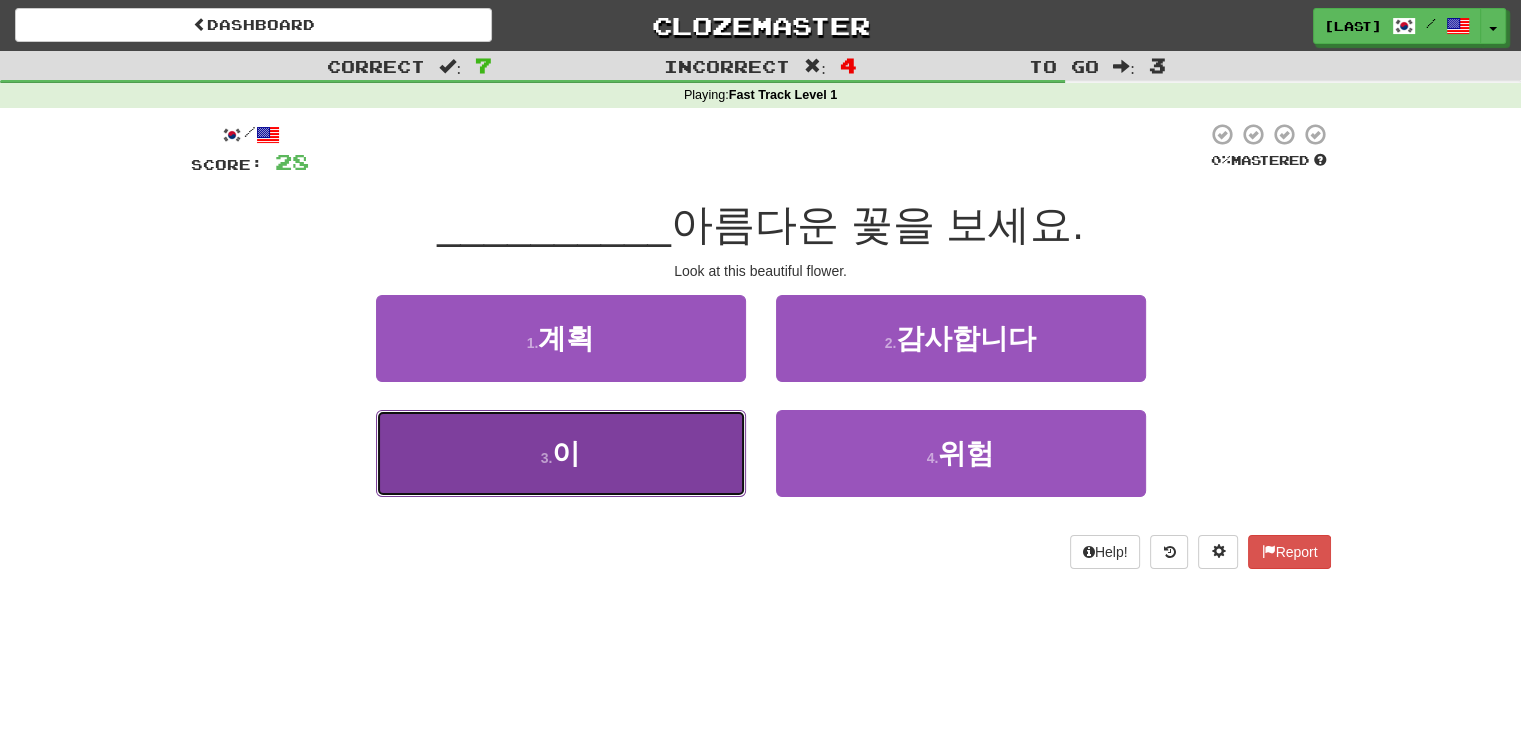 click on "3 .  이" at bounding box center [561, 453] 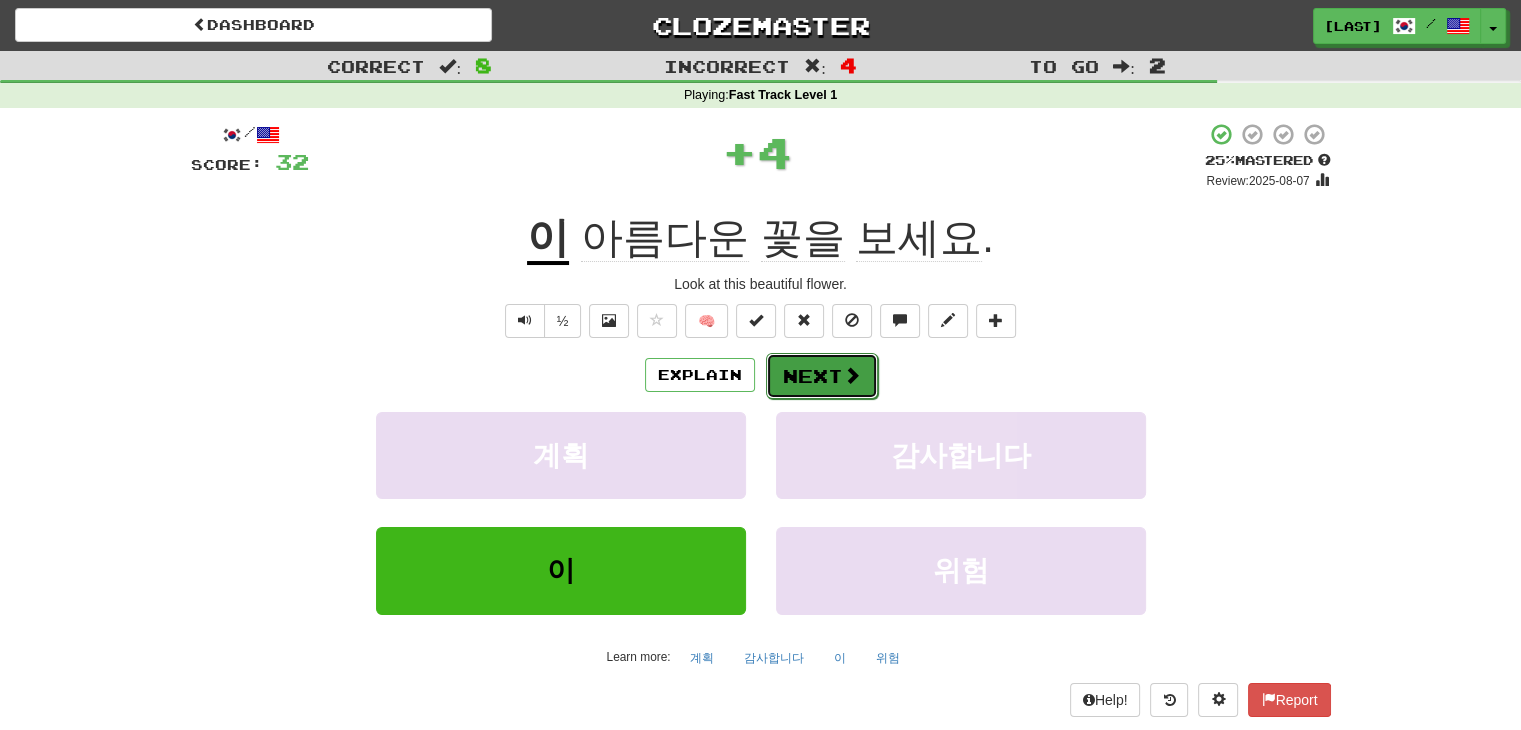 click on "Next" at bounding box center (822, 376) 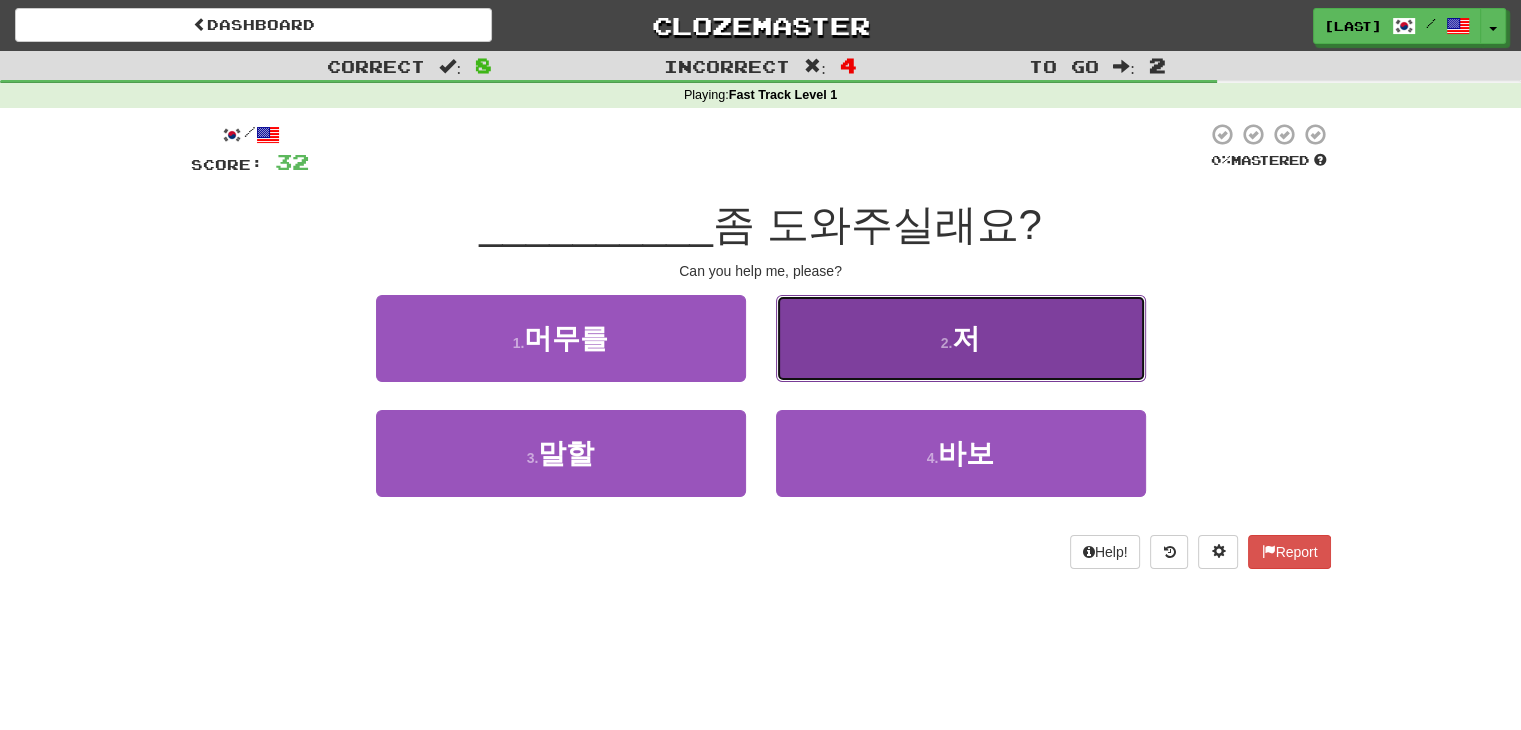 click on "2 .  저" at bounding box center (961, 338) 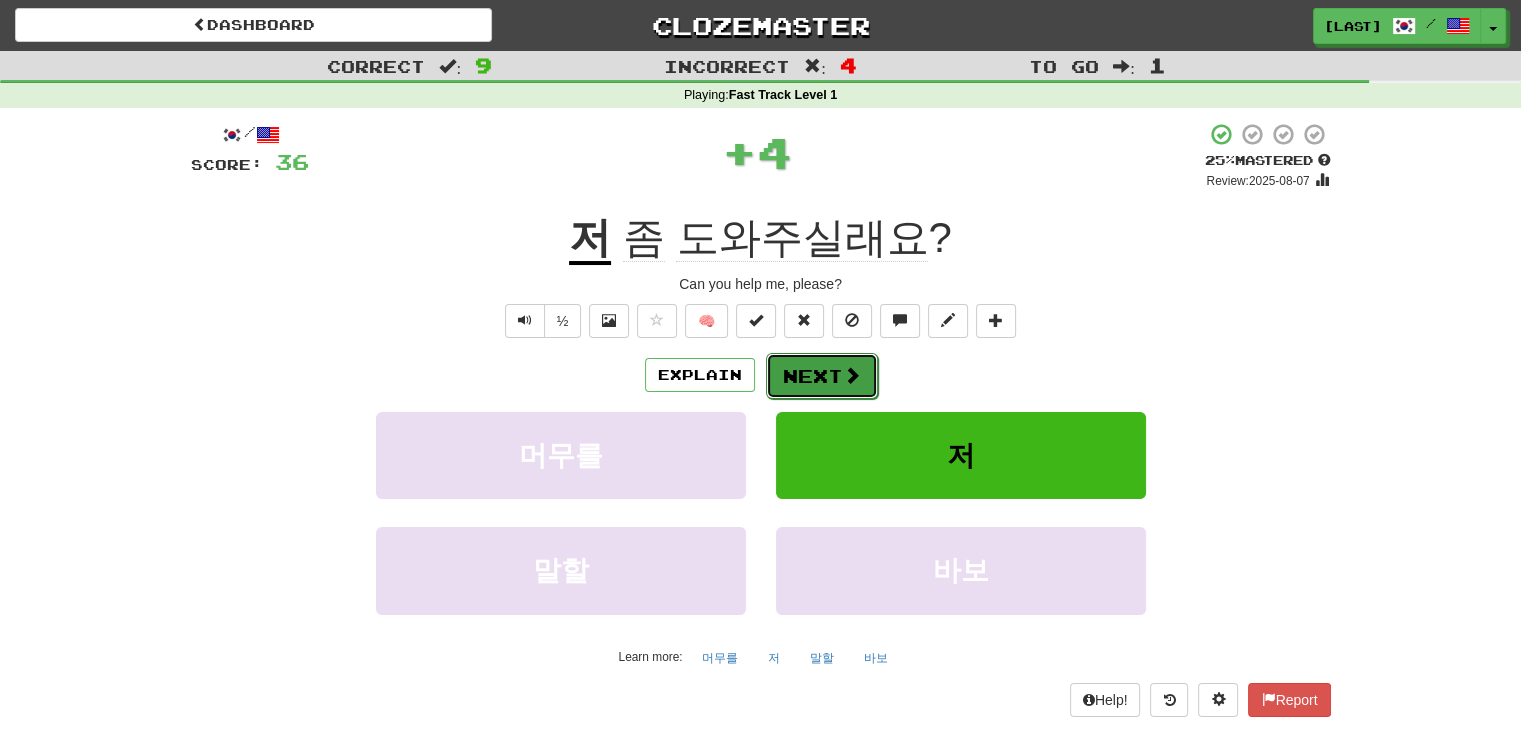 click on "Next" at bounding box center [822, 376] 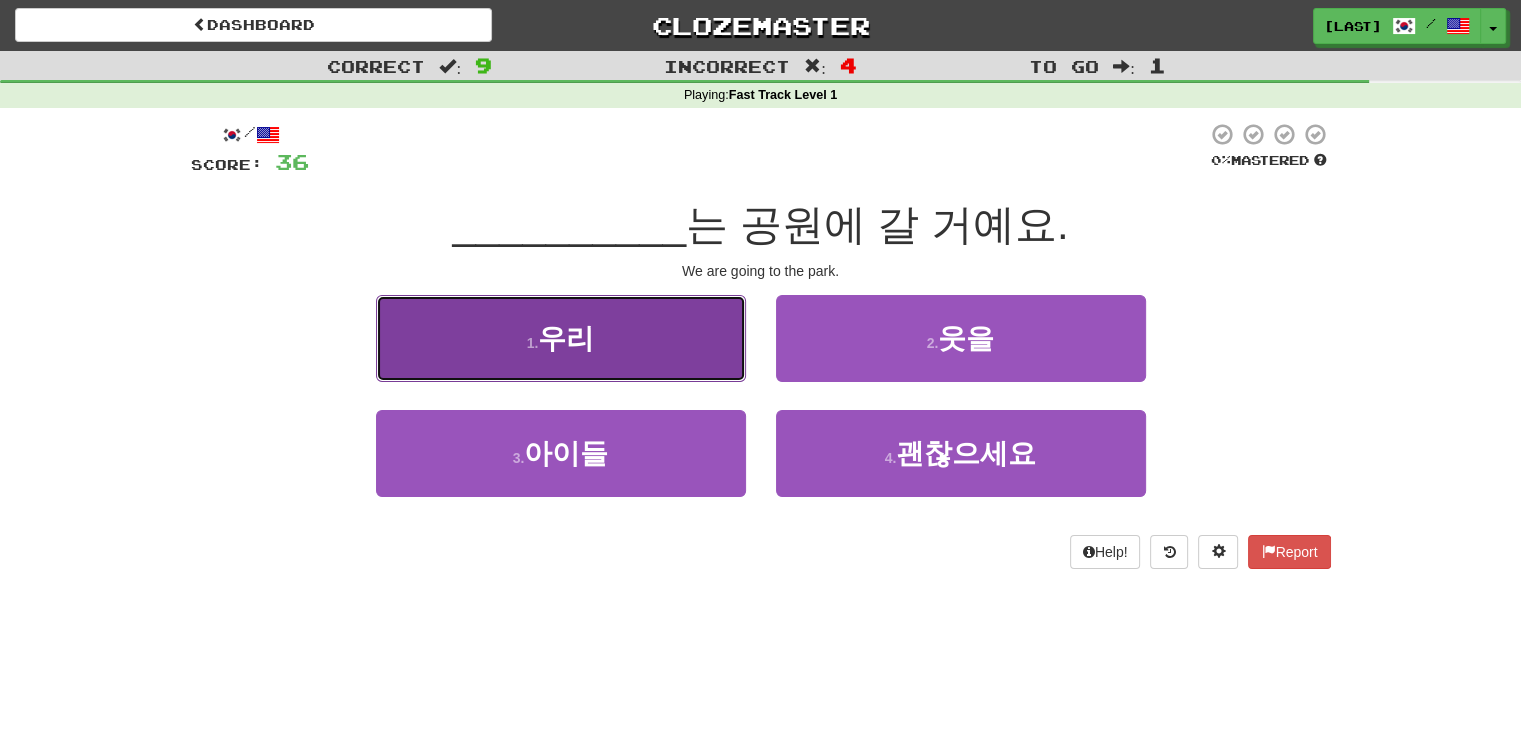 click on "1 .  우리" at bounding box center [561, 338] 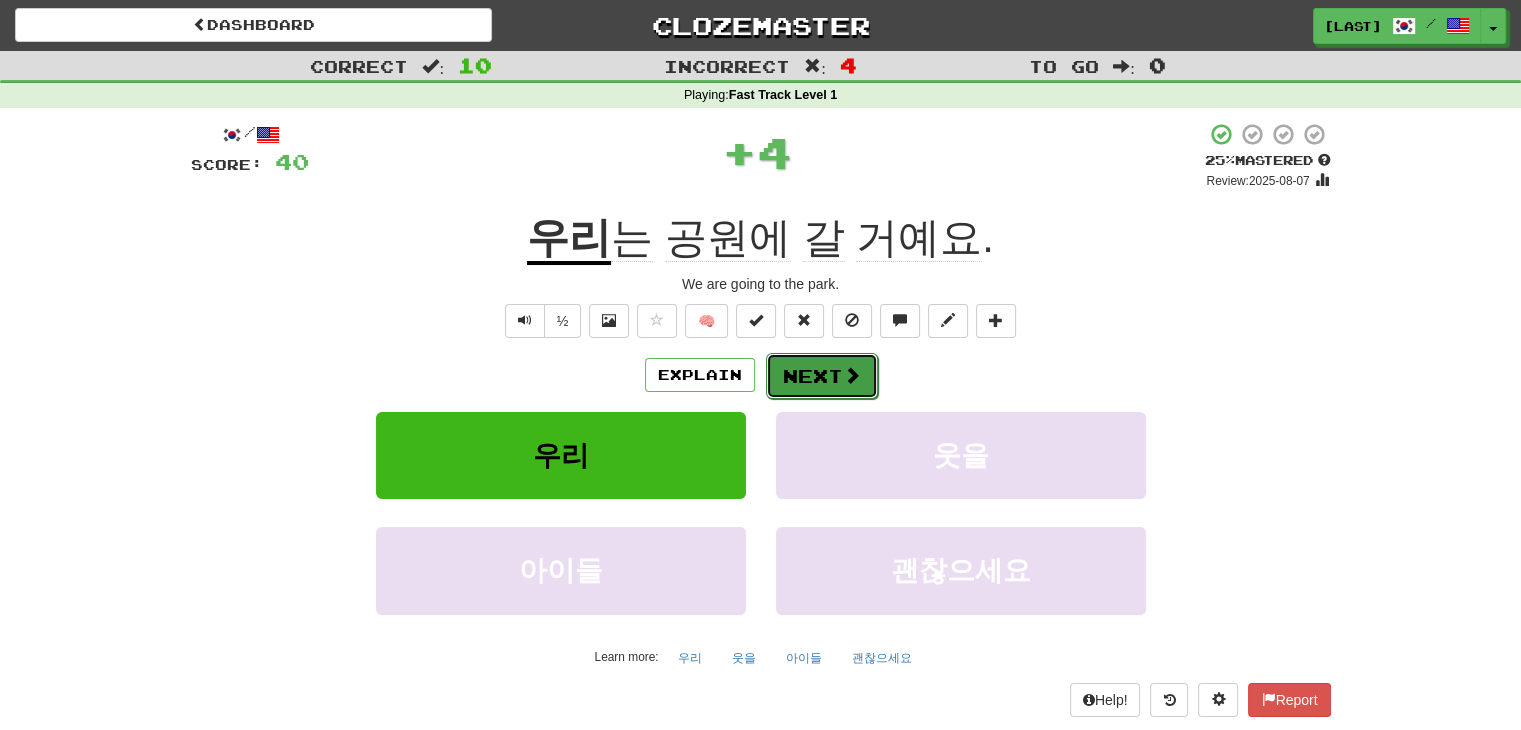 click on "Next" at bounding box center [822, 376] 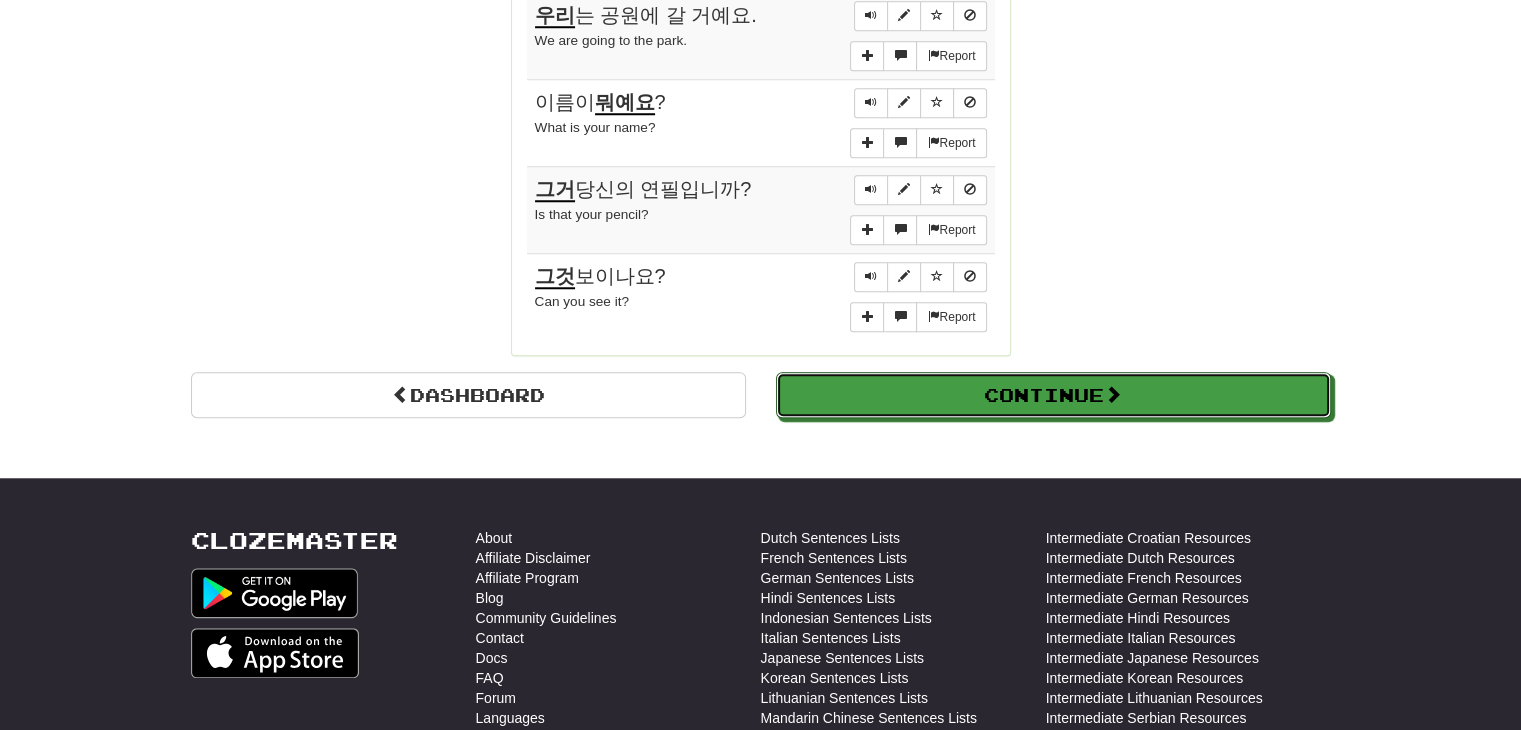 click on "Continue" at bounding box center (1053, 395) 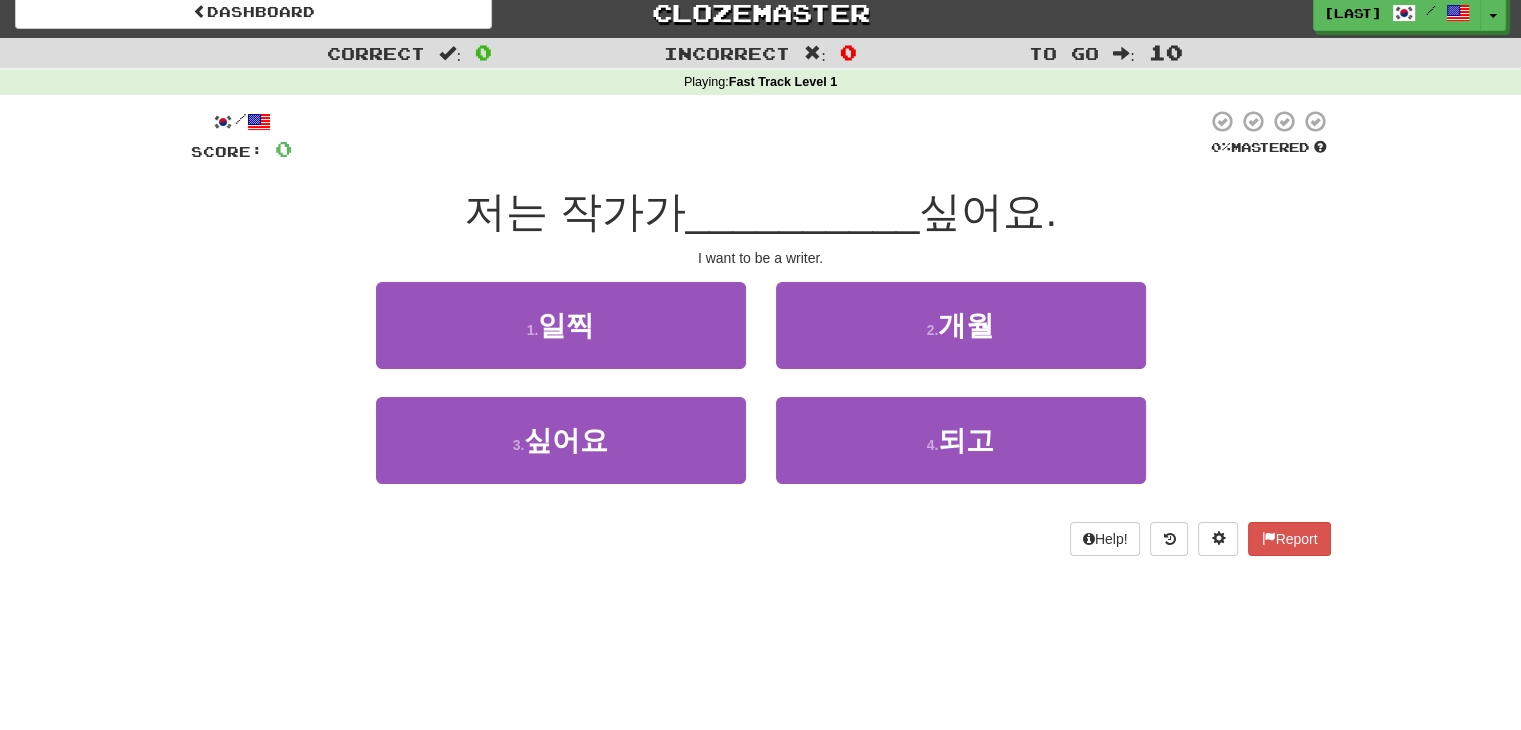 scroll, scrollTop: 12, scrollLeft: 0, axis: vertical 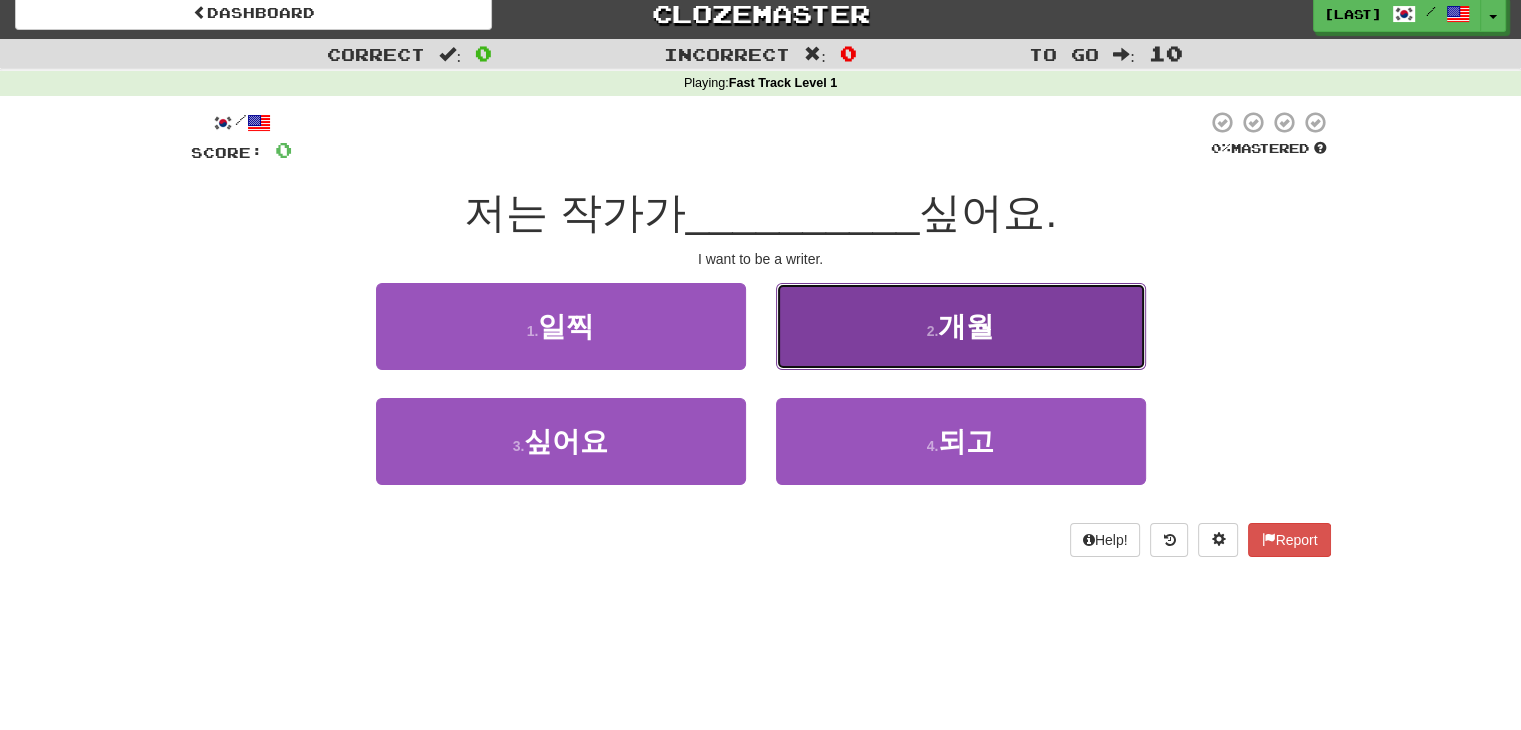 click on "2 .  개월" at bounding box center [961, 326] 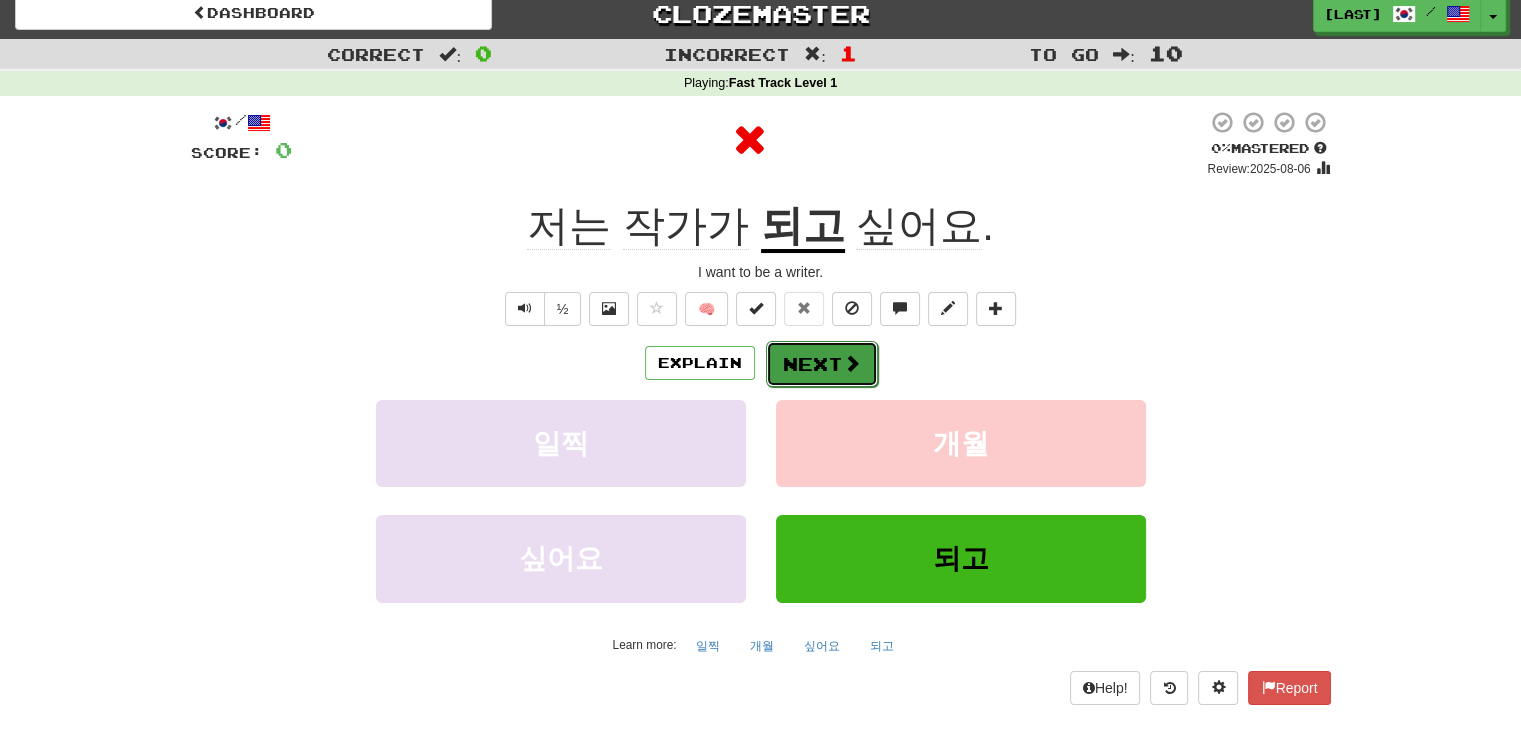 click at bounding box center (852, 363) 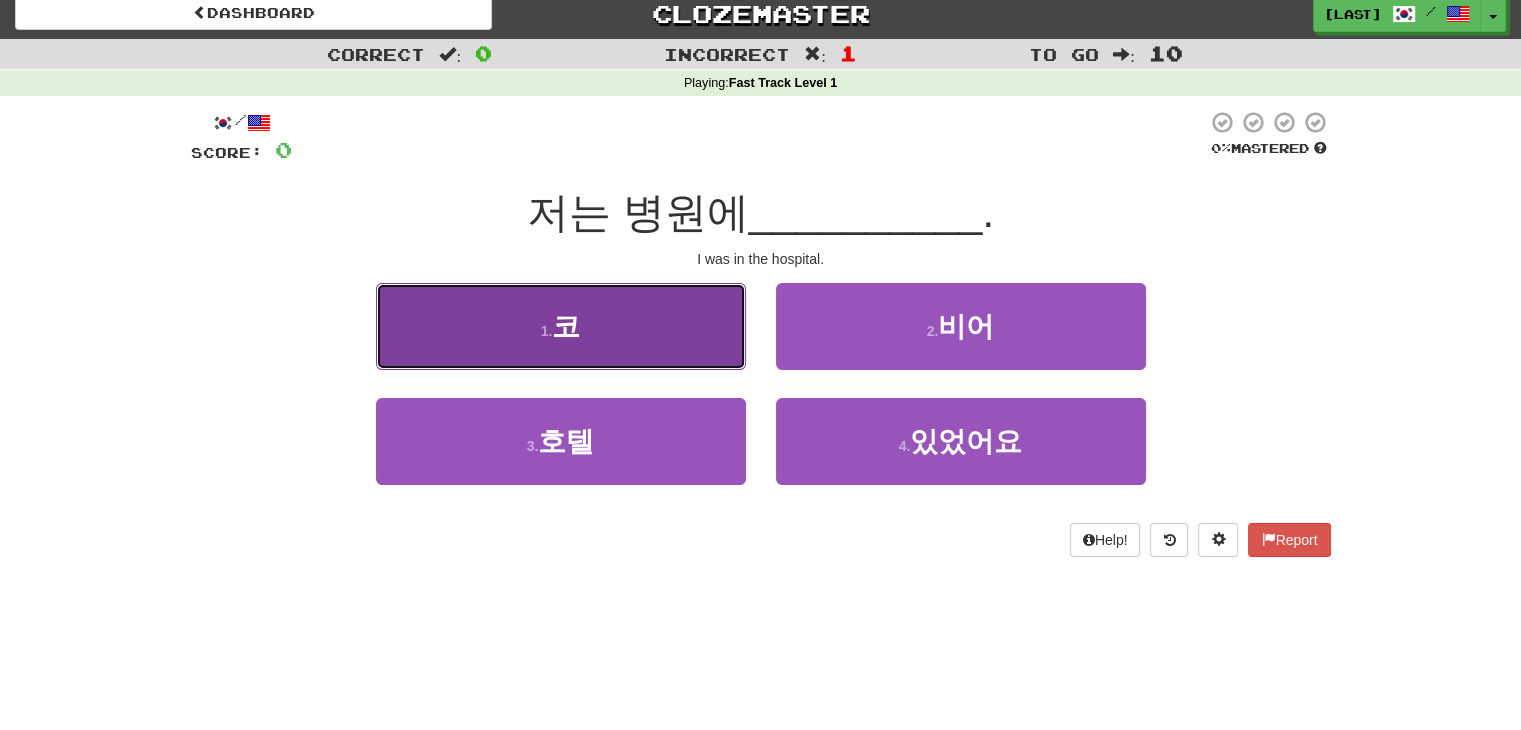 click on "1 .  코" at bounding box center (561, 326) 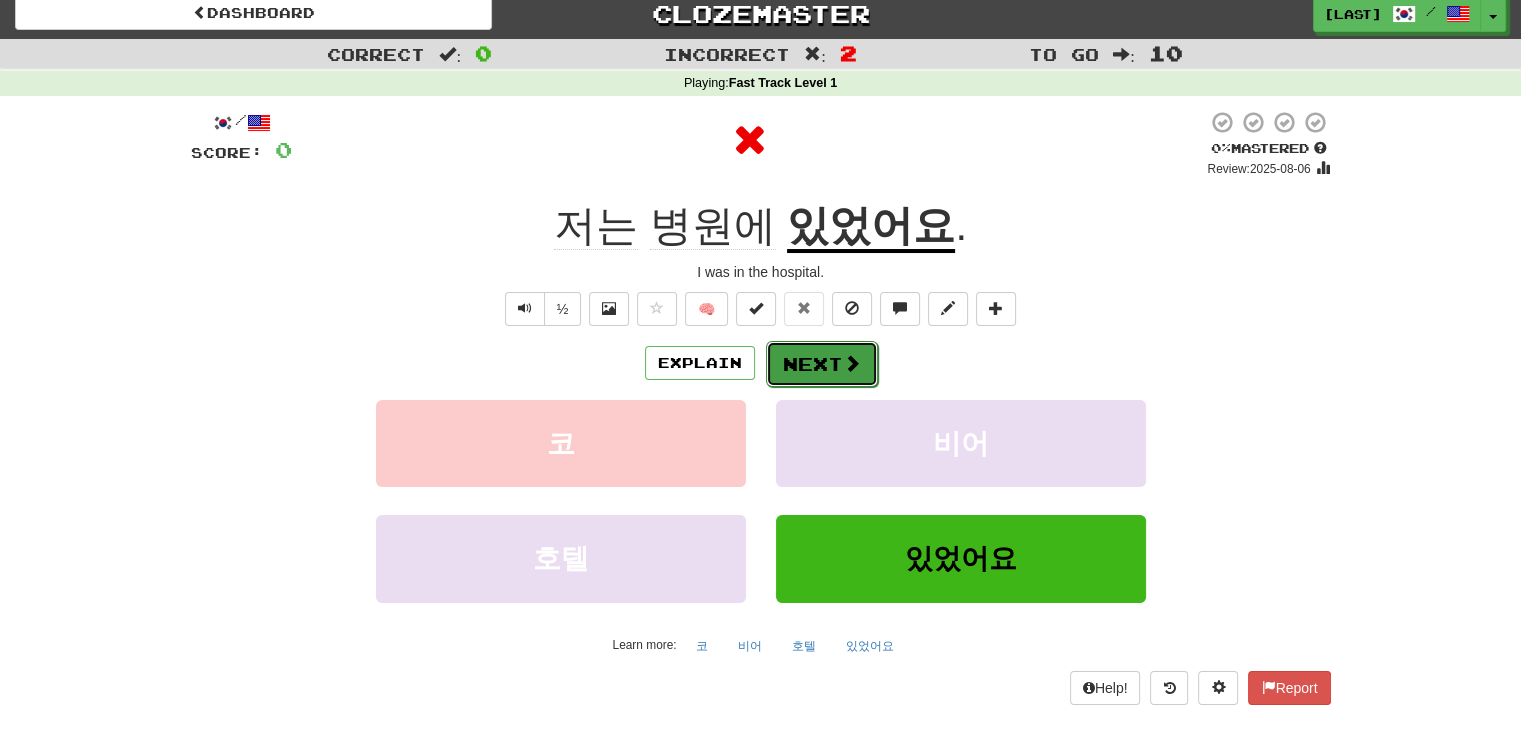 click on "Next" at bounding box center (822, 364) 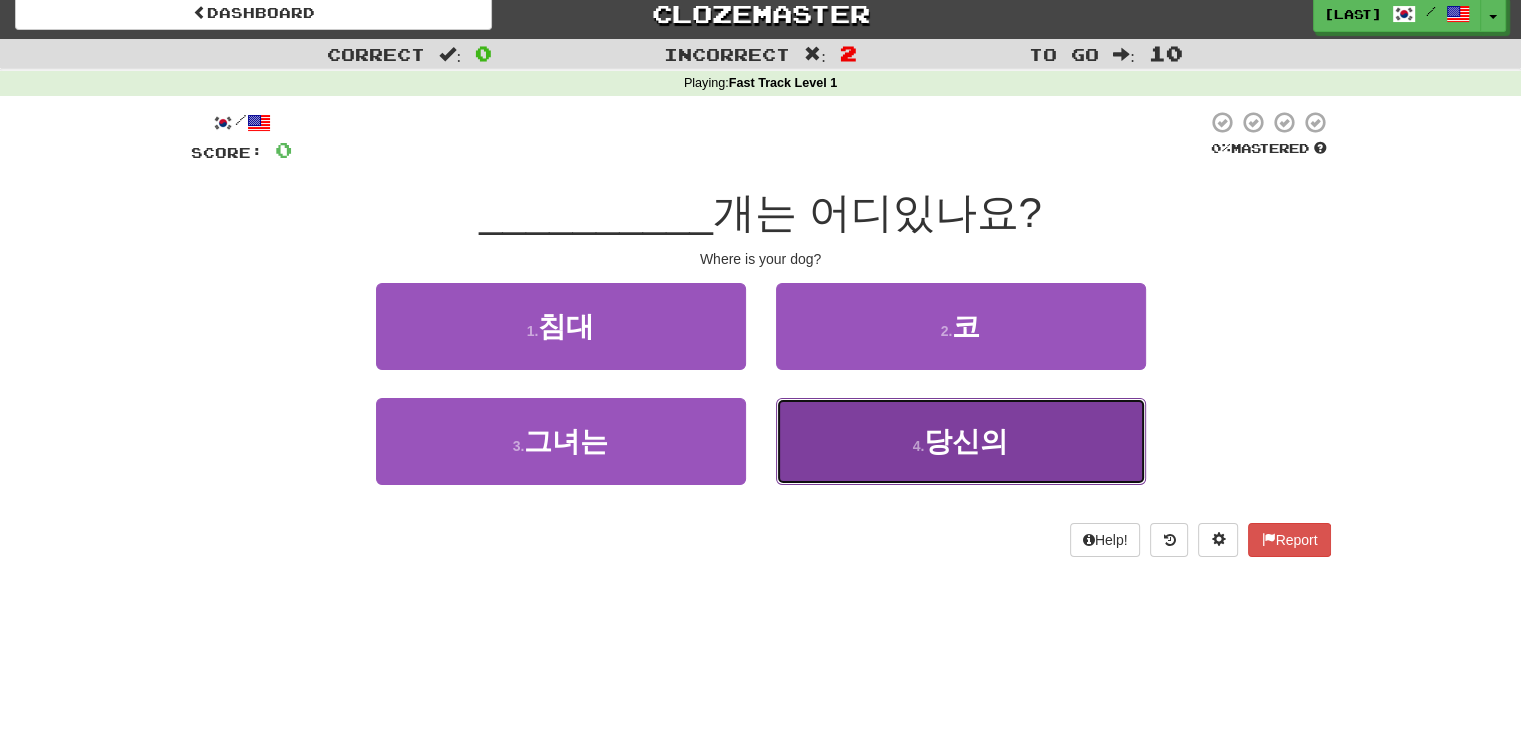 click on "4 .  당신의" at bounding box center (961, 441) 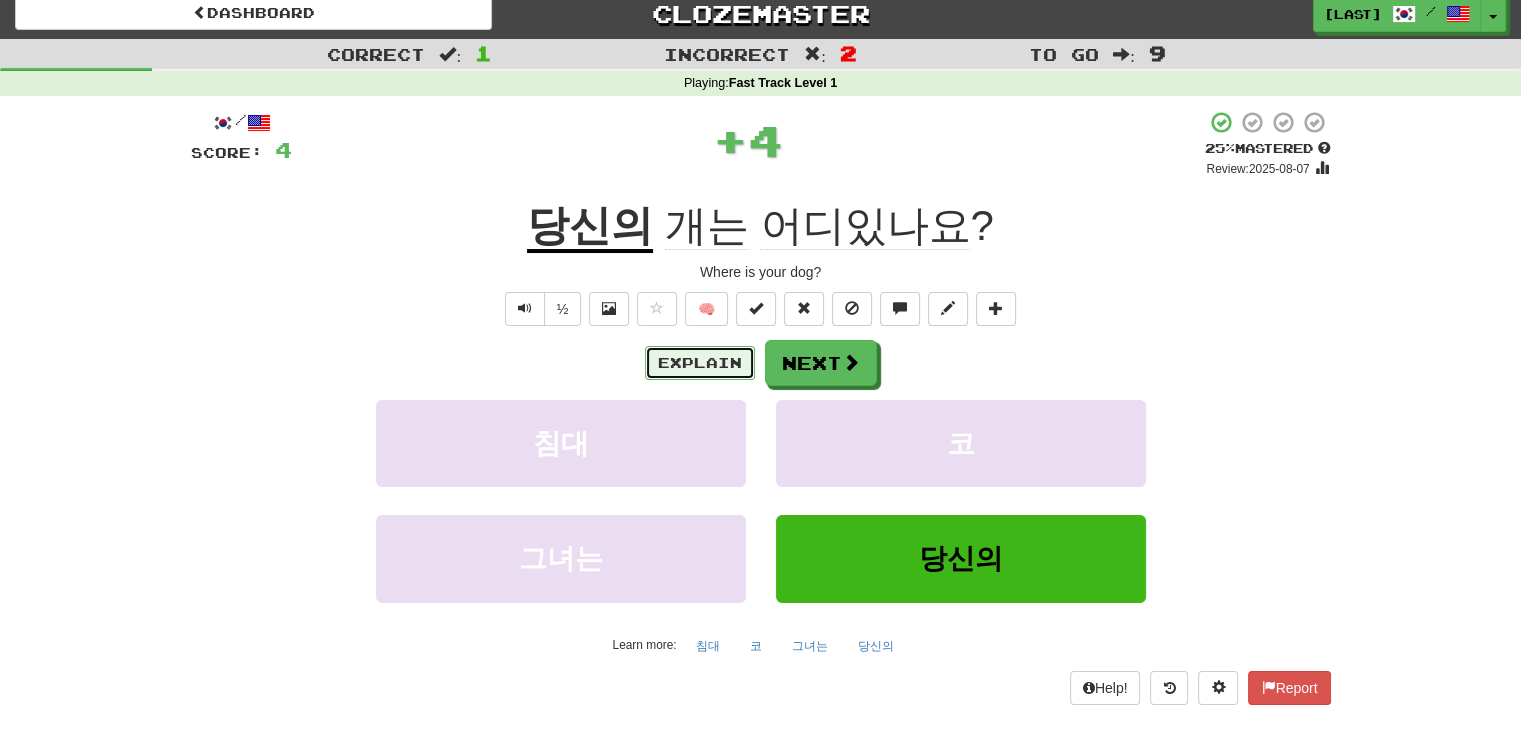 click on "Explain" at bounding box center [700, 363] 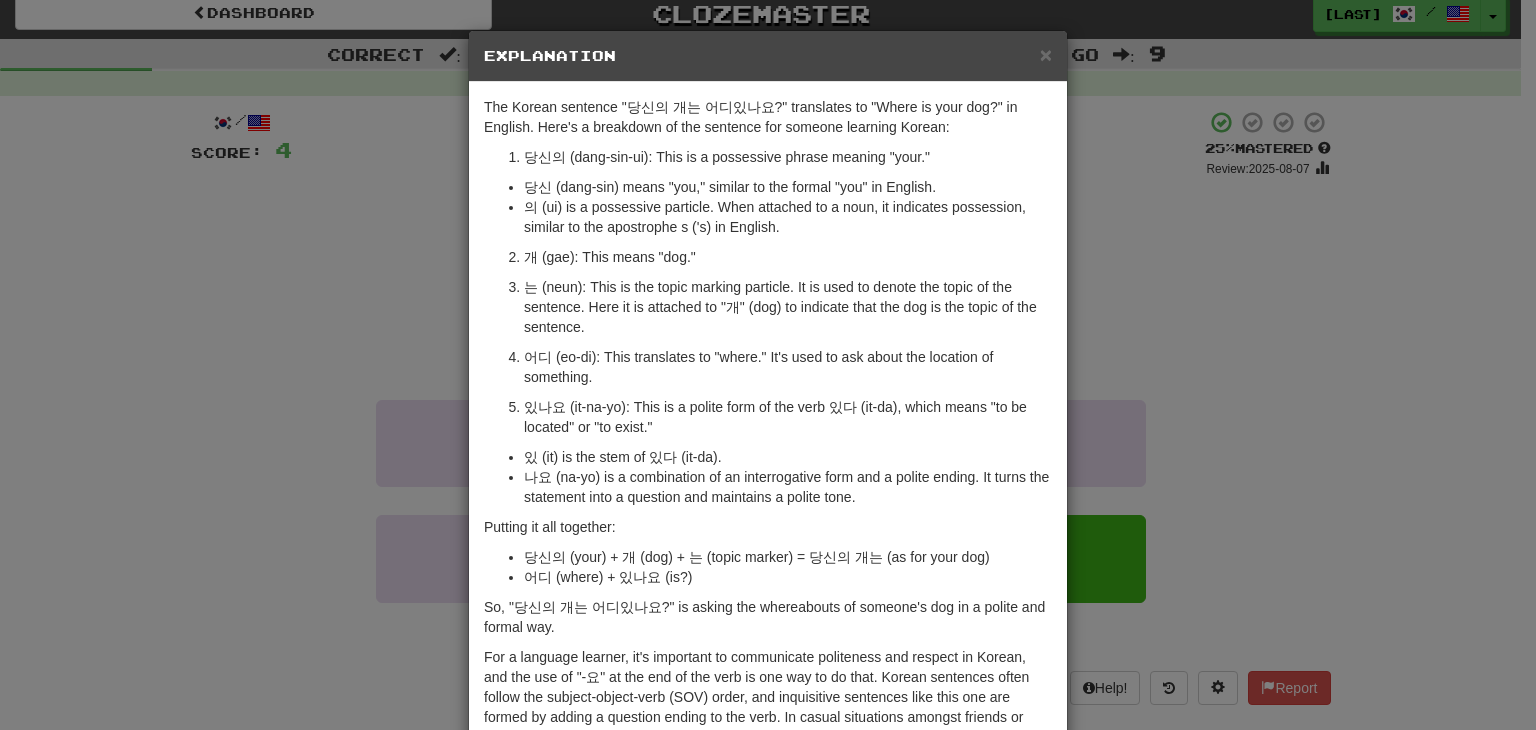 click on "× Explanation The Korean sentence "당신의 개는 어디있나요?" translates to "Where is your dog?" in English. Here's a breakdown of the sentence for someone learning Korean:
당신의 (dang-sin-ui): This is a possessive phrase meaning "your."
당신 (dang-sin) means "you," similar to the formal "you" in English.
의 (ui) is a possessive particle. When attached to a noun, it indicates possession, similar to the apostrophe s ('s) in English.
개 (gae): This means "dog."
는 (neun): This is the topic marking particle. It is used to denote the topic of the sentence. Here it is attached to "개" (dog) to indicate that the dog is the topic of the sentence.
어디 (eo-di): This translates to "where." It's used to ask about the location of something.
있나요 (it-na-yo): This is a polite form of the verb 있다 (it-da), which means "to be located" or "to exist."
있 (it) is the stem of 있다 (it-da).
Putting it all together:
Let us know ! Close" at bounding box center (768, 365) 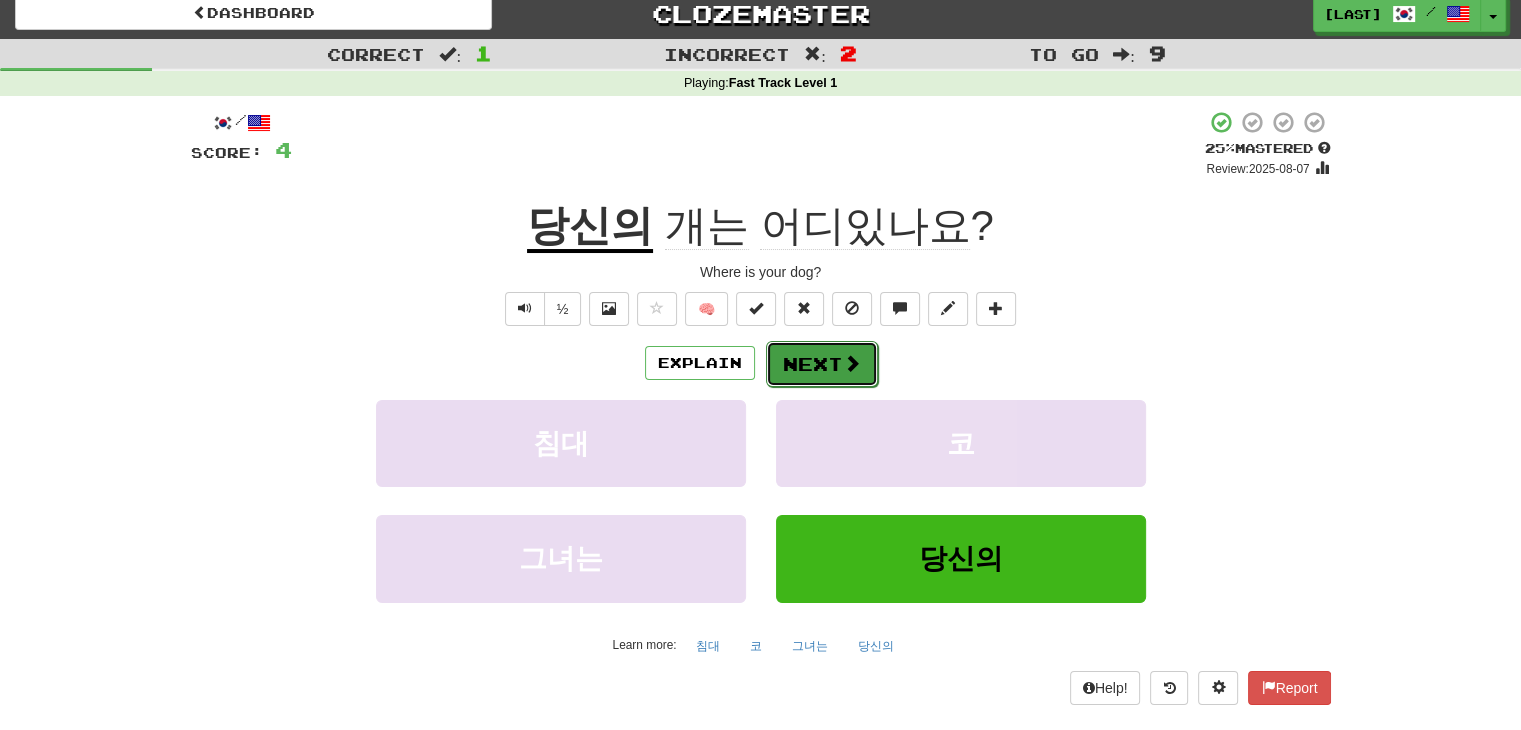 click on "Next" at bounding box center (822, 364) 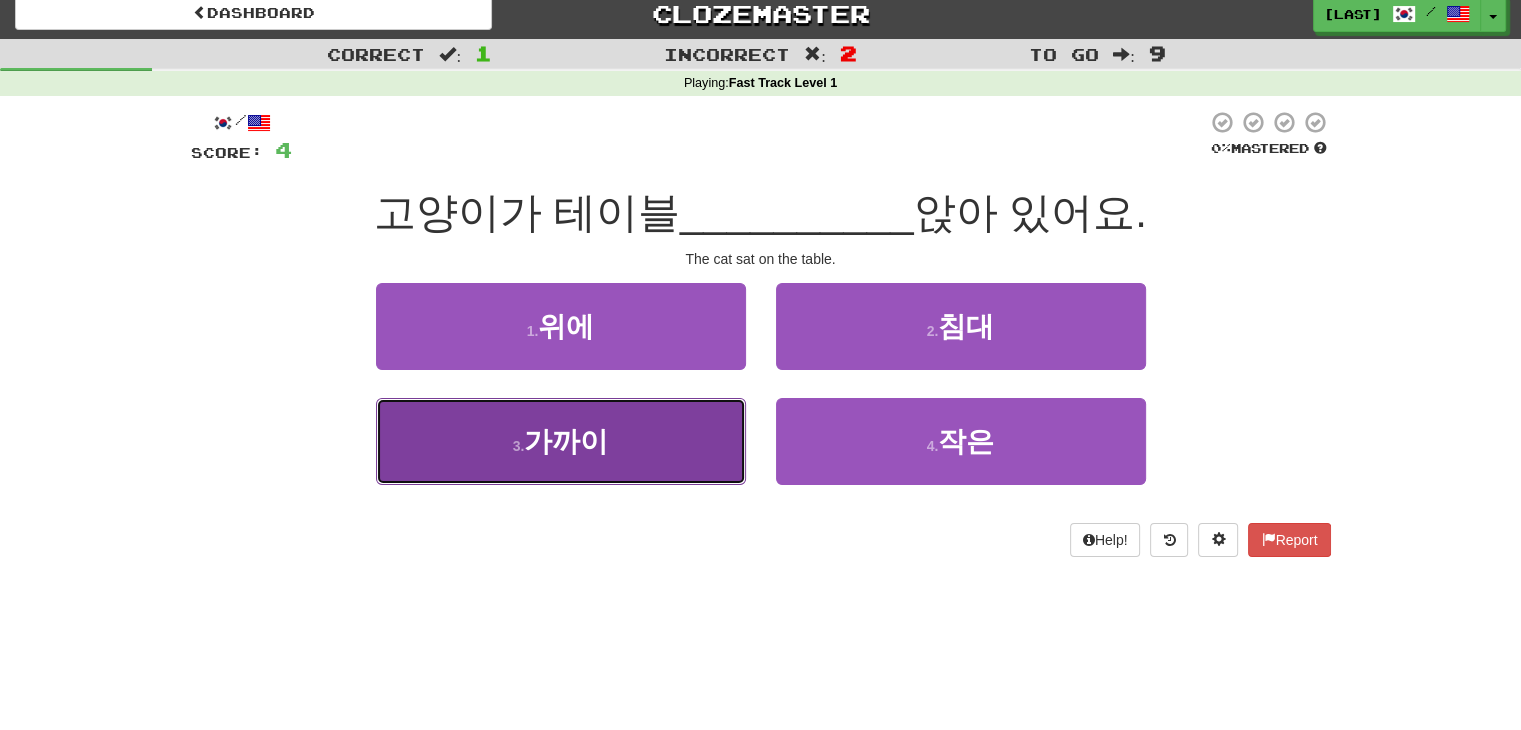 click on "3 .  가까이" at bounding box center (561, 441) 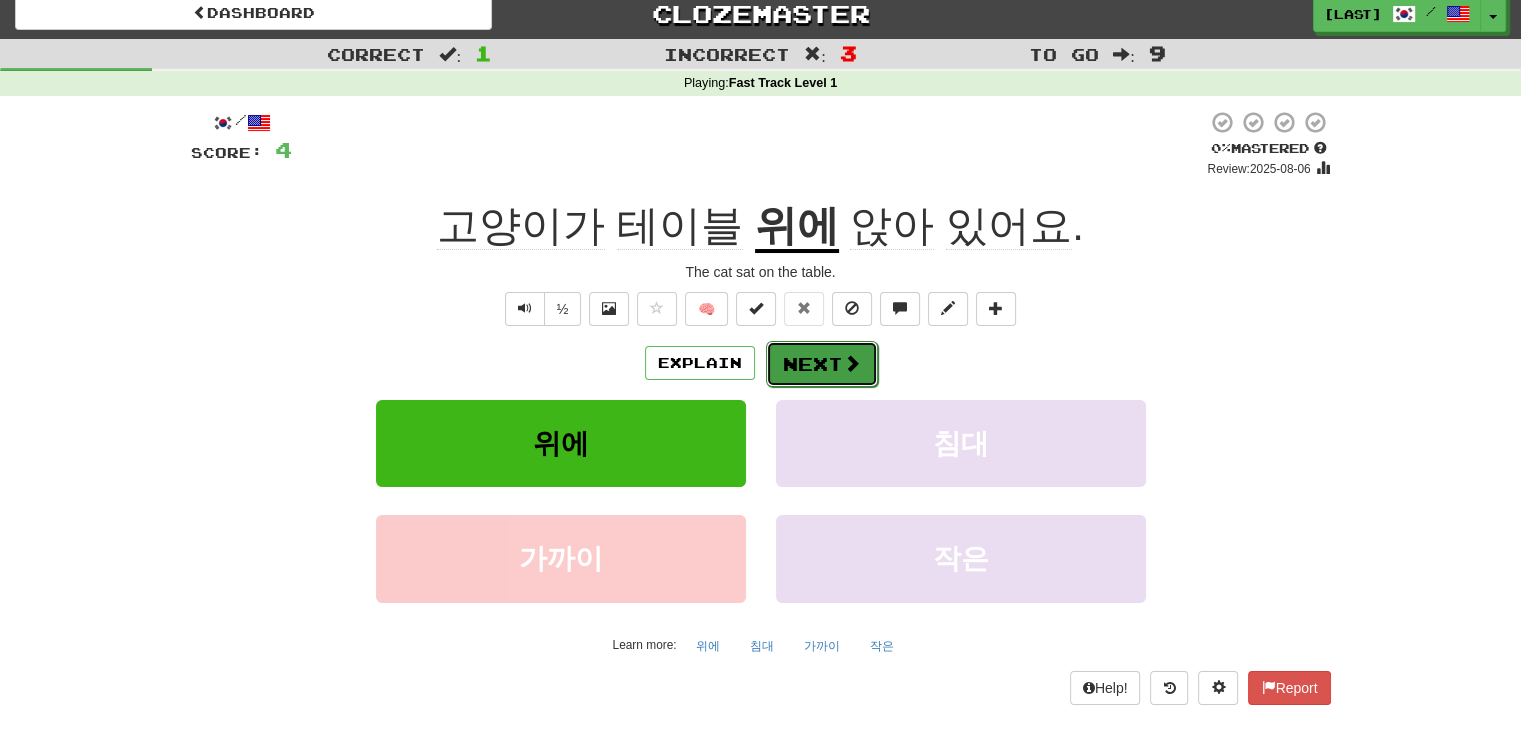 click on "Next" at bounding box center [822, 364] 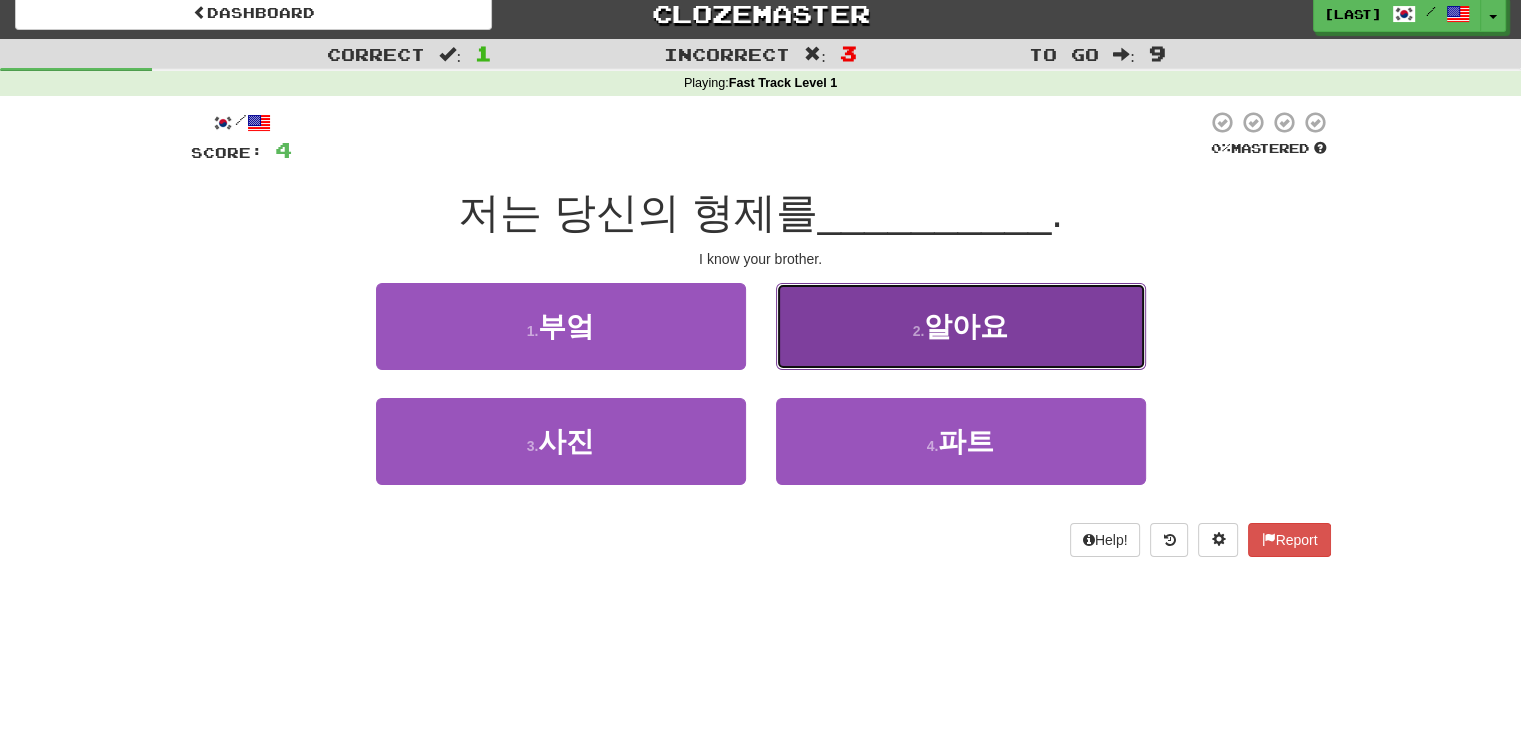 click on "알아요" at bounding box center (966, 326) 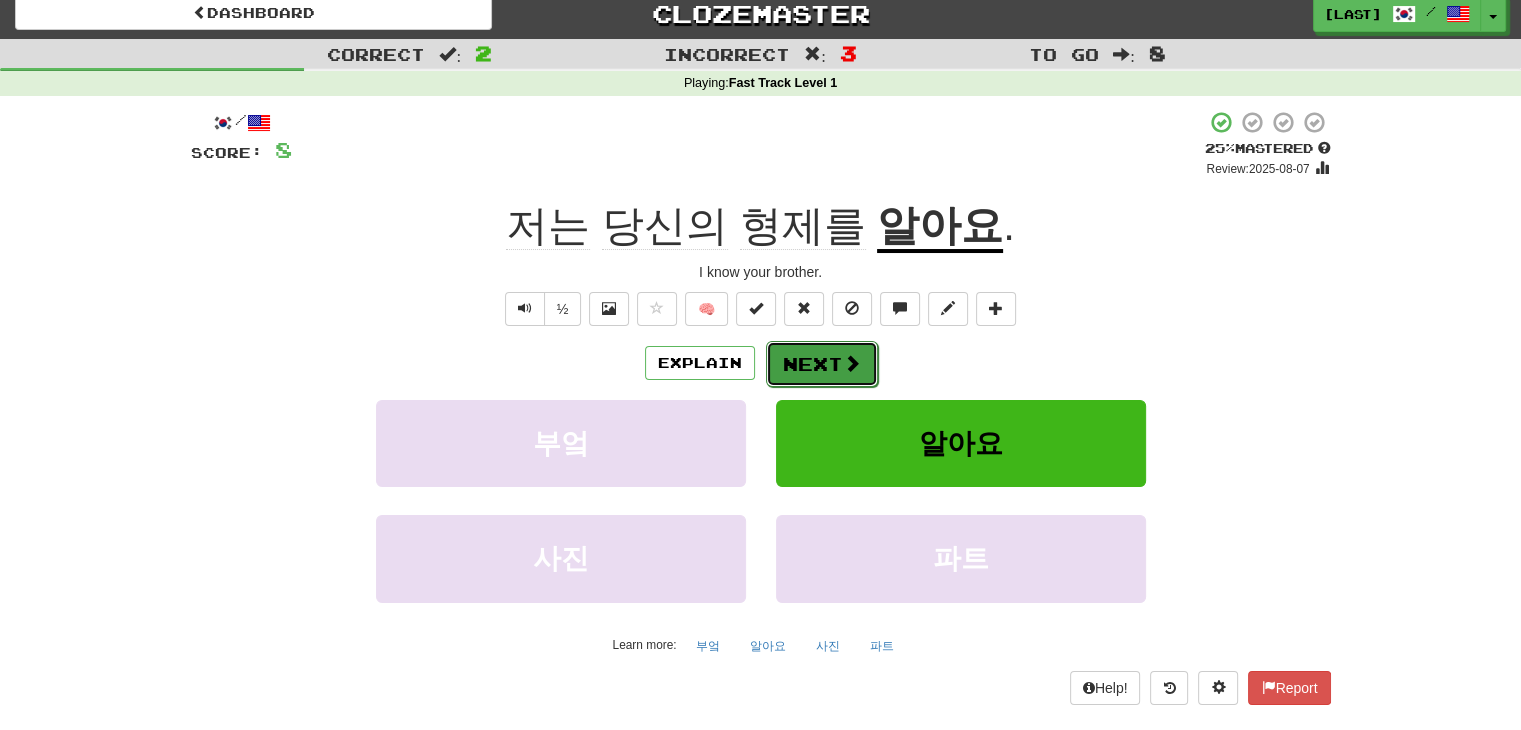 click on "Next" at bounding box center (822, 364) 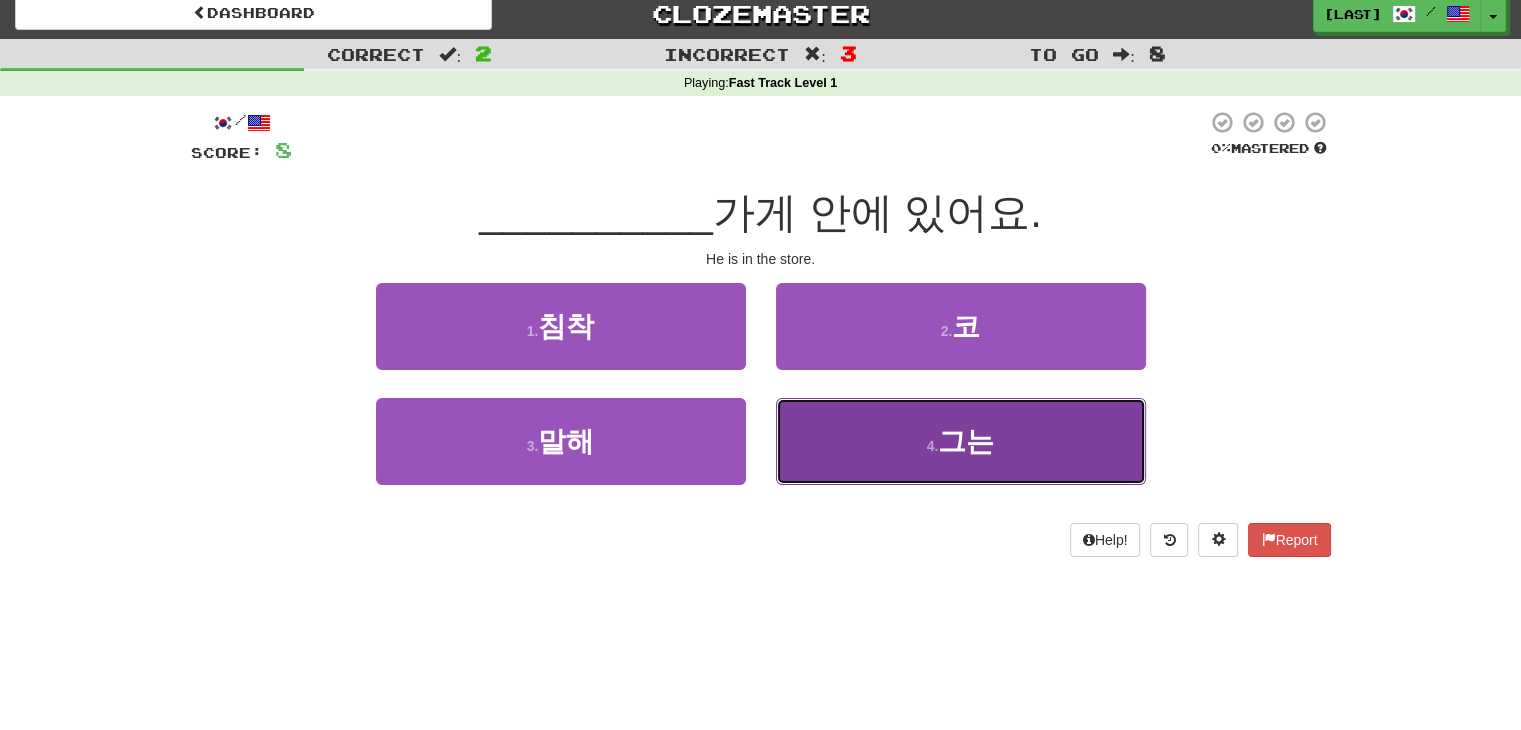 click on "4 .  그는" at bounding box center (961, 441) 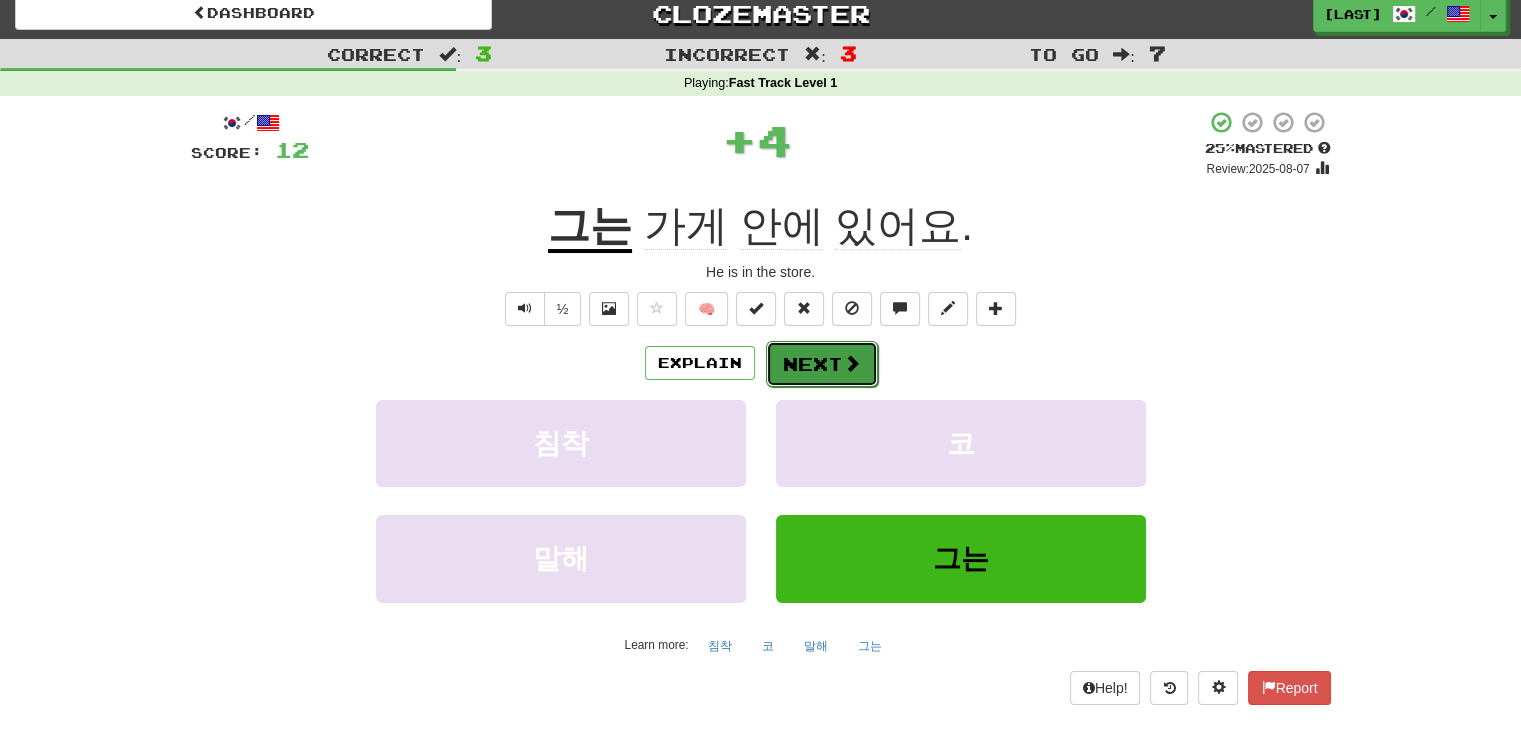 click on "Next" at bounding box center (822, 364) 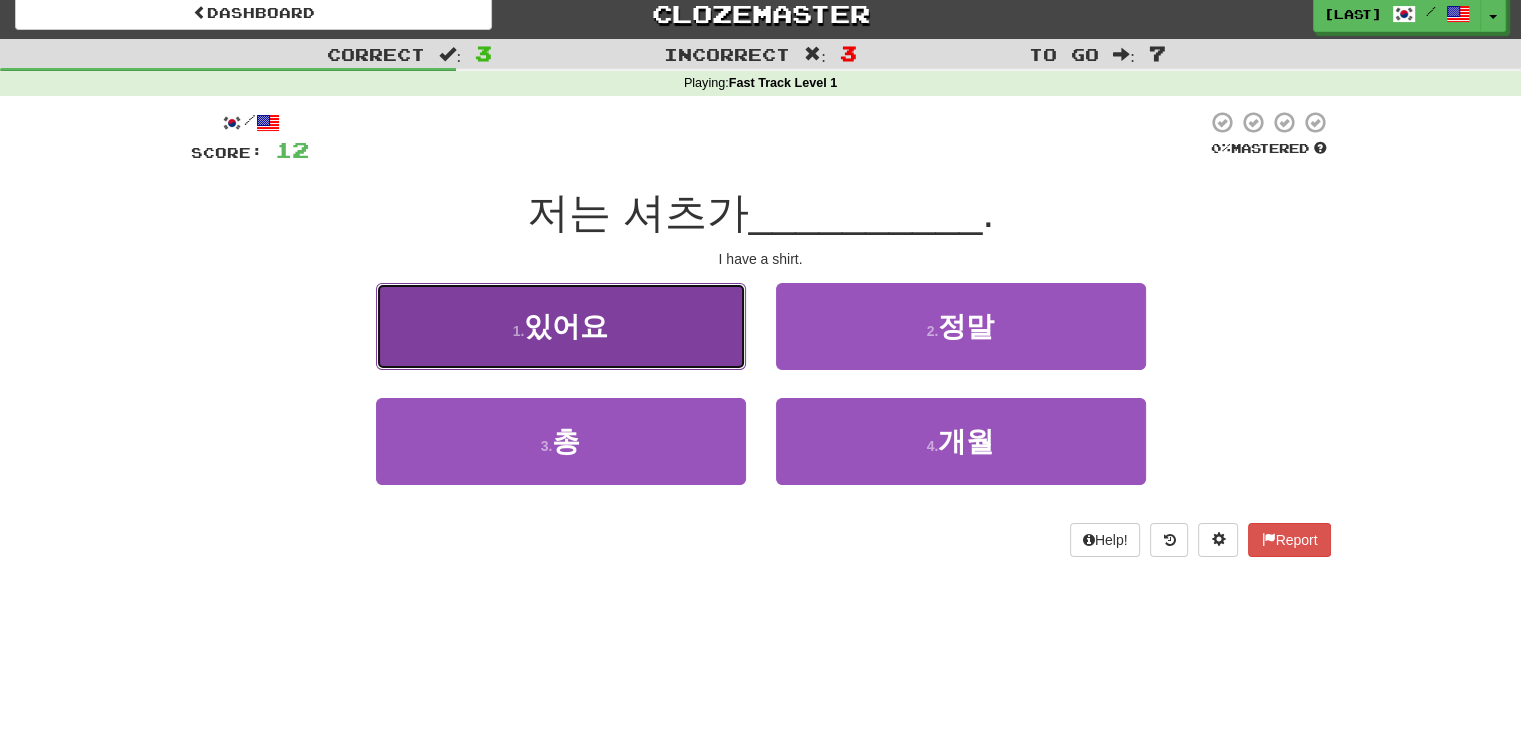 click on "1 .  있어요" at bounding box center [561, 326] 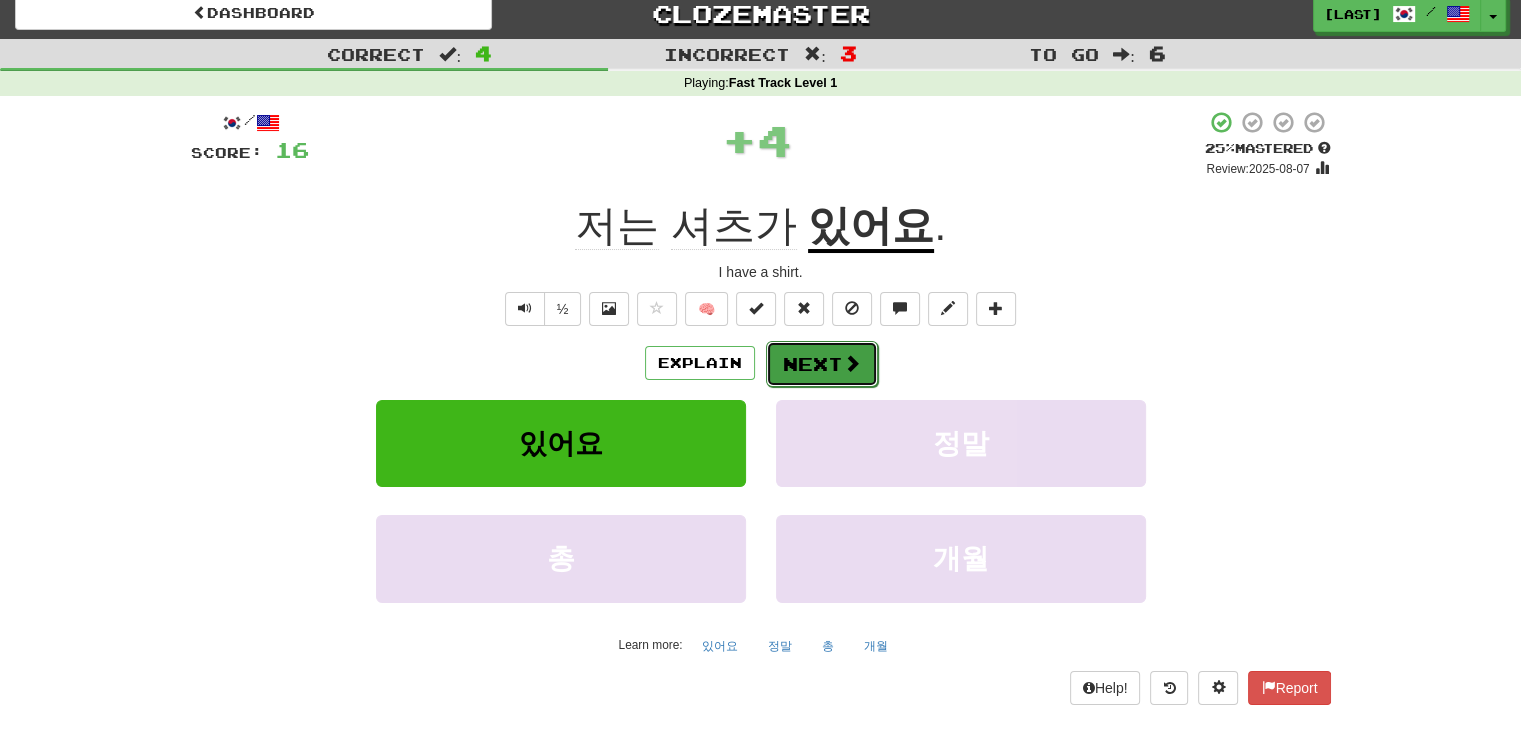 click on "Next" at bounding box center [822, 364] 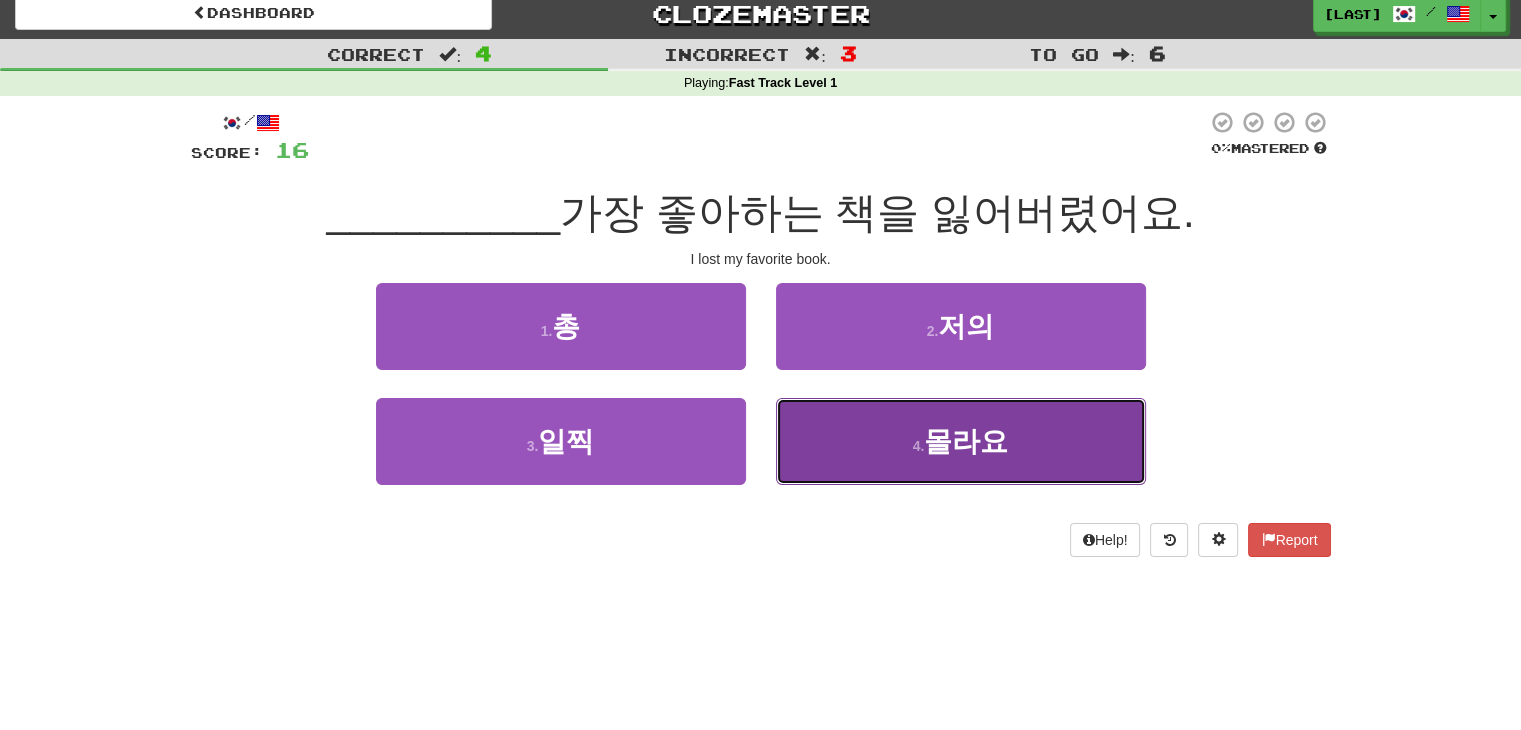 click on "4 .  몰라요" at bounding box center [961, 441] 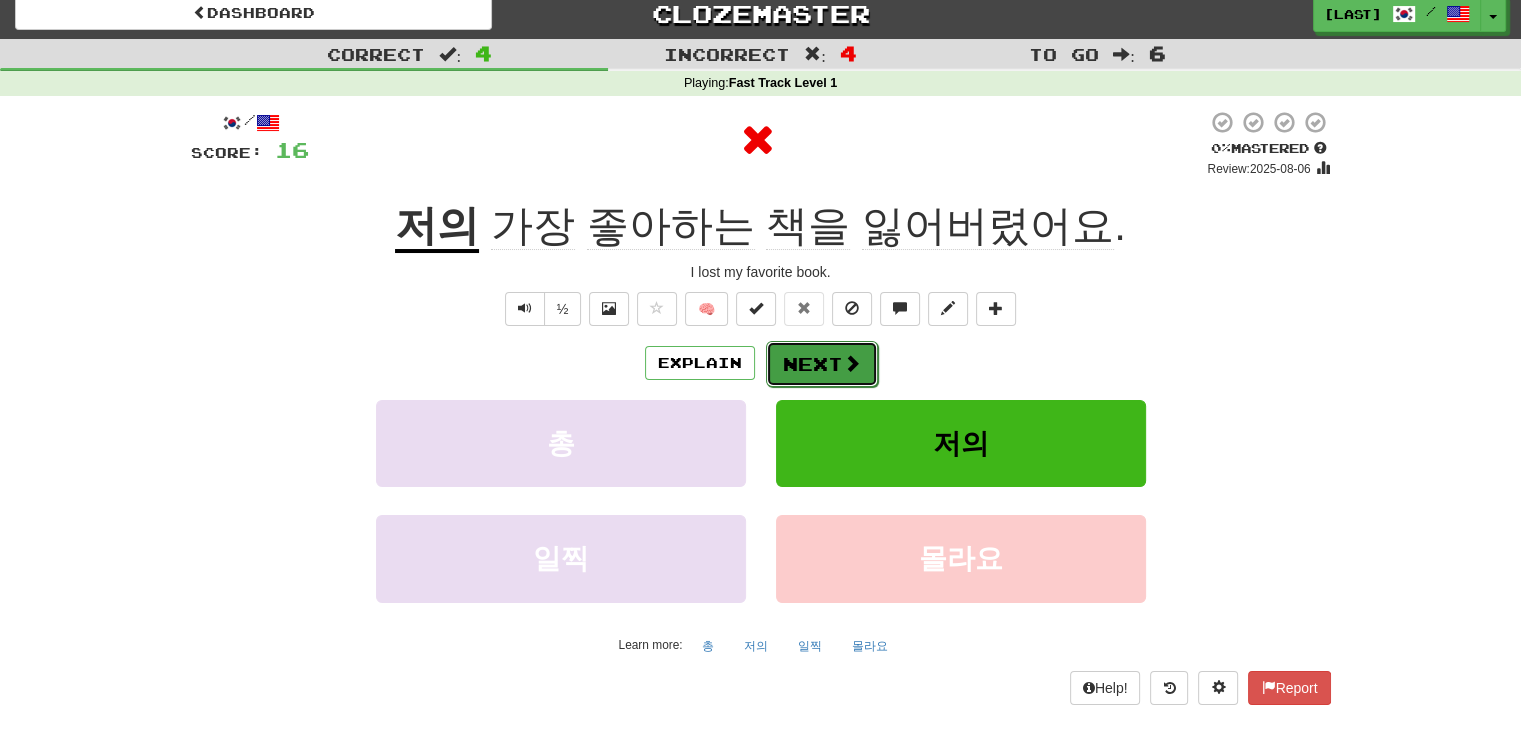 click on "Next" at bounding box center [822, 364] 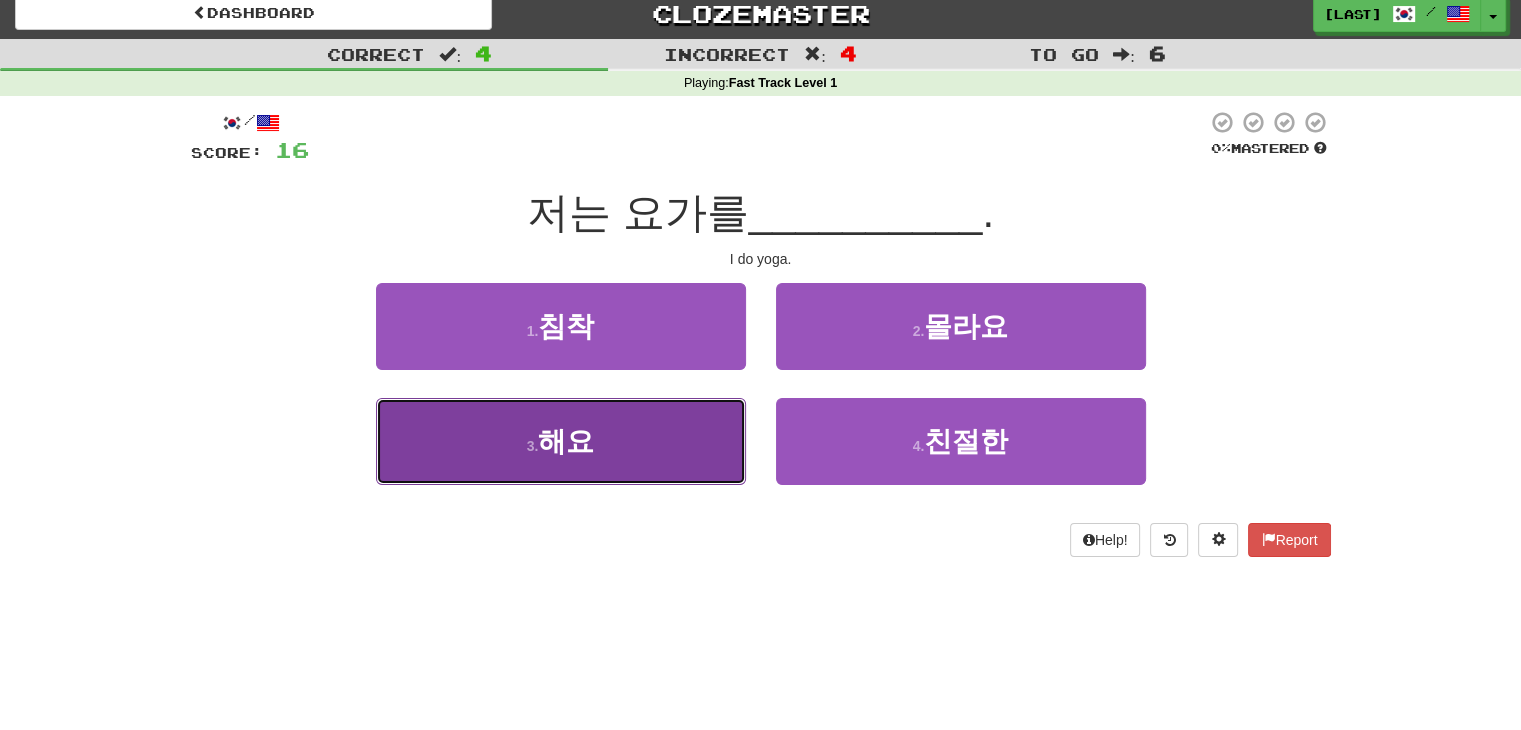 click on "3 .  해요" at bounding box center (561, 441) 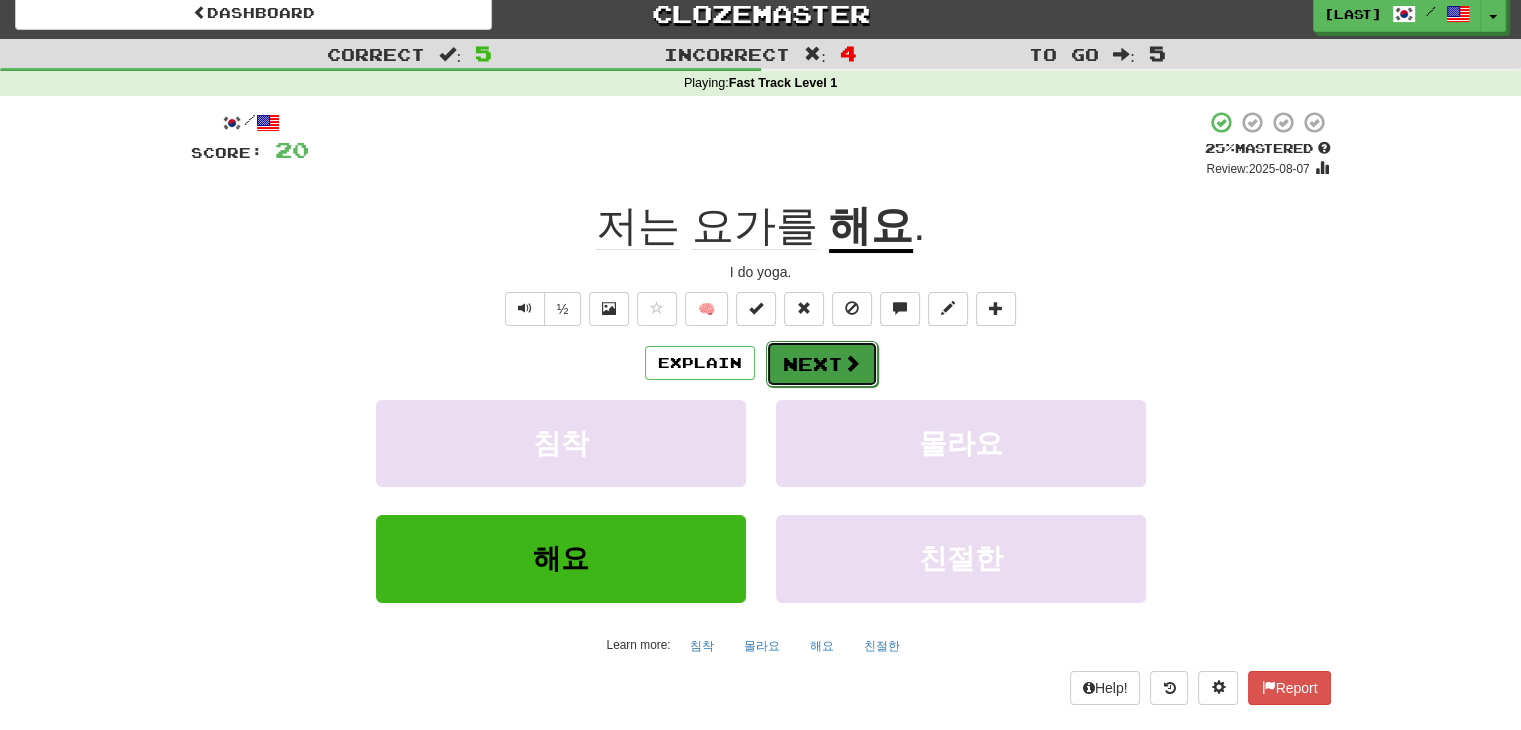 click on "Next" at bounding box center [822, 364] 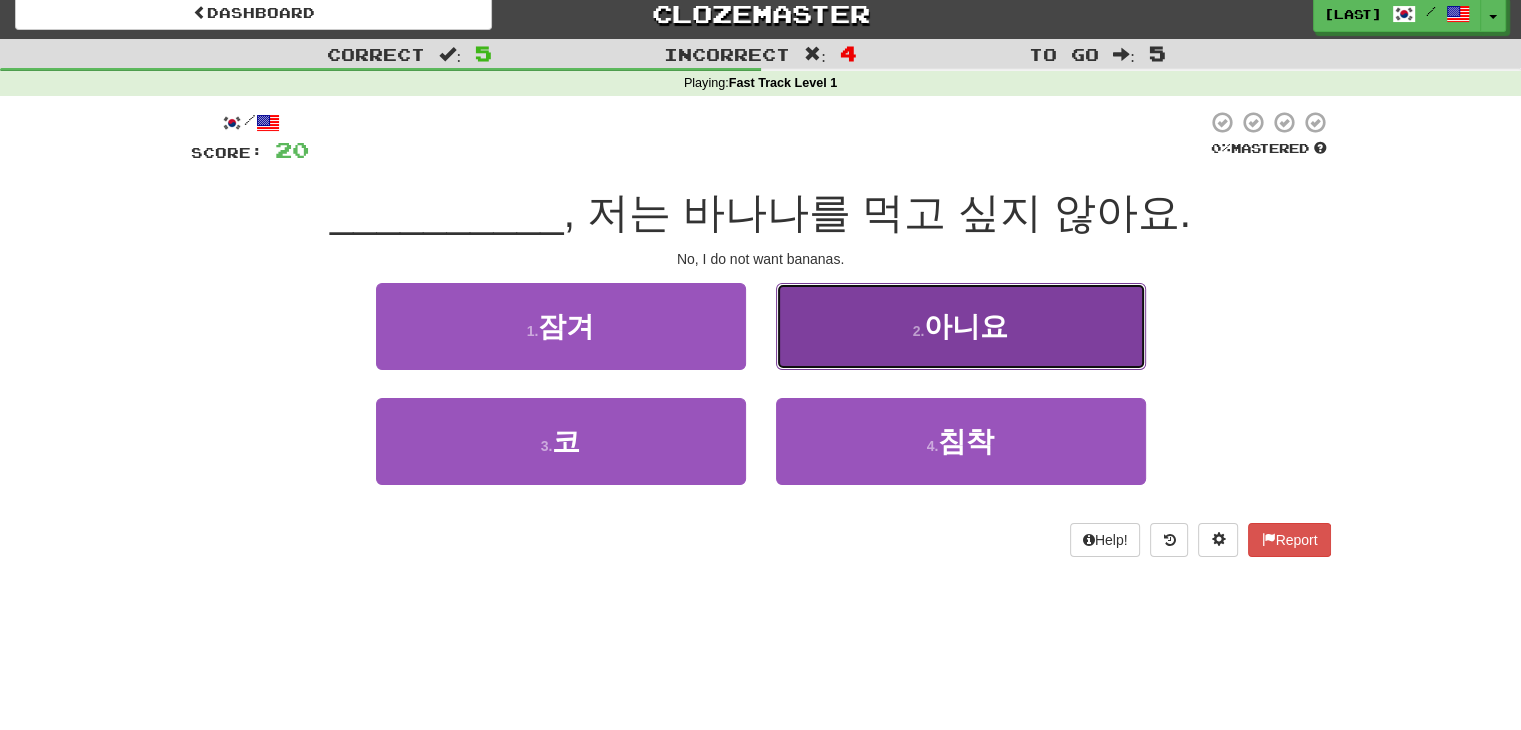 click on "2 ." at bounding box center (919, 331) 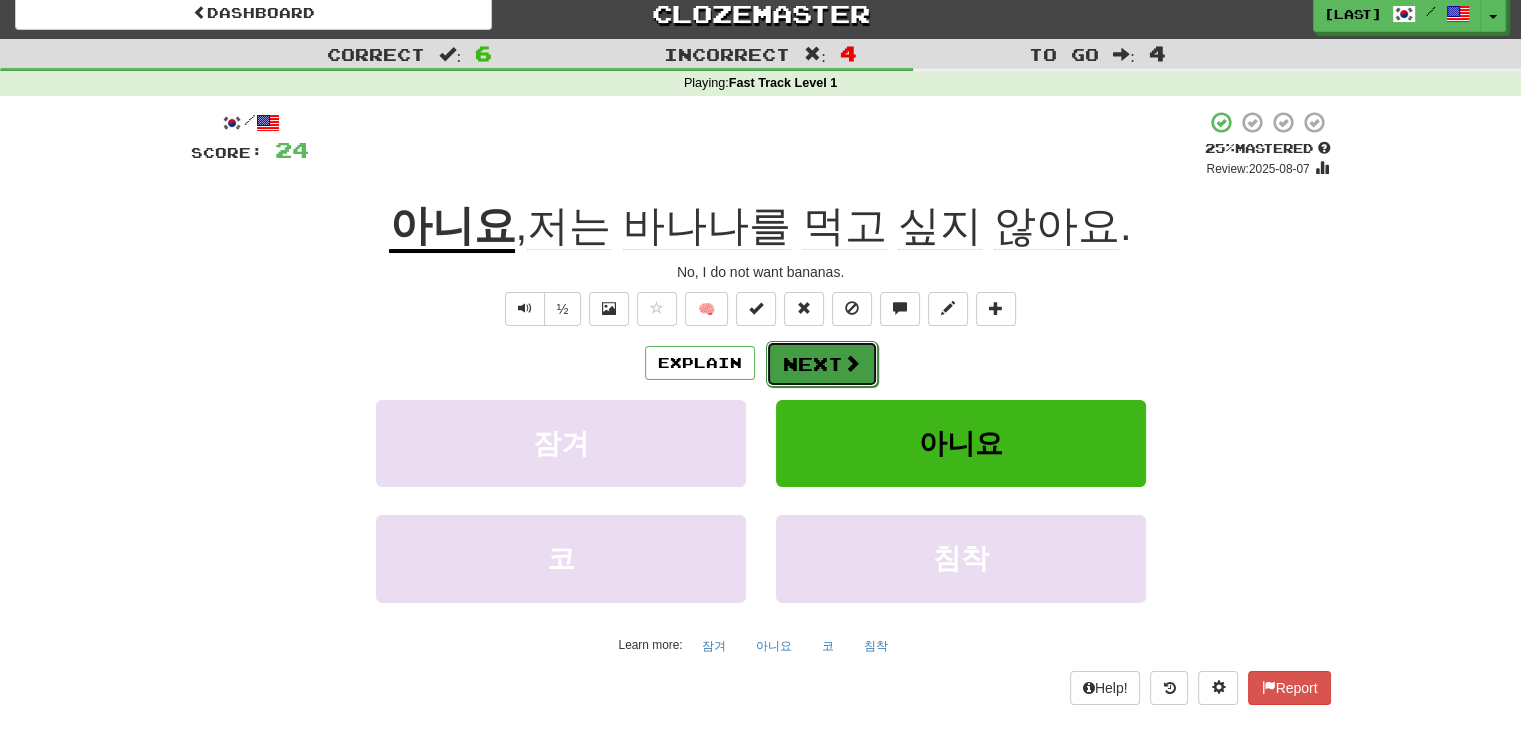 click at bounding box center (852, 363) 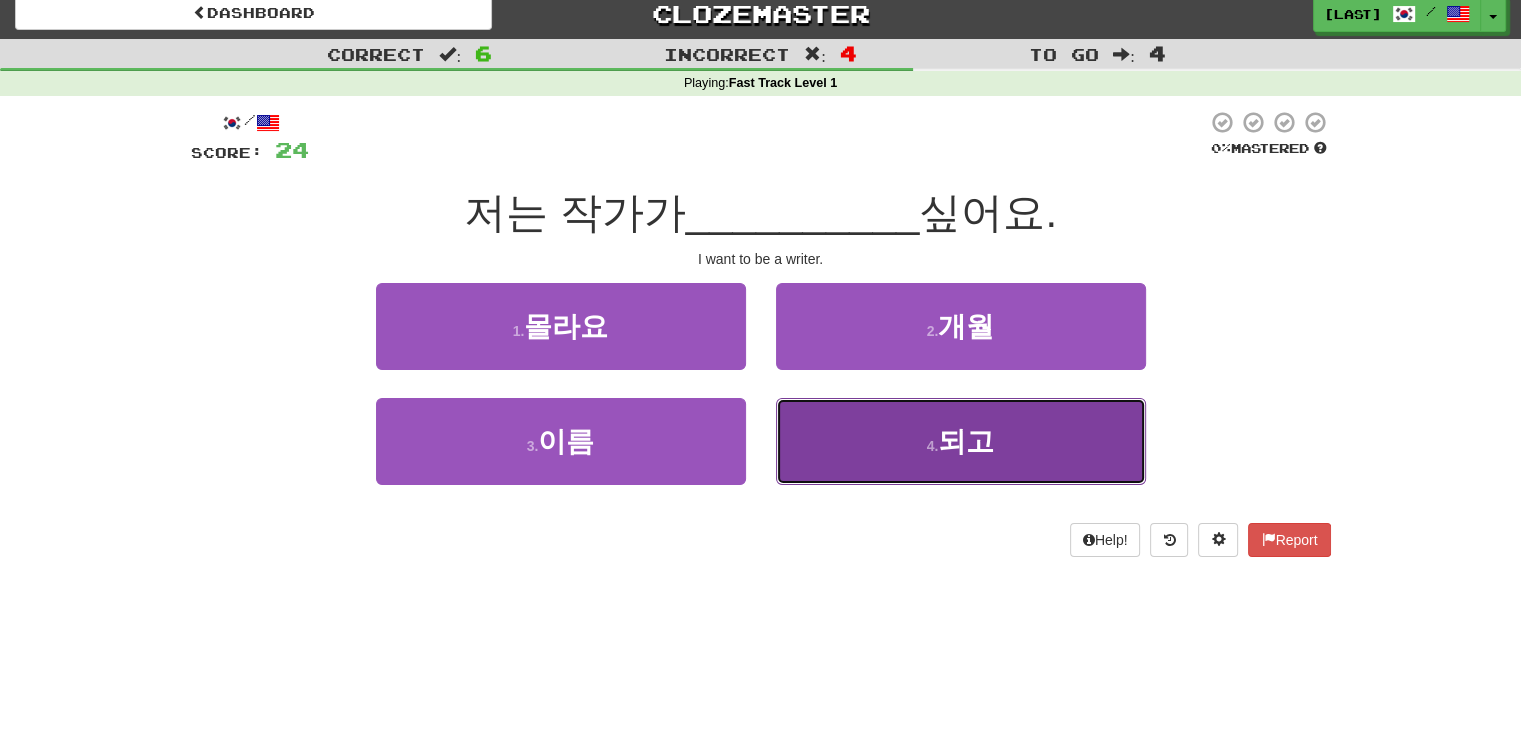 click on "4 .  되고" at bounding box center [961, 441] 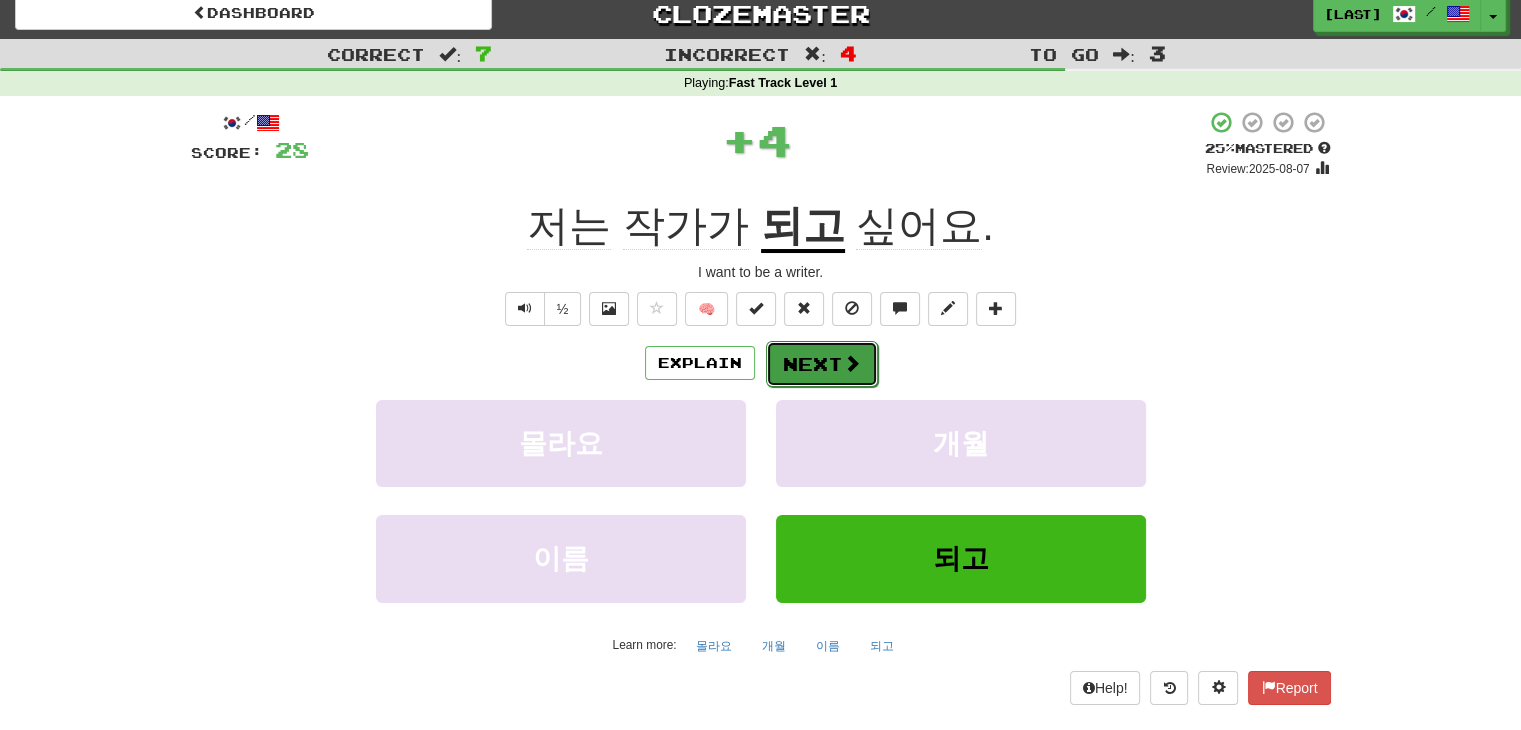click on "Next" at bounding box center (822, 364) 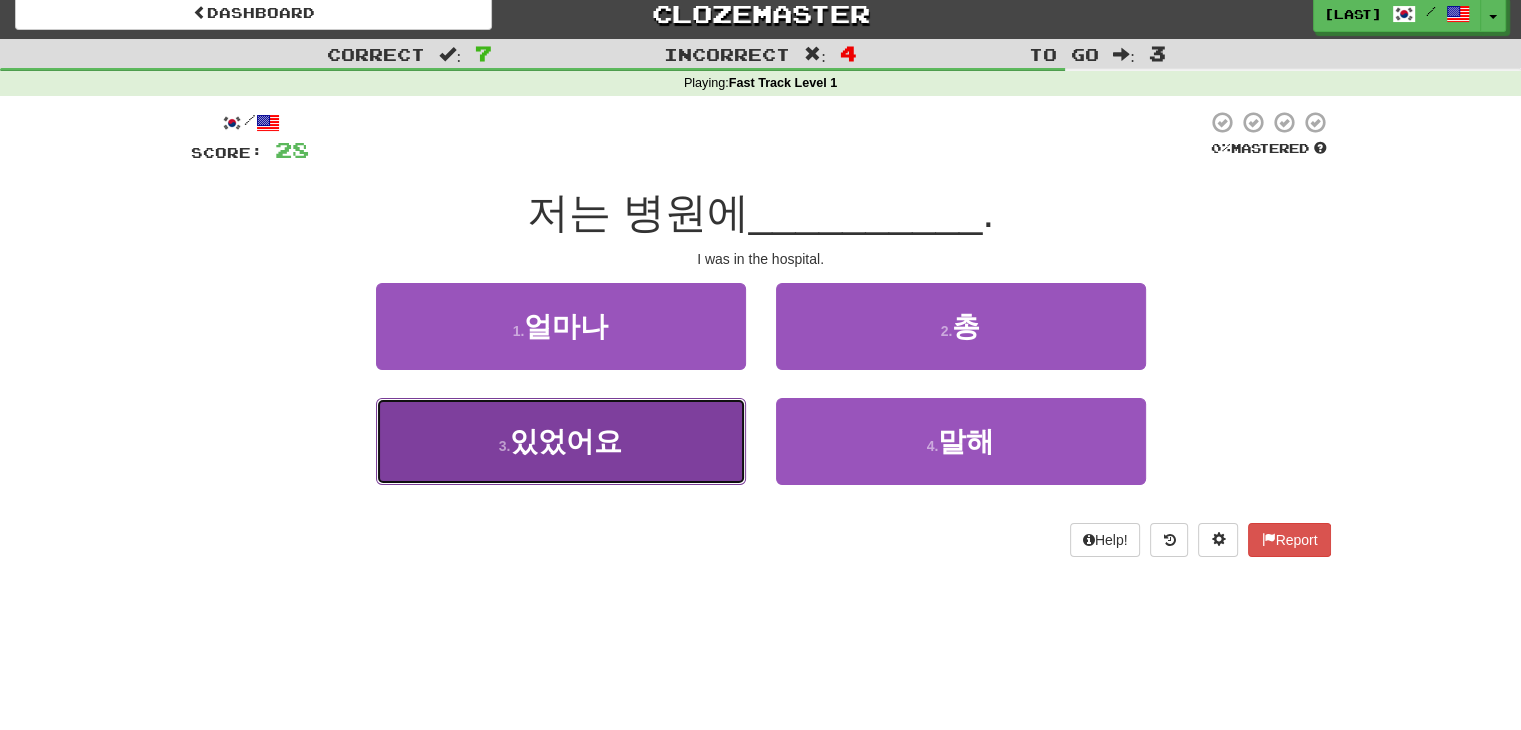 click on "3 .  있었어요" at bounding box center [561, 441] 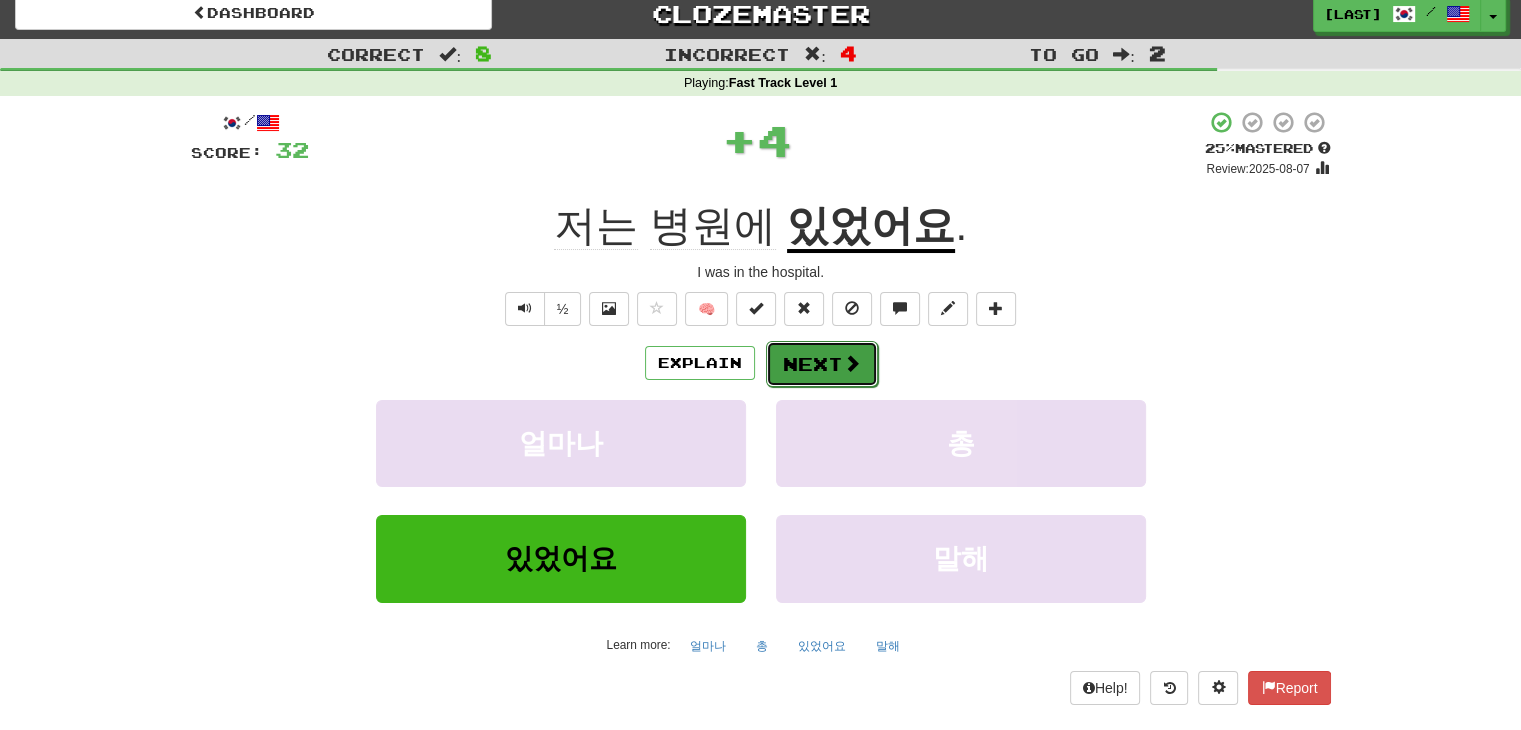 click on "Next" at bounding box center [822, 364] 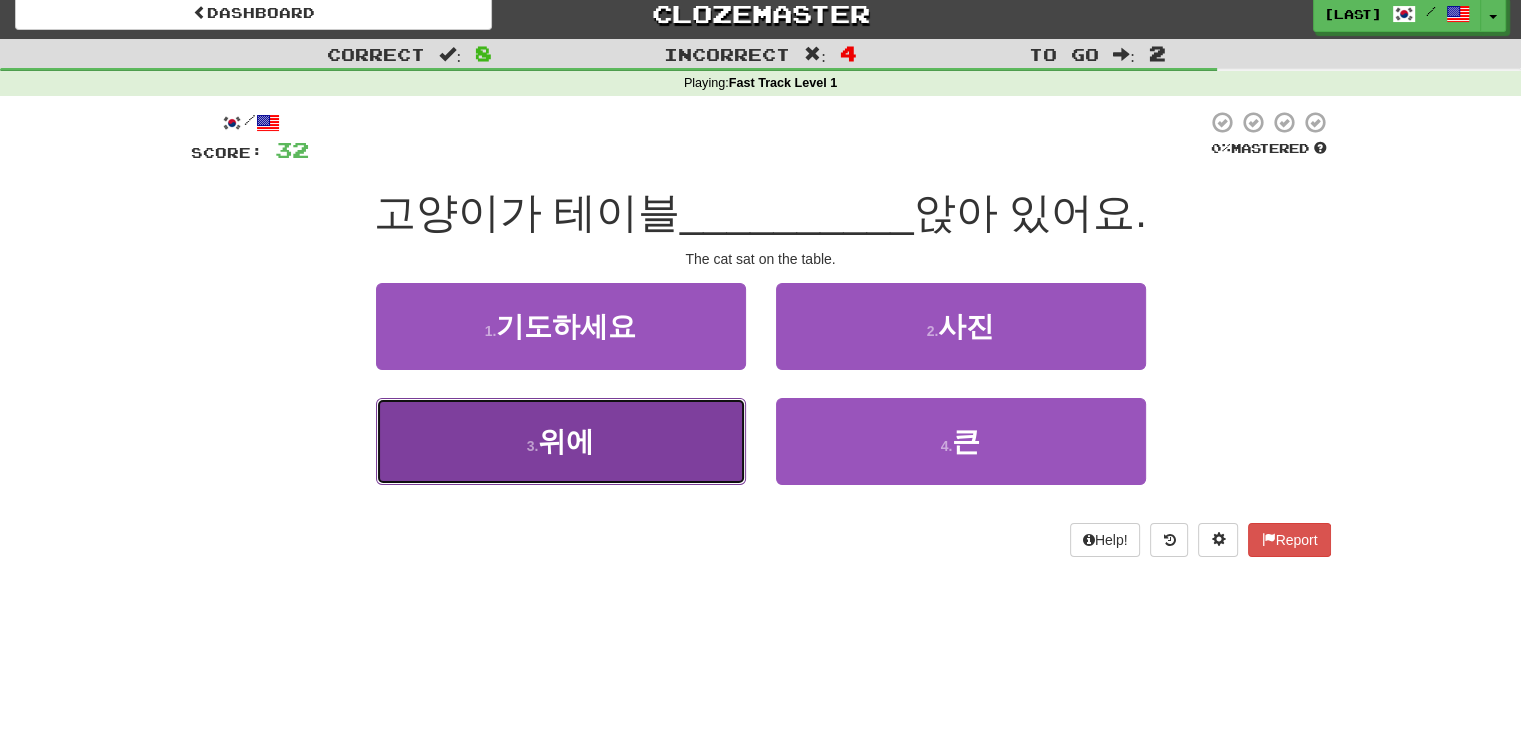 click on "3 .  위에" at bounding box center [561, 441] 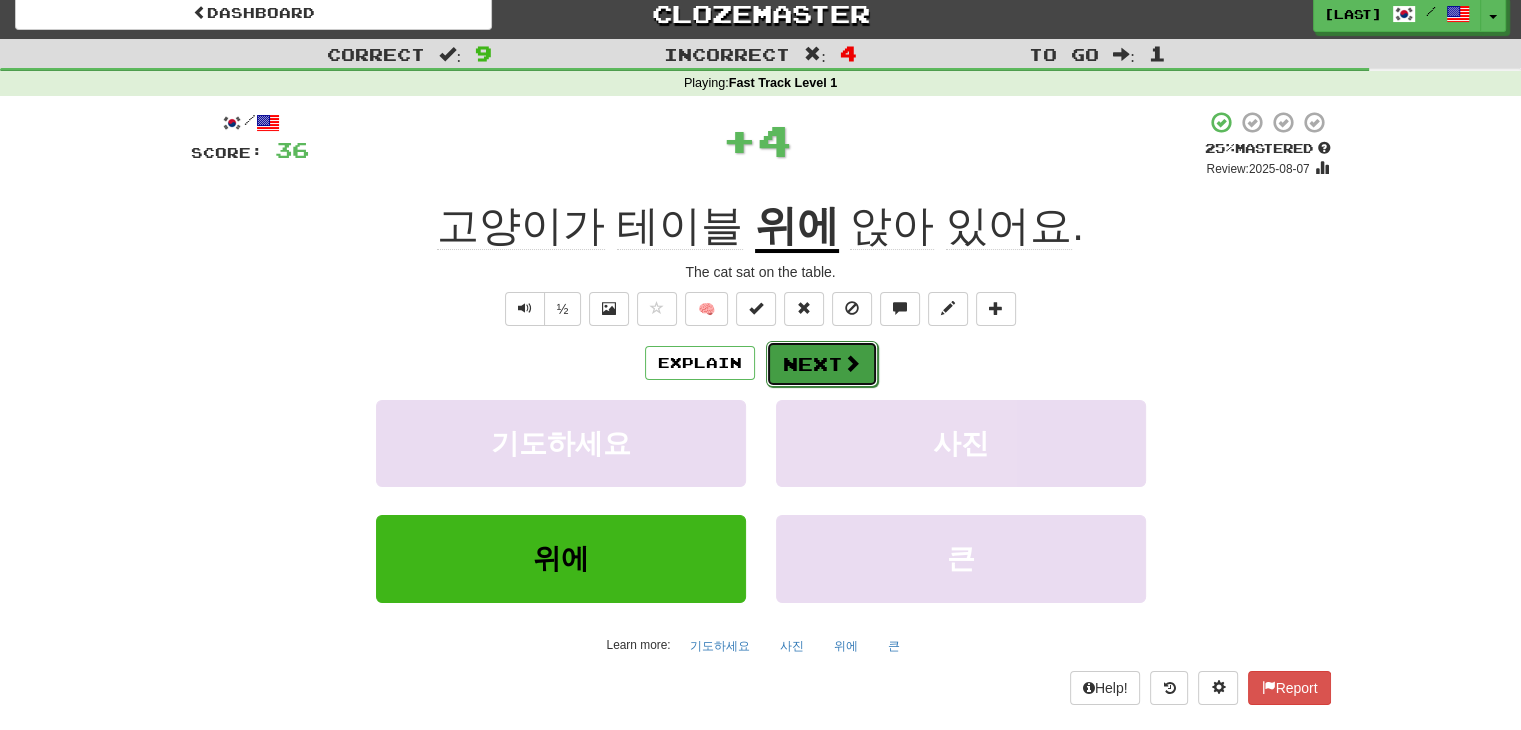click on "Next" at bounding box center [822, 364] 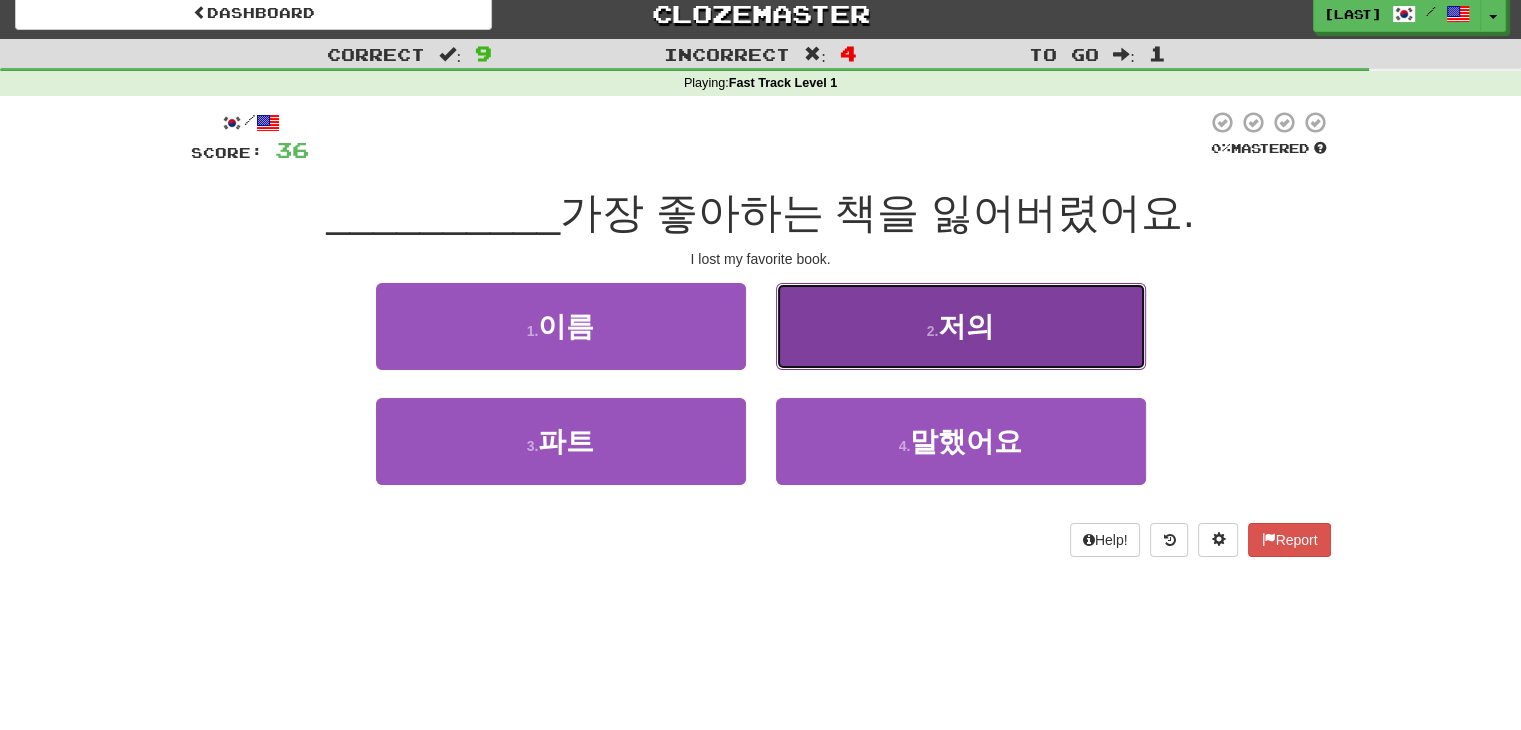 click on "2 ." at bounding box center [933, 331] 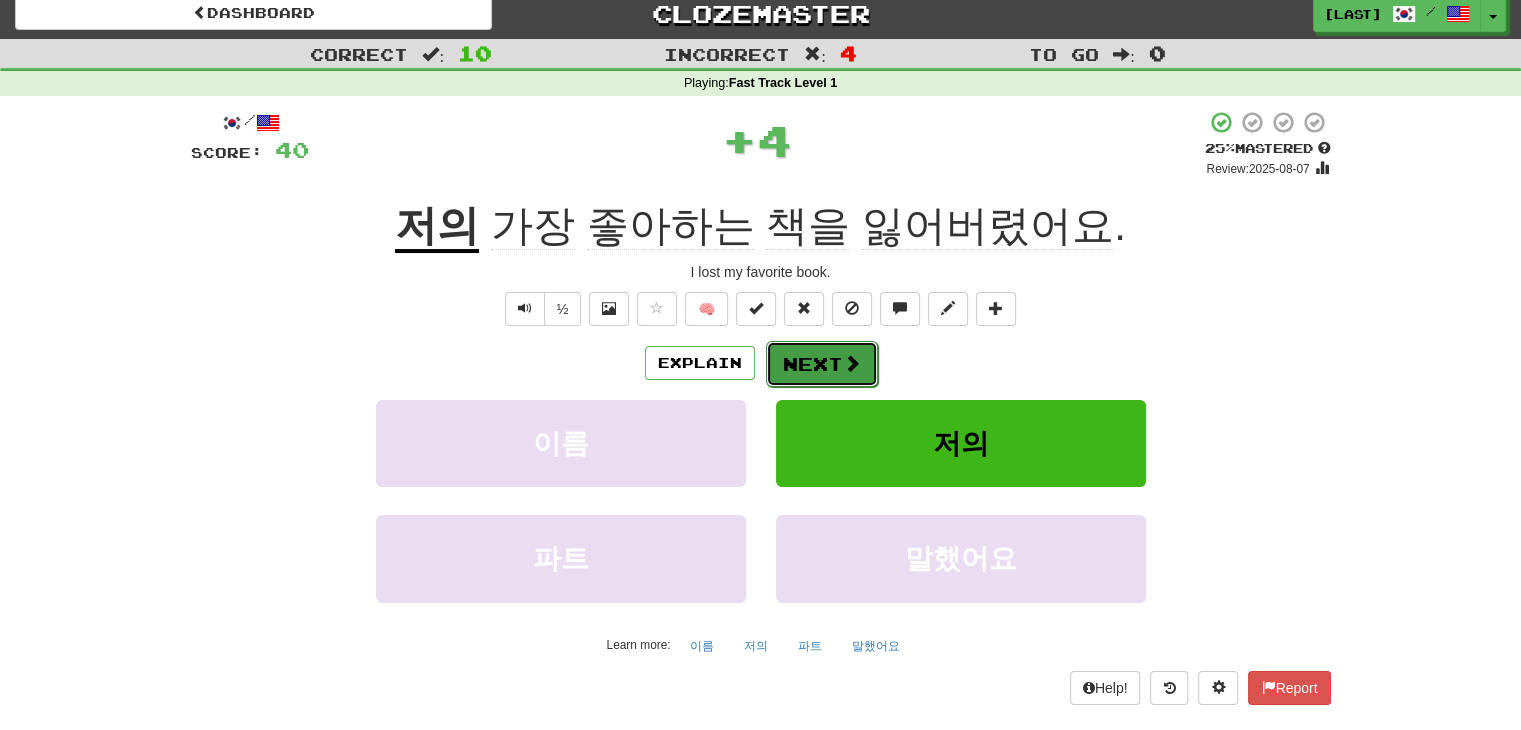 click on "Next" at bounding box center [822, 364] 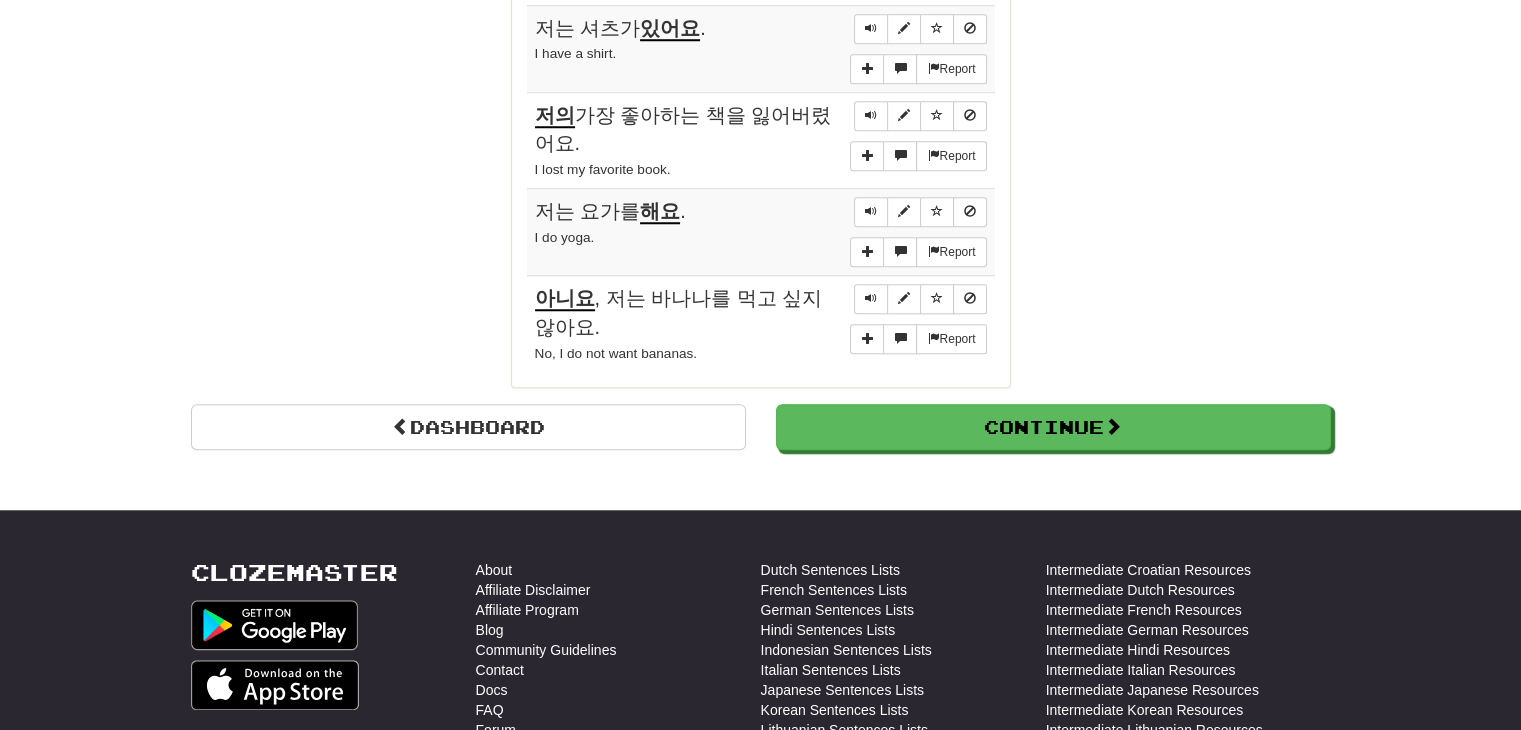 scroll, scrollTop: 1676, scrollLeft: 0, axis: vertical 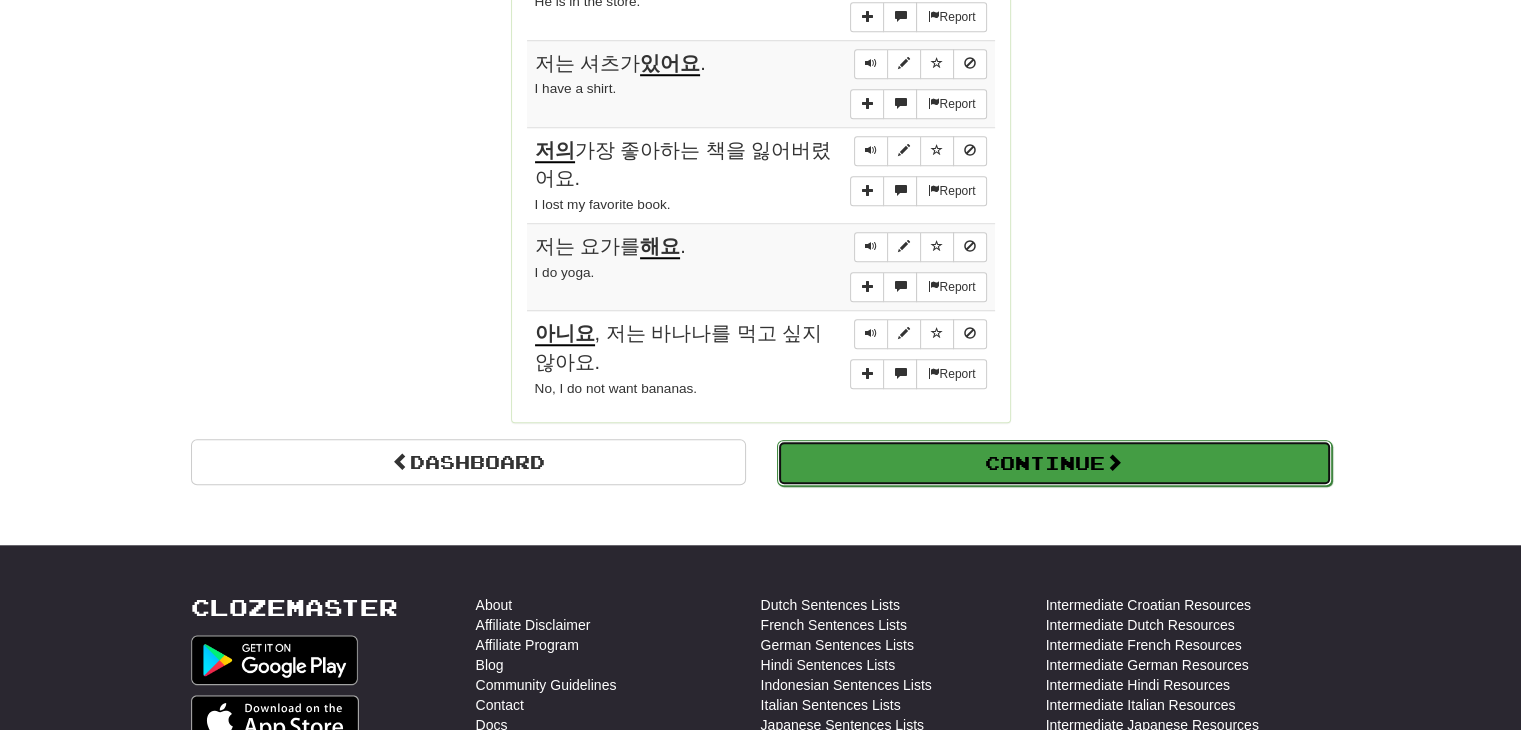 click on "Continue" at bounding box center [1054, 463] 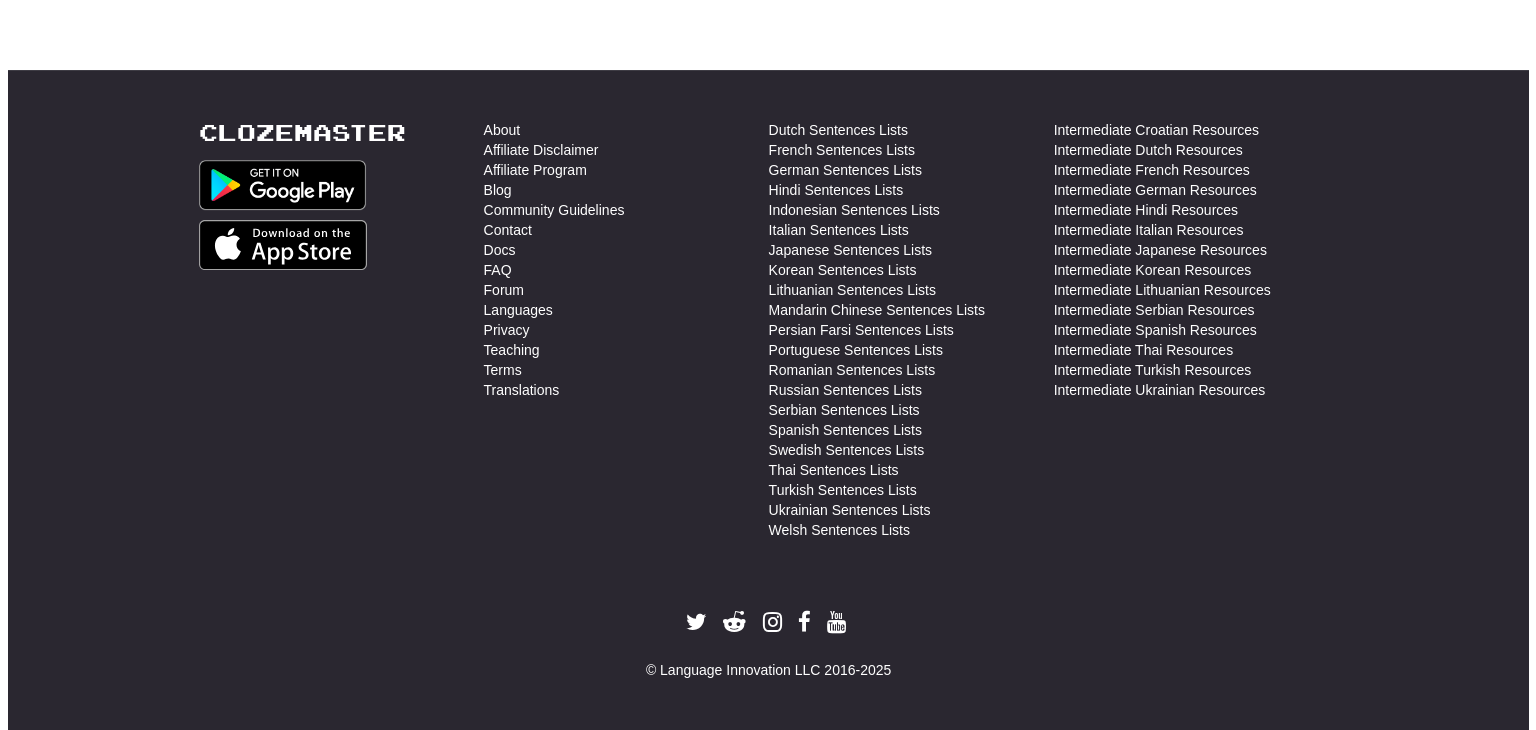 scroll, scrollTop: 0, scrollLeft: 0, axis: both 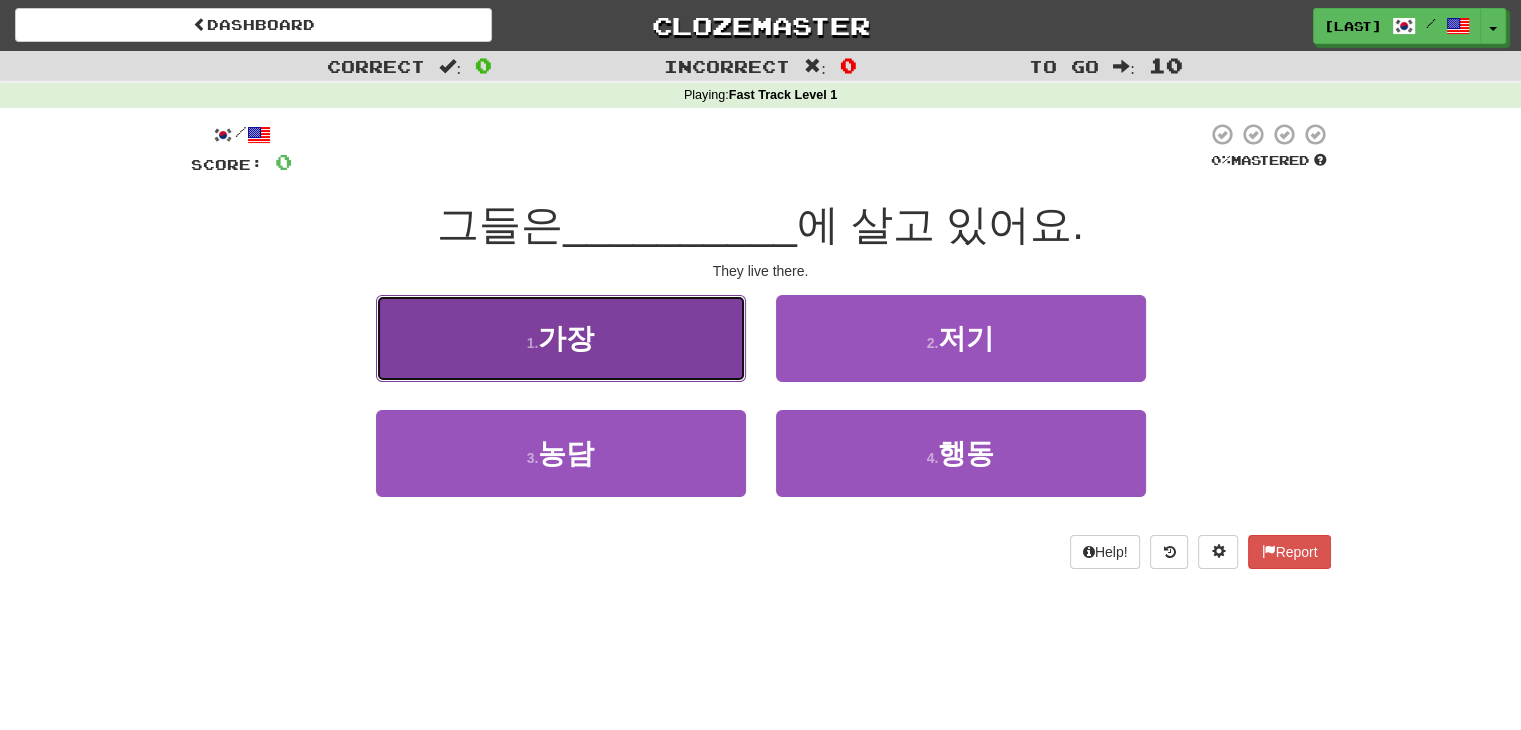 click on "1 .  가장" at bounding box center (561, 338) 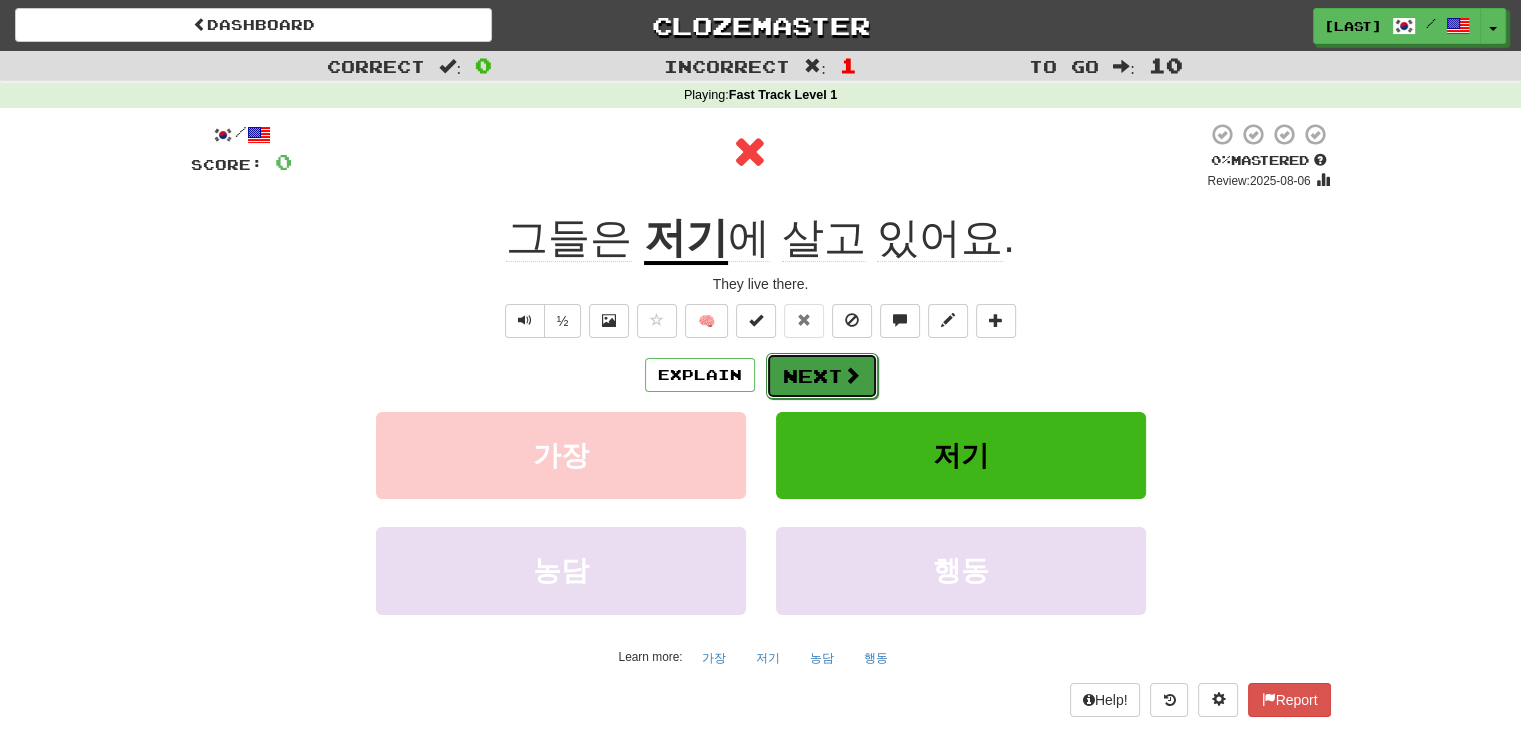 click on "Next" at bounding box center (822, 376) 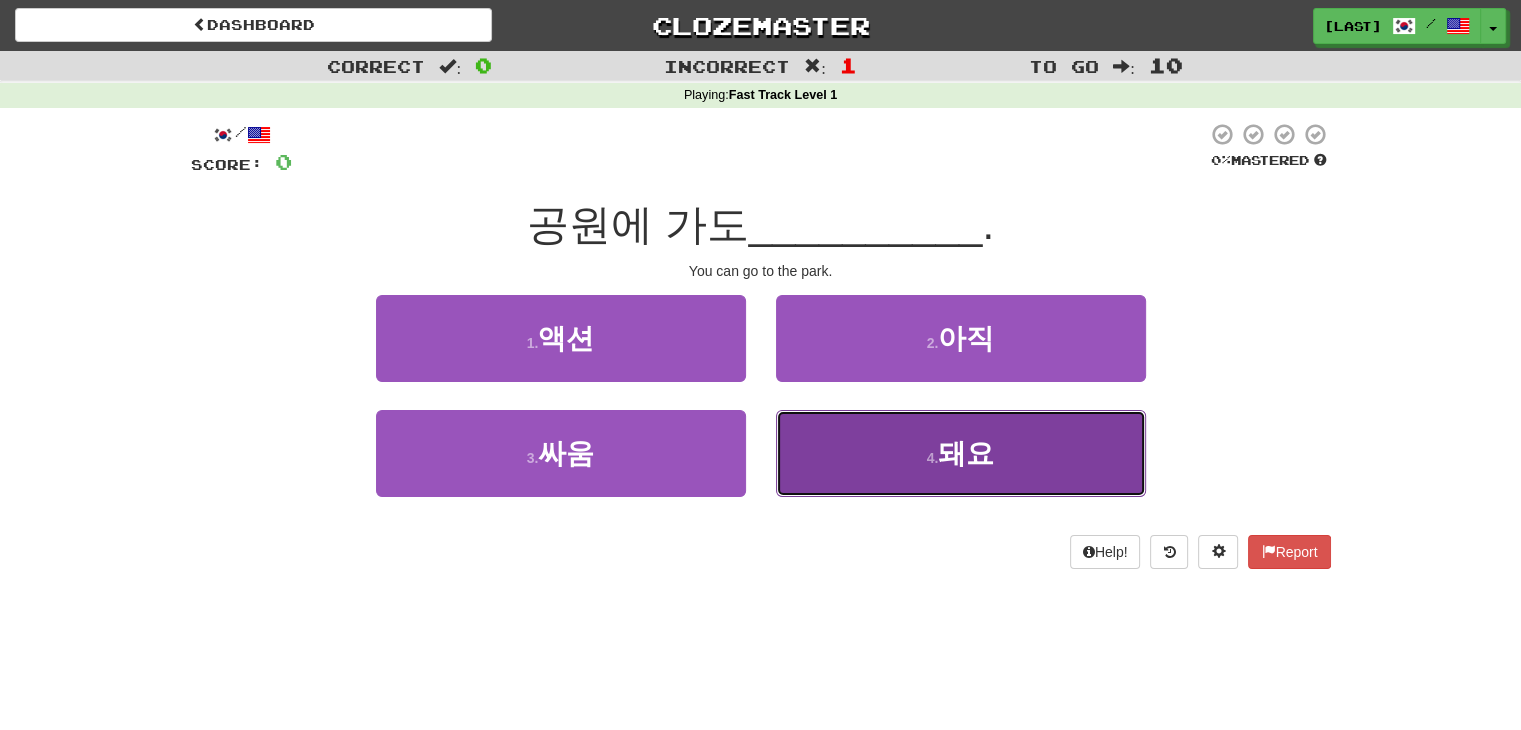 click on "4 .  돼요" at bounding box center [961, 453] 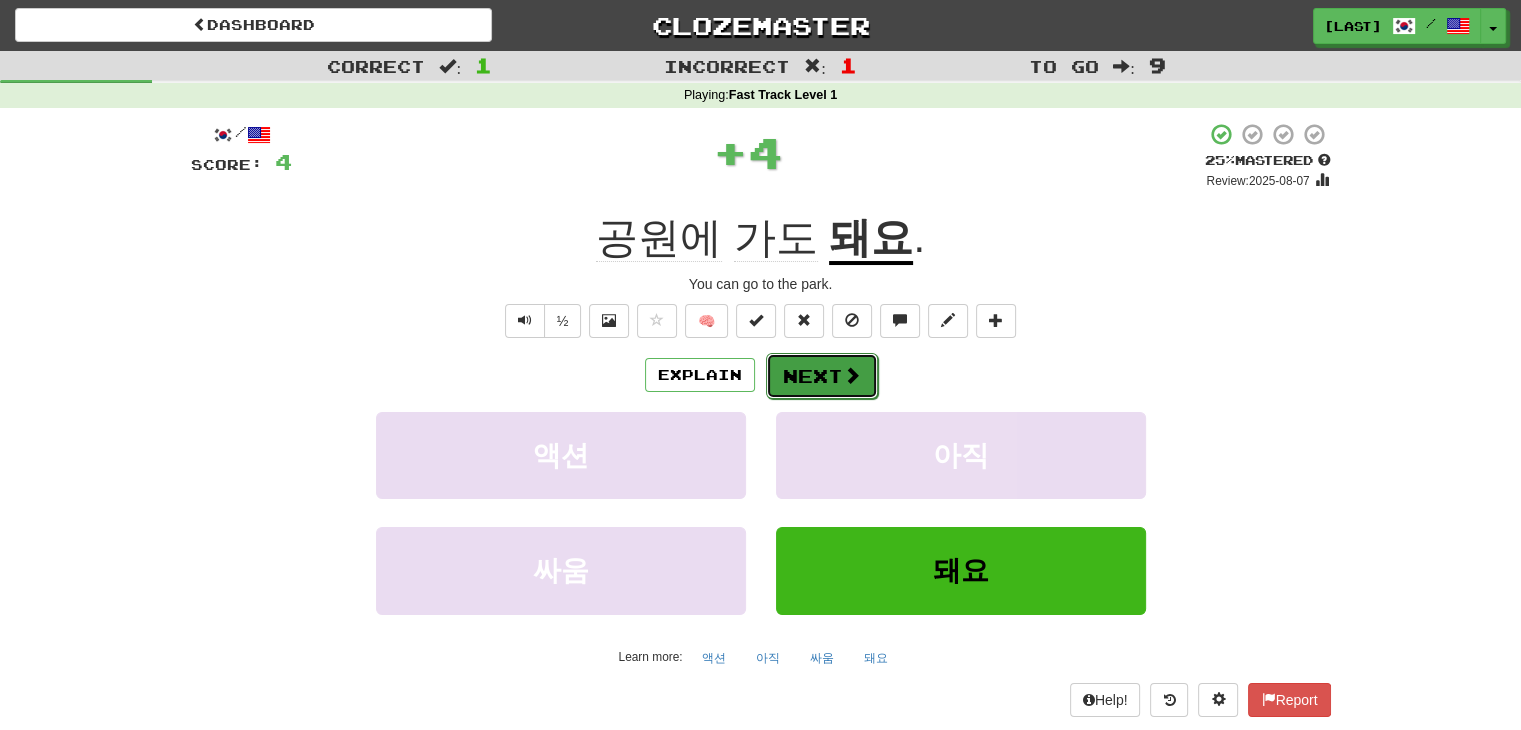 click on "Next" at bounding box center [822, 376] 